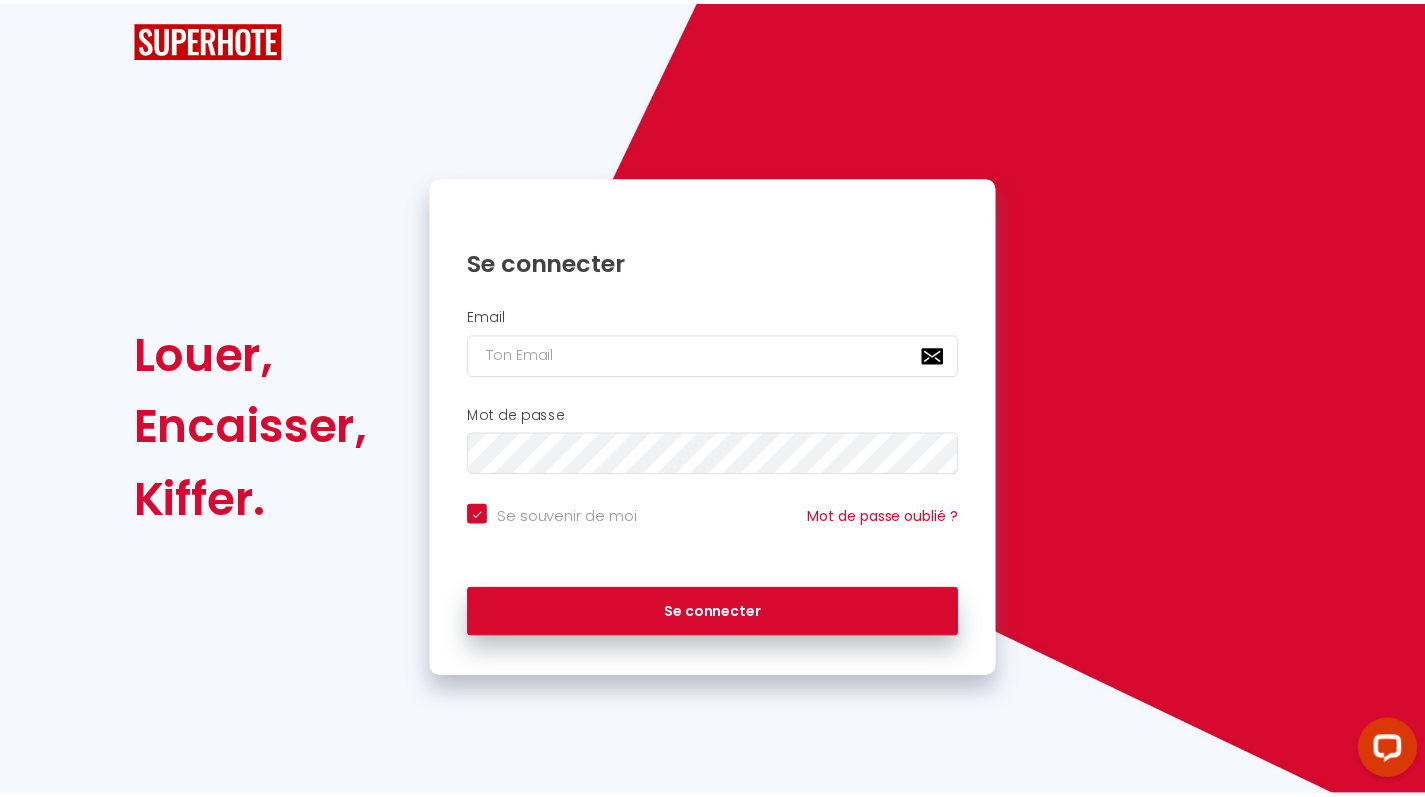 scroll, scrollTop: 0, scrollLeft: 0, axis: both 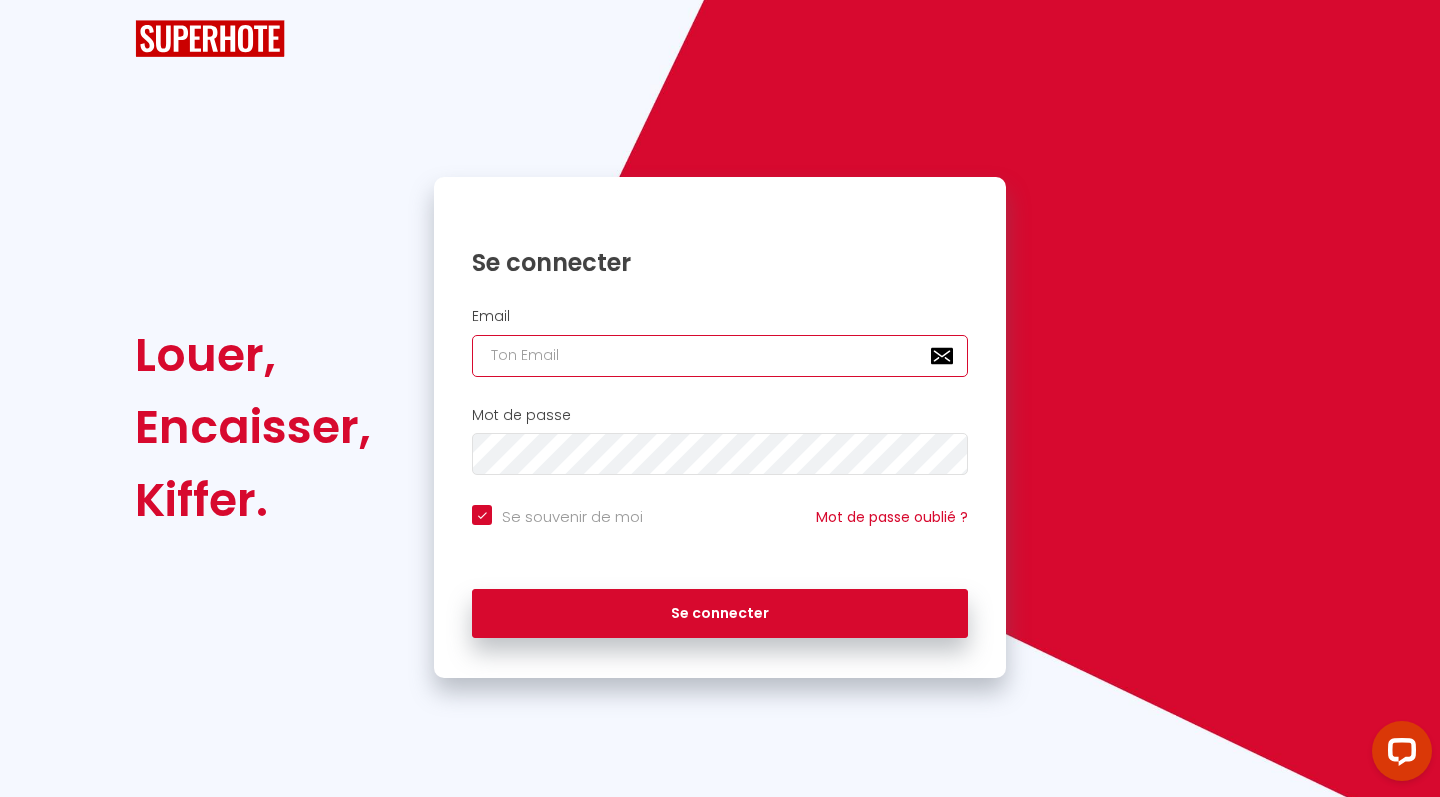 type on "[EMAIL_ADDRESS][DOMAIN_NAME]" 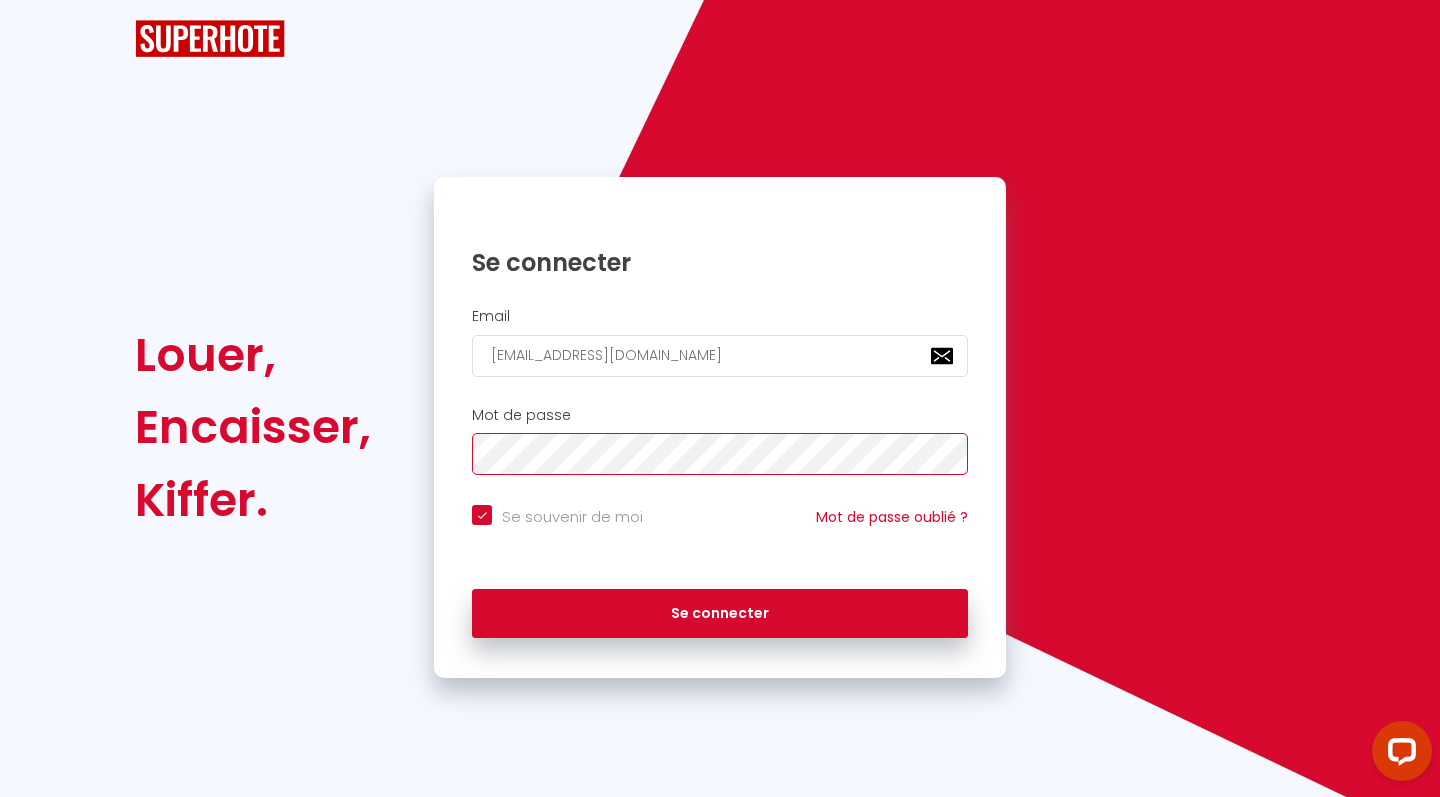 click on "Se connecter" at bounding box center [720, 614] 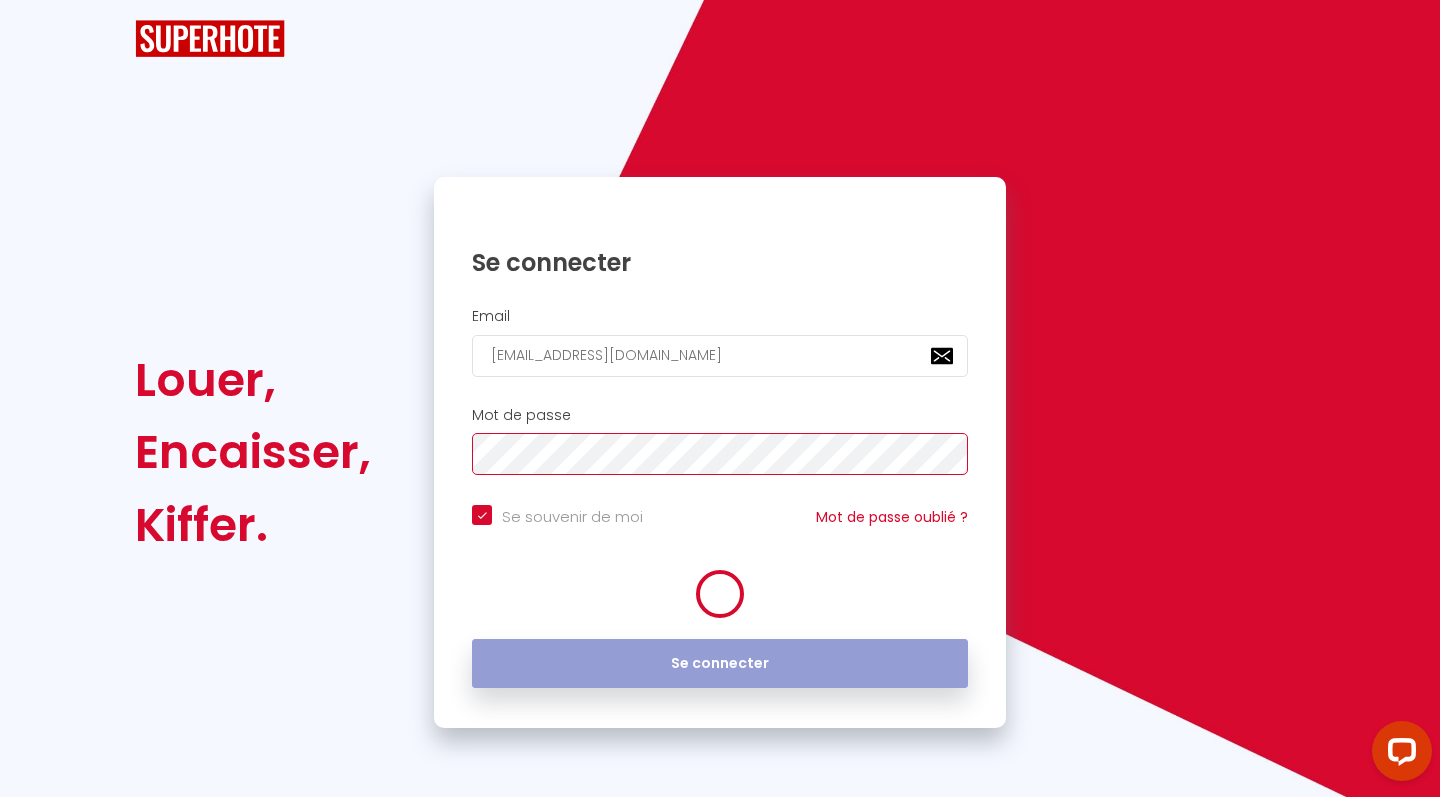 checkbox on "true" 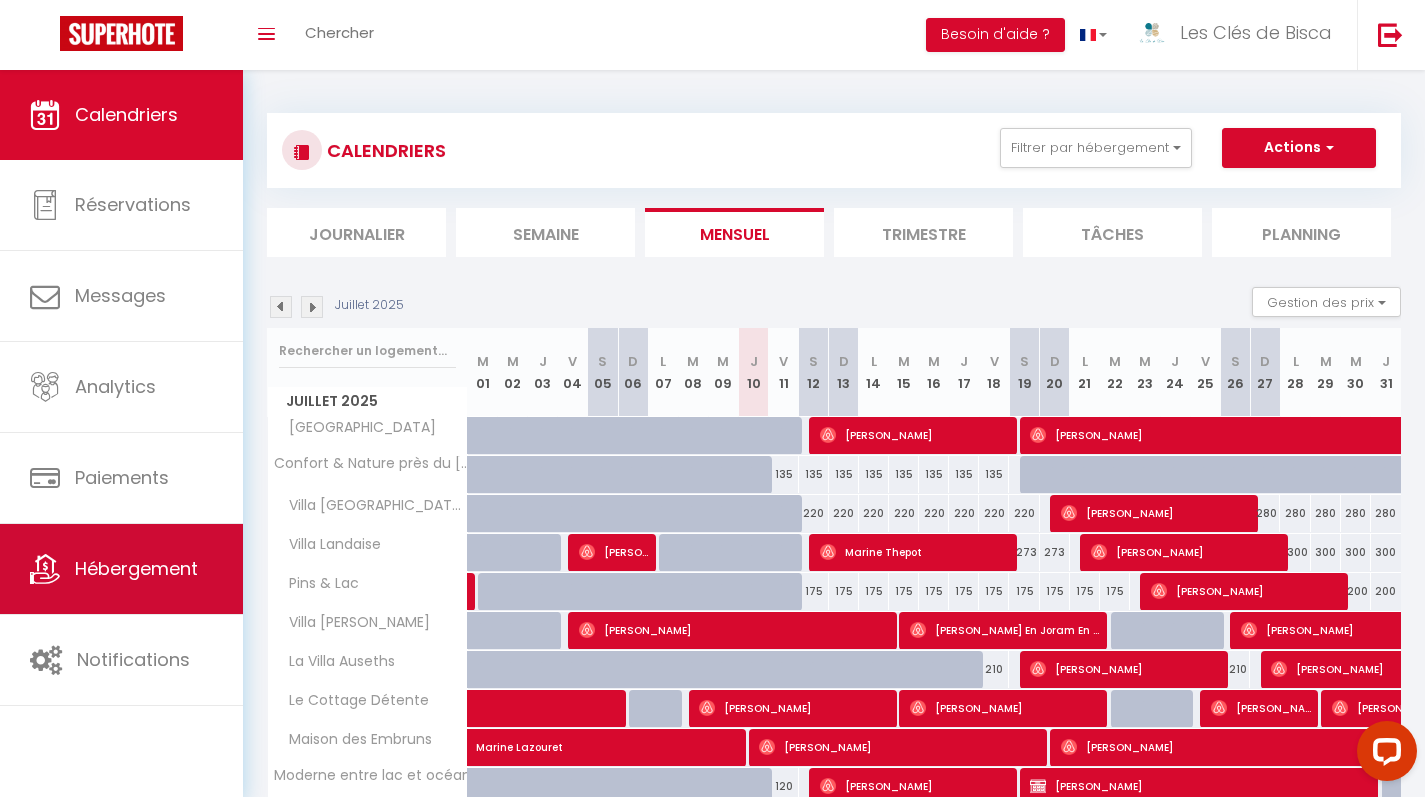 click on "Hébergement" at bounding box center [136, 568] 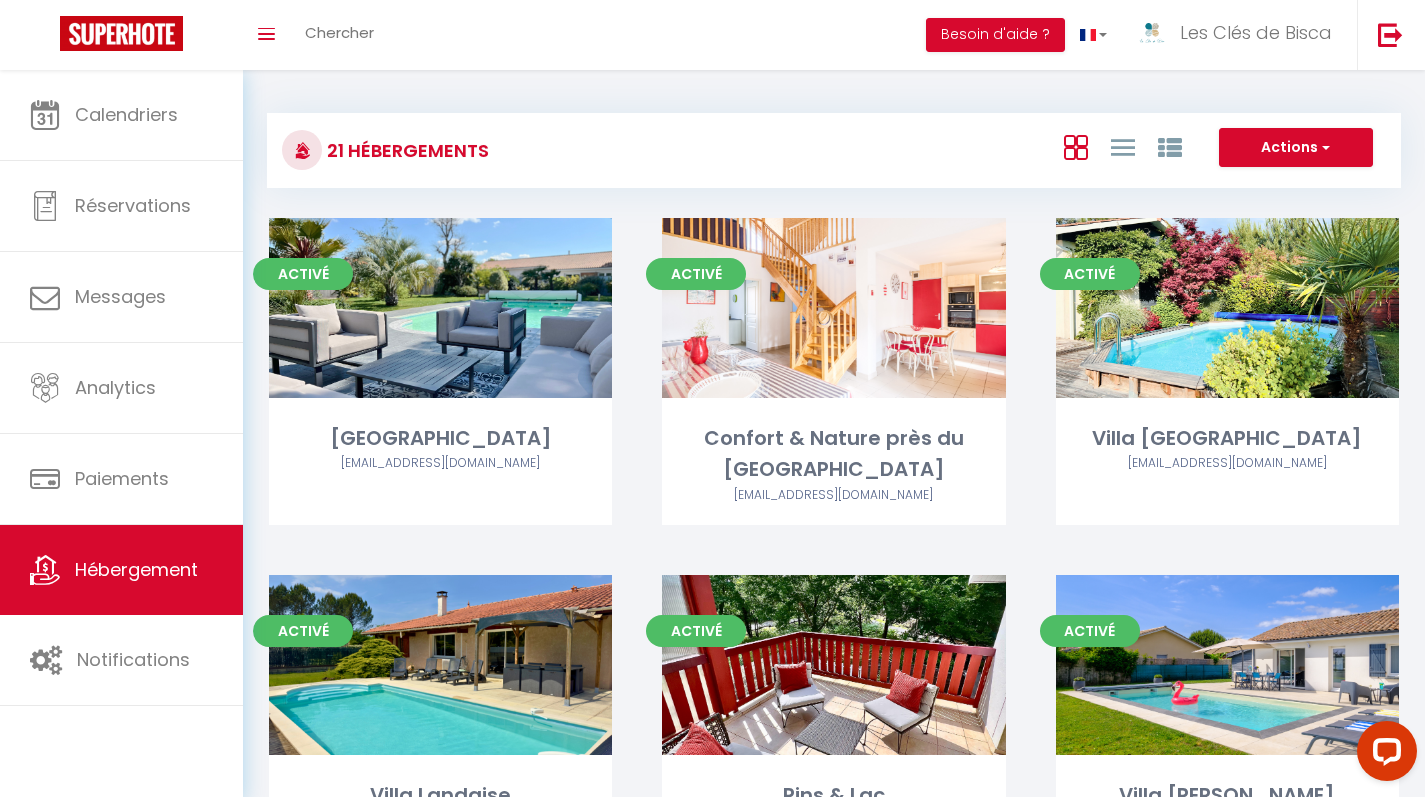 click on "Actions" at bounding box center (1296, 148) 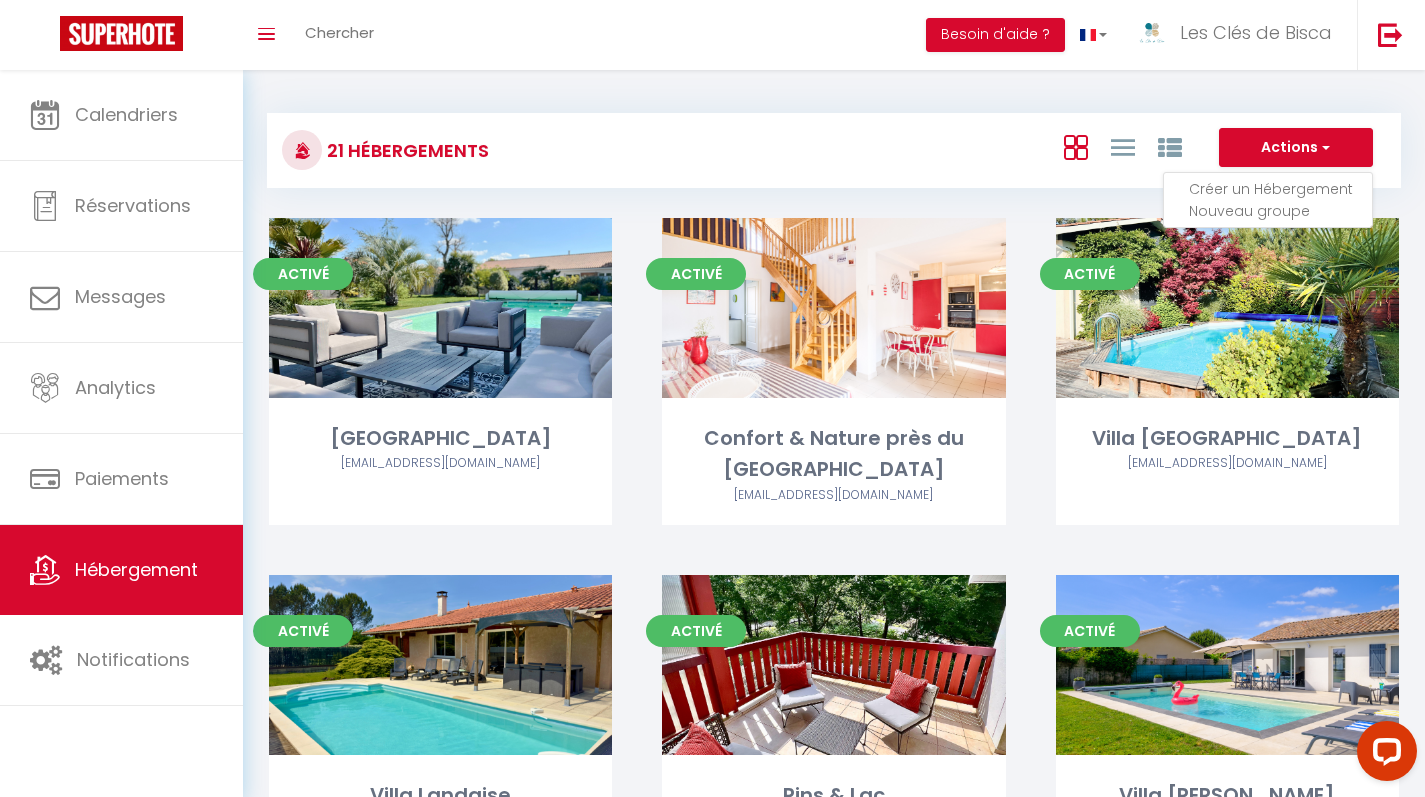 click on "Créer un Hébergement" at bounding box center [1280, 189] 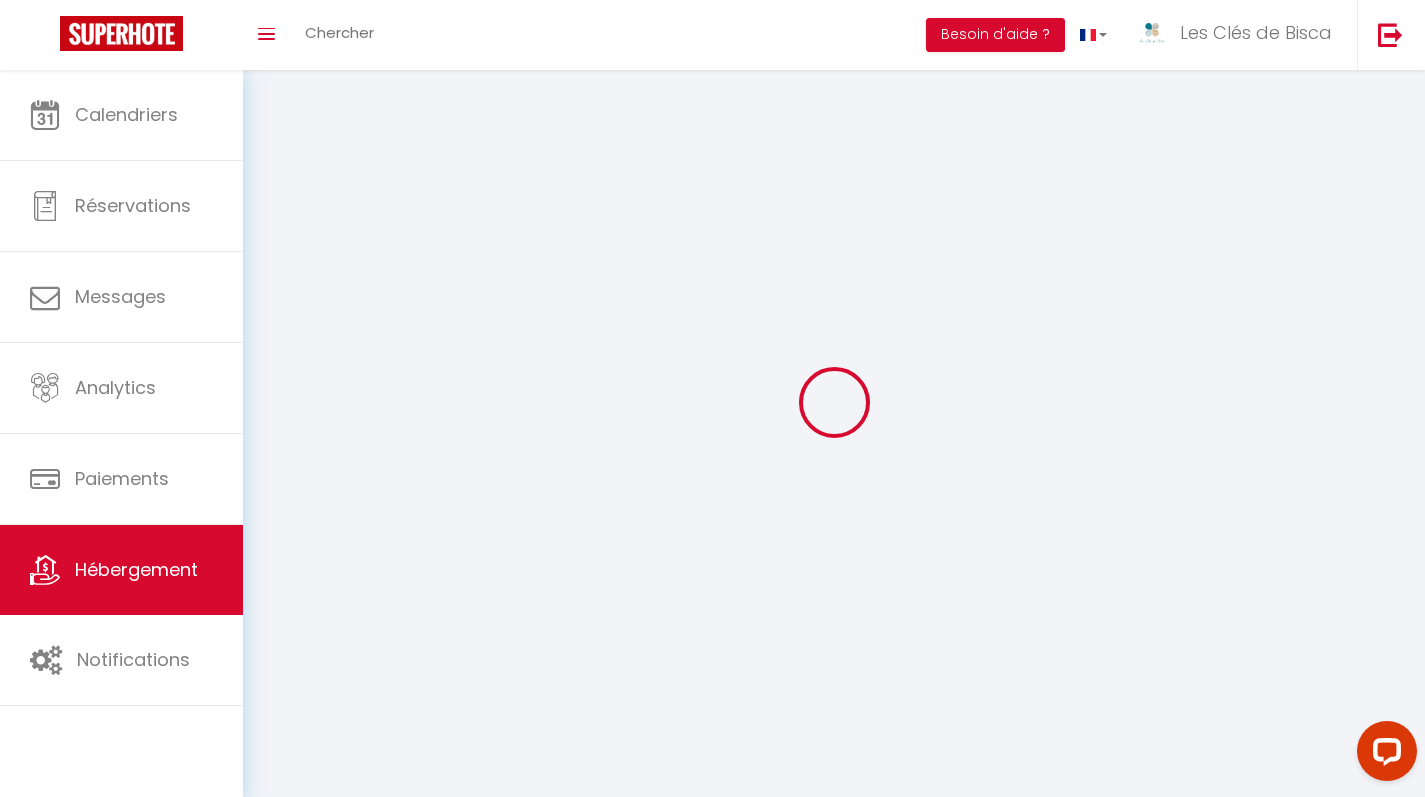 select 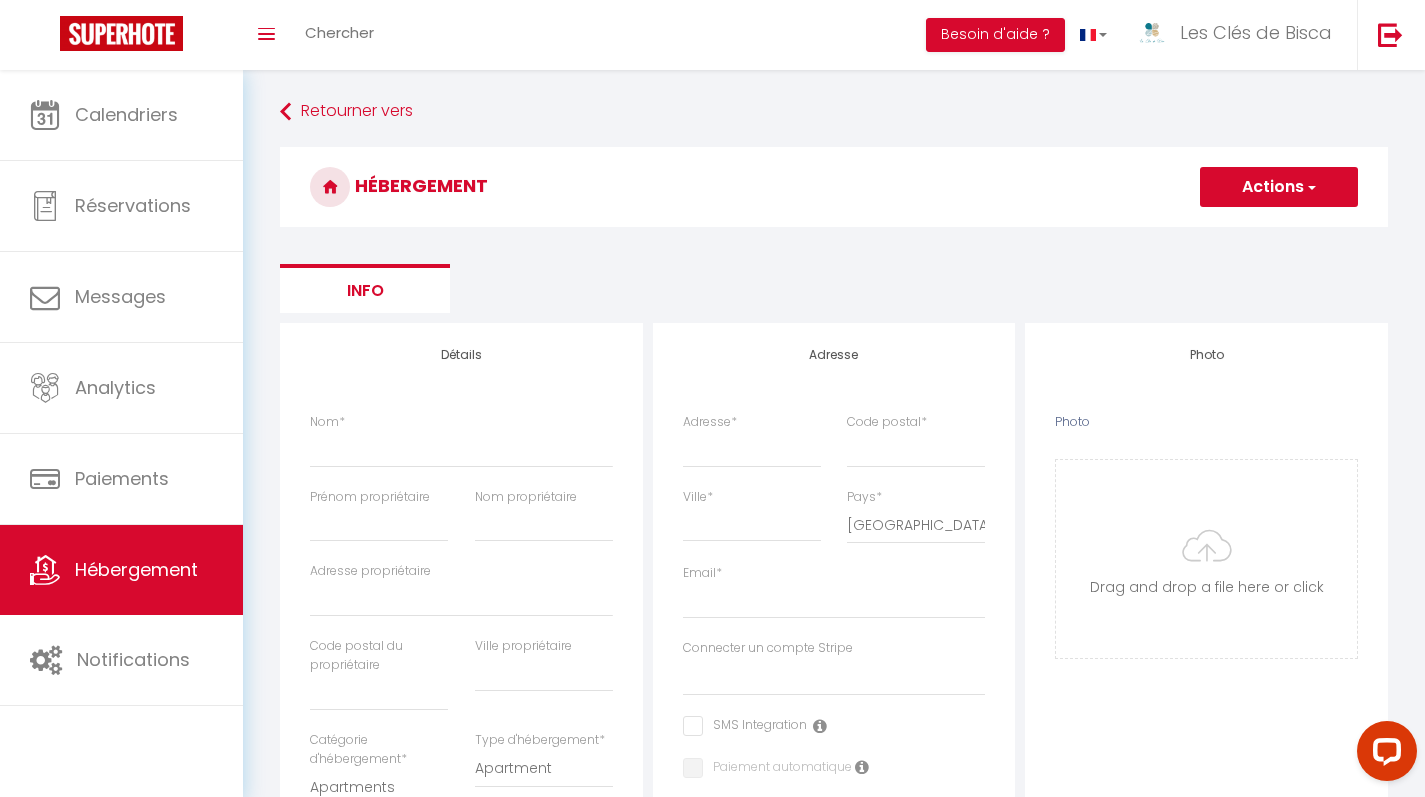 select 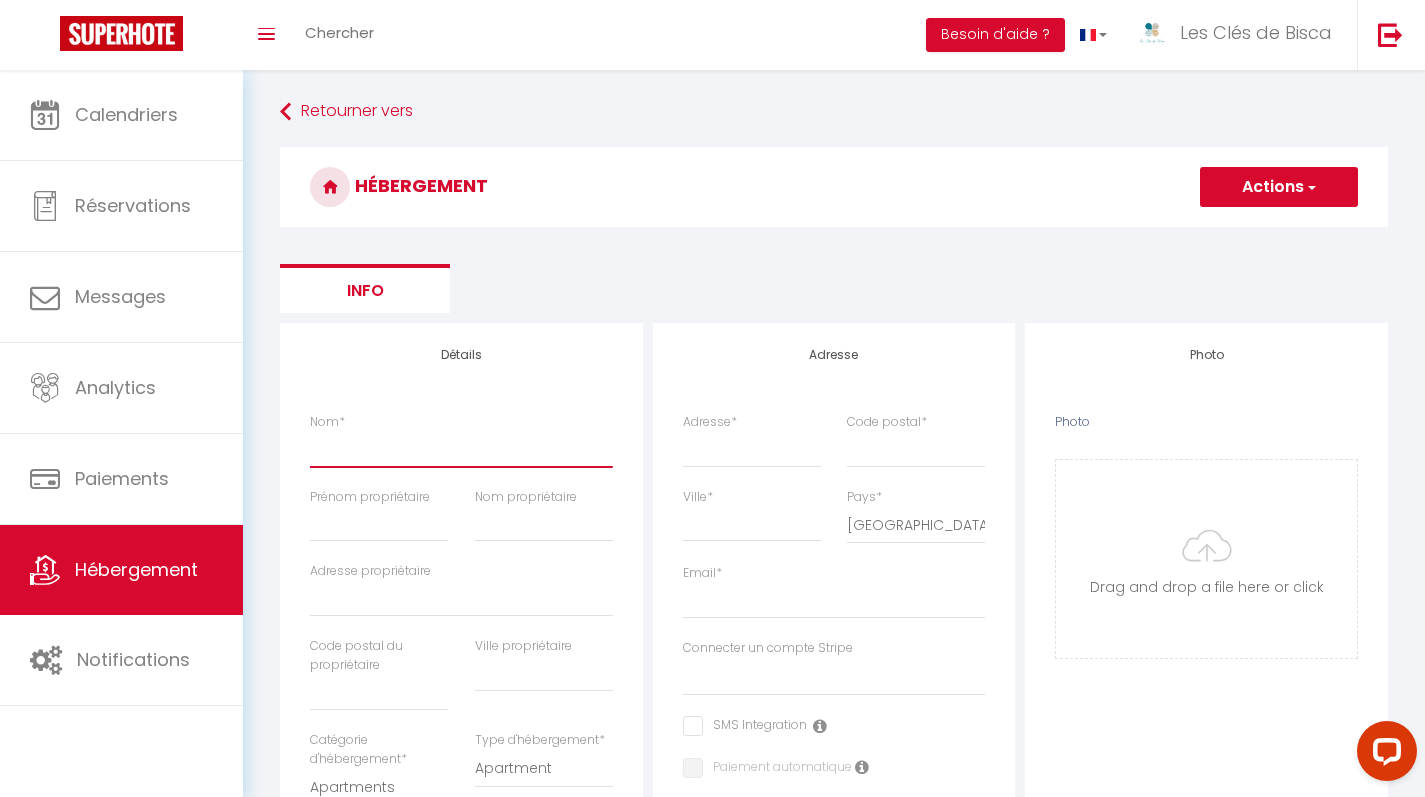 paste on "Les Pins" 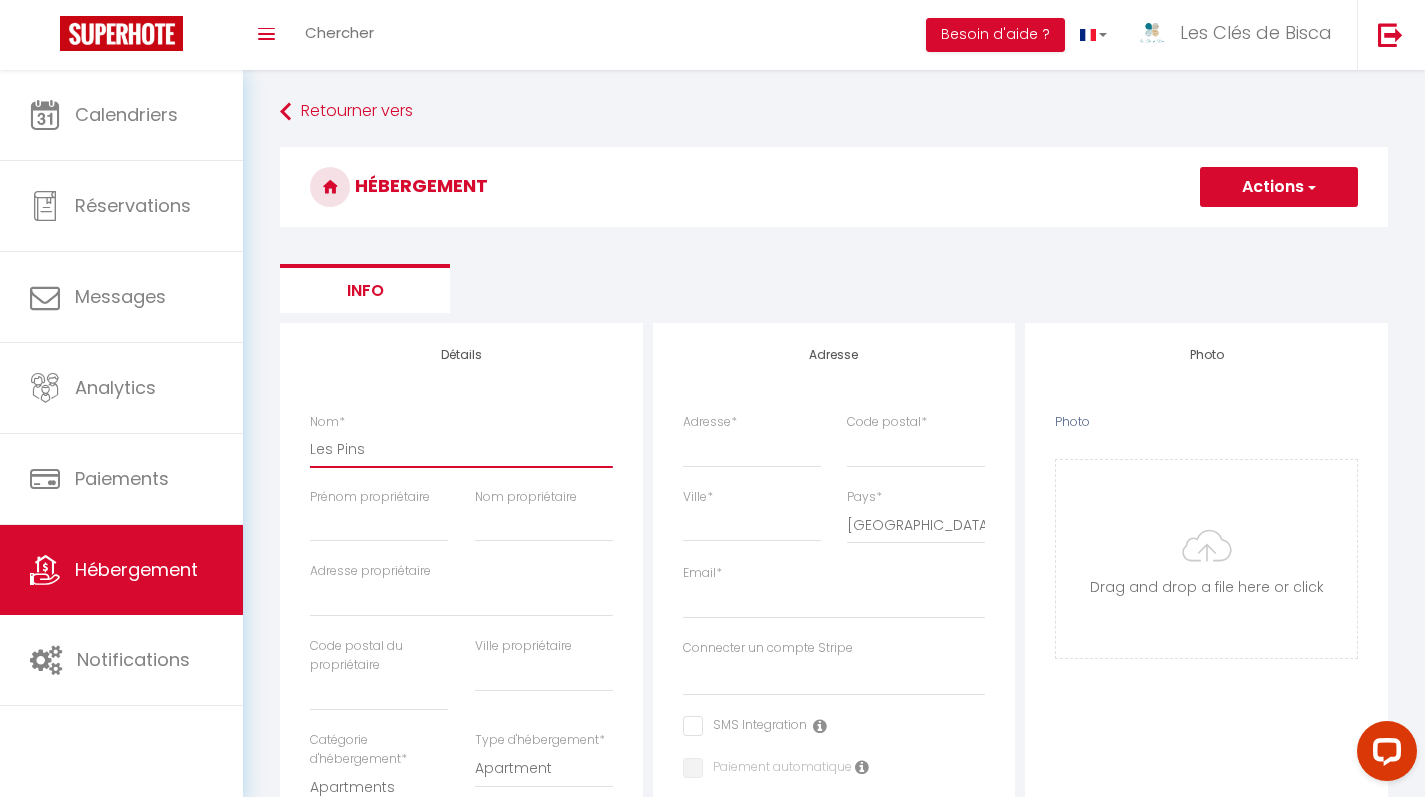 select 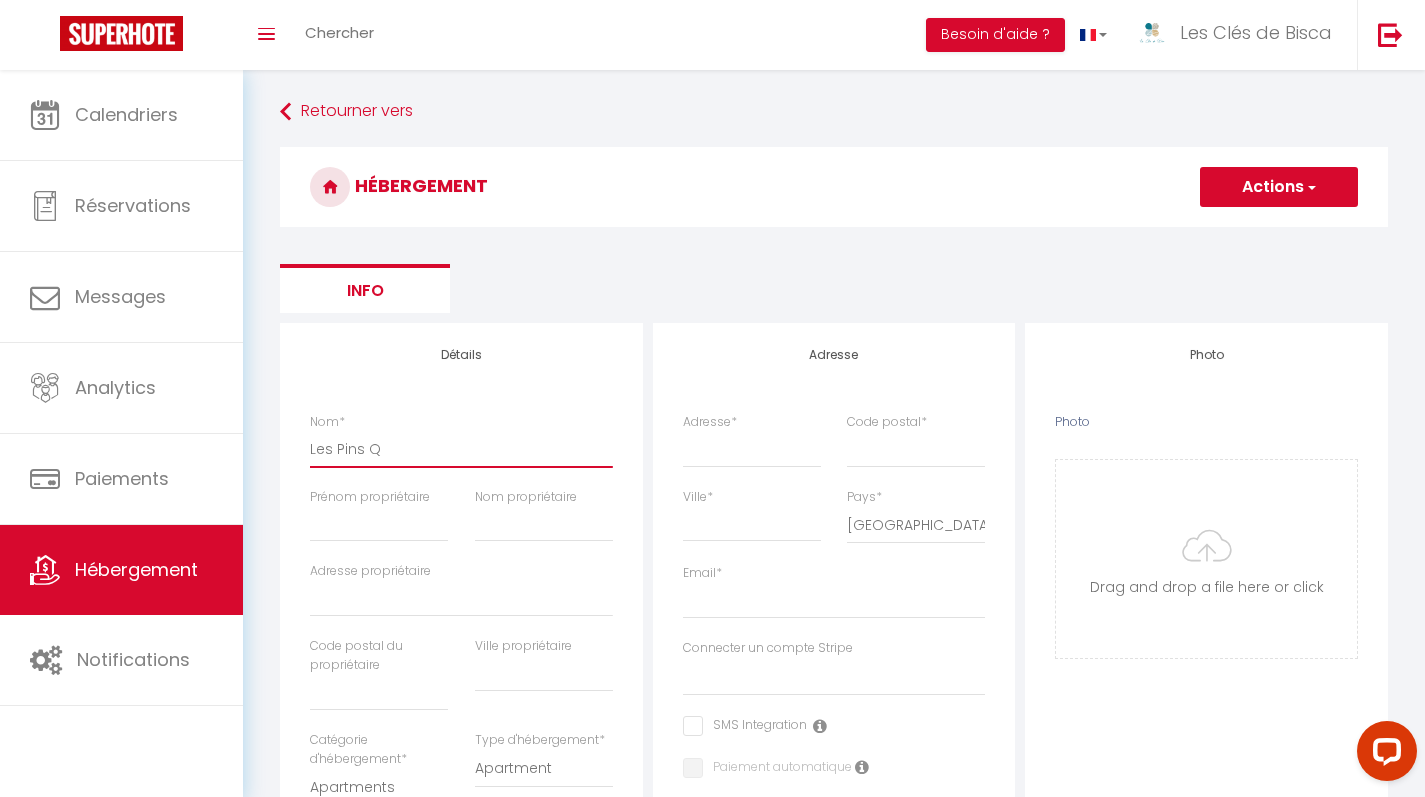 select 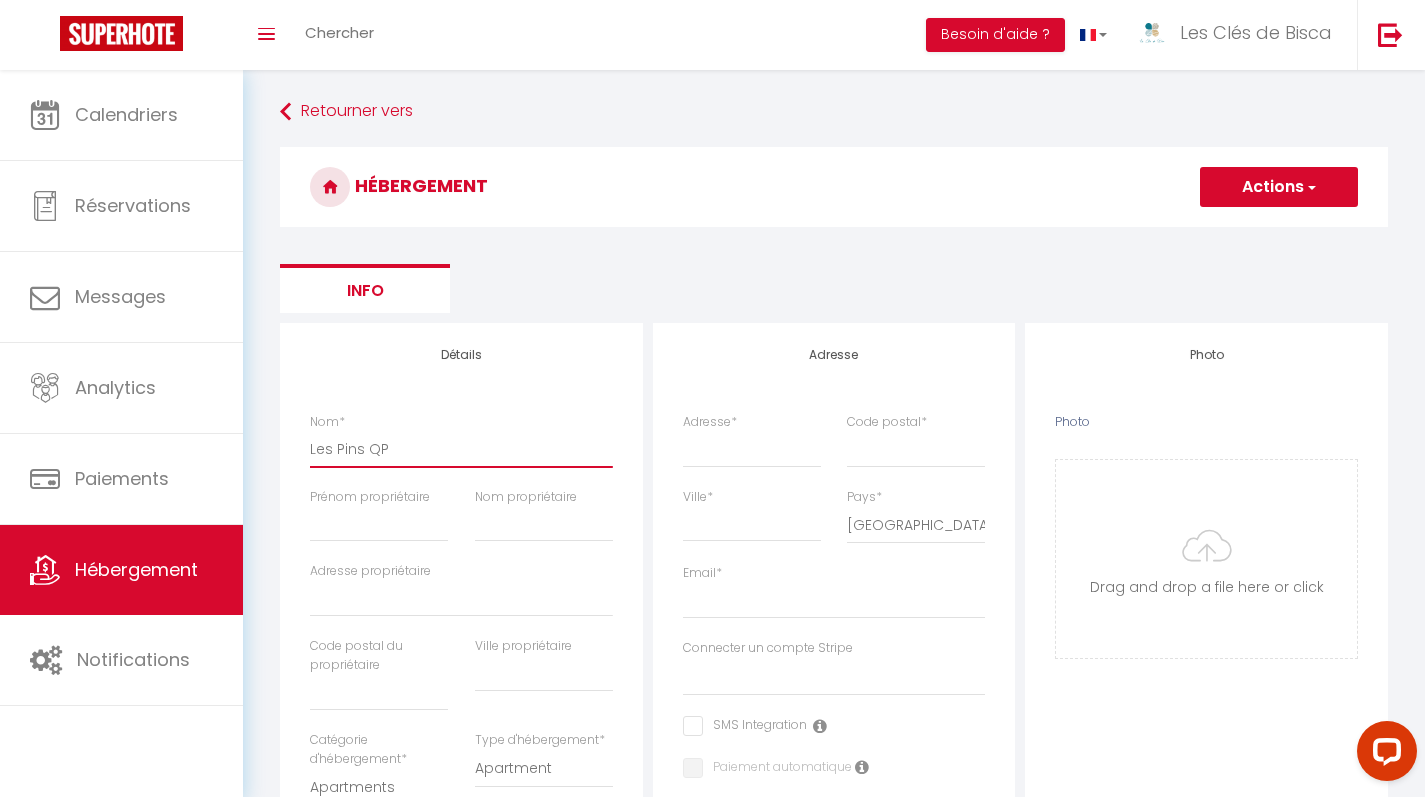 select 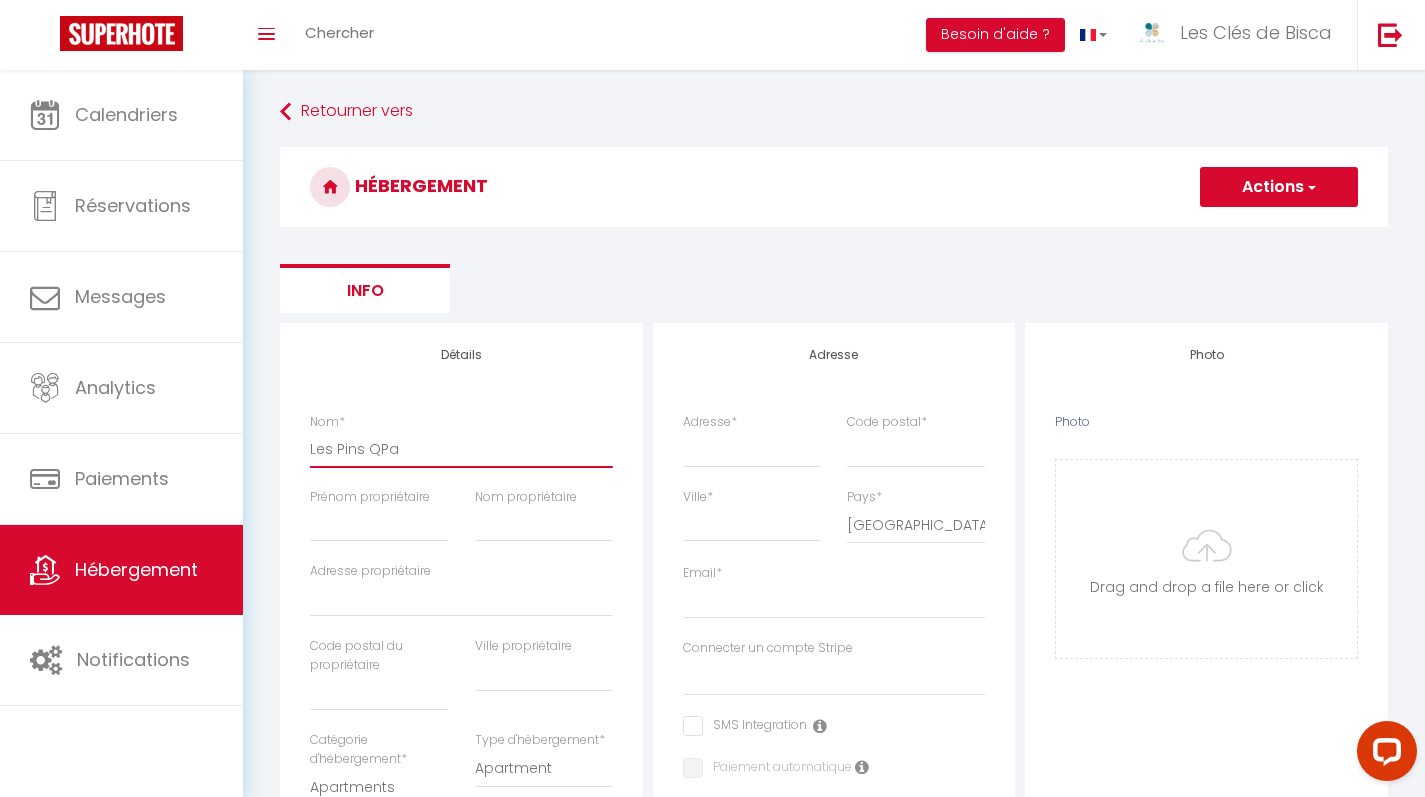 select 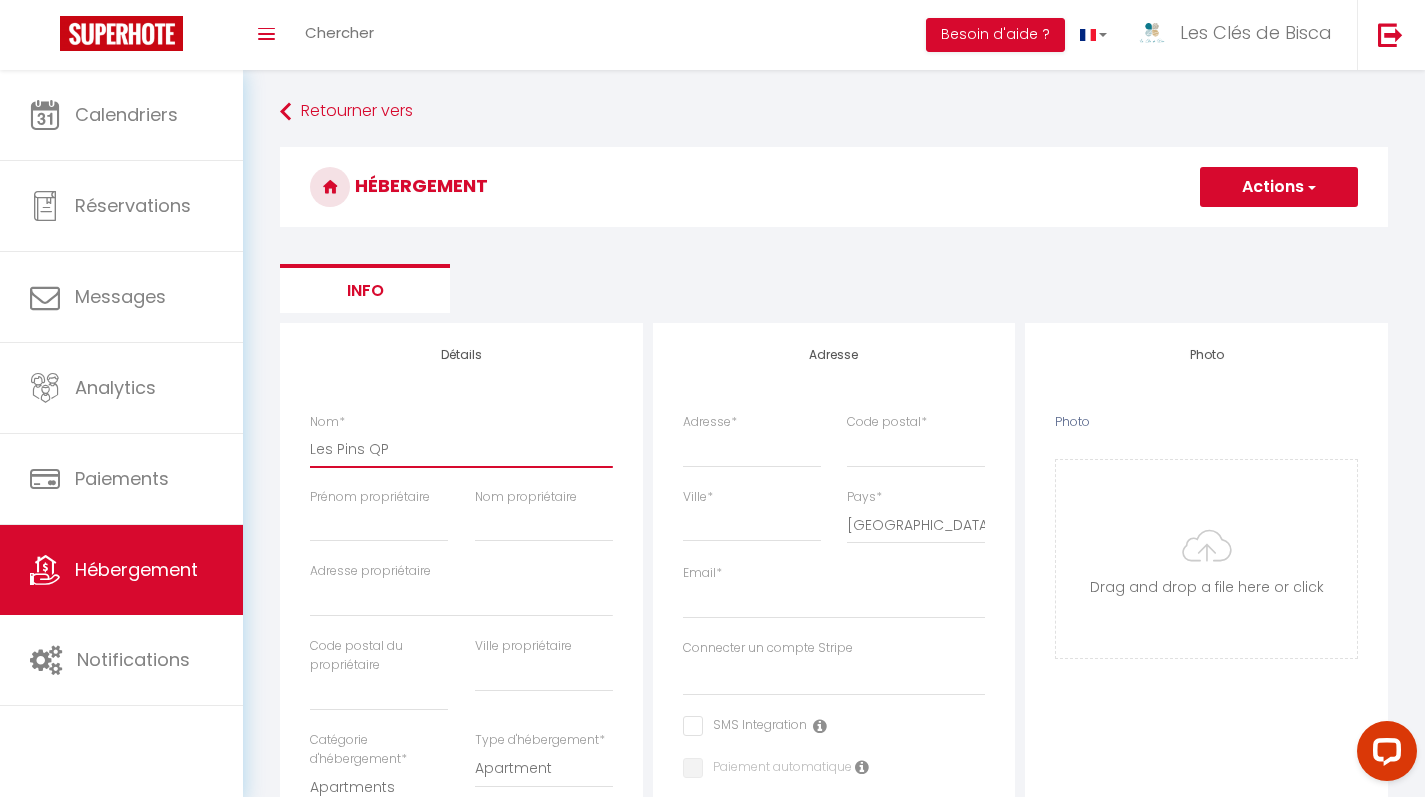 select 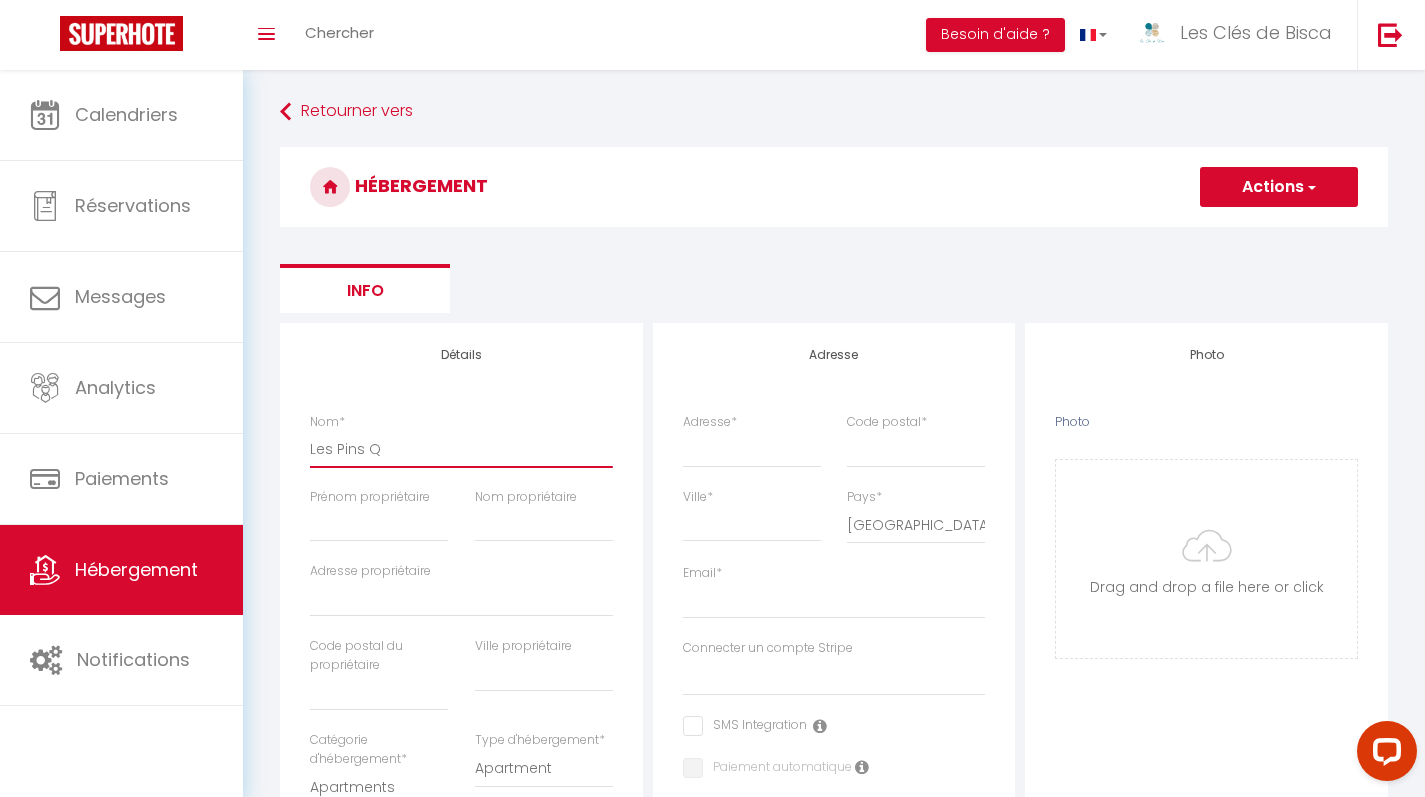 select 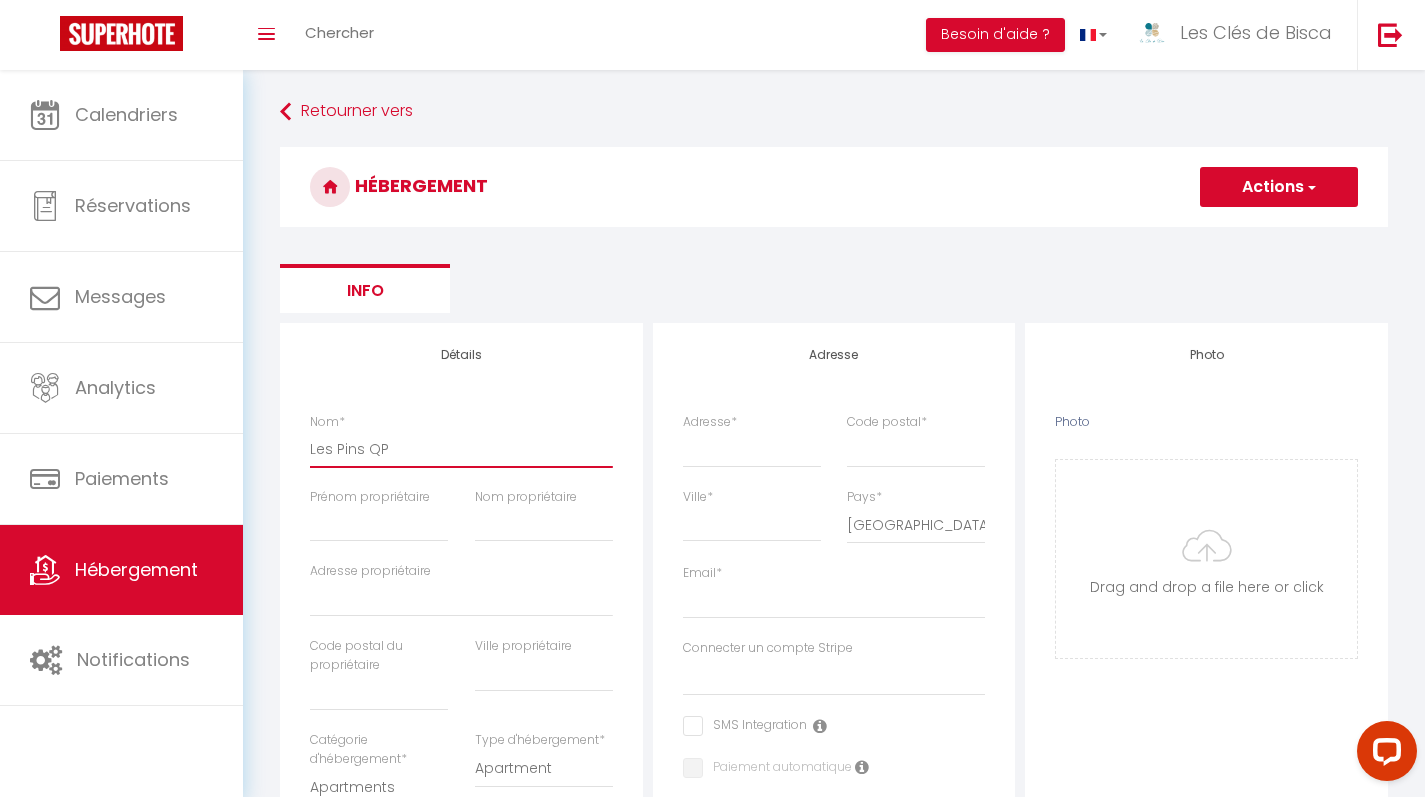 select 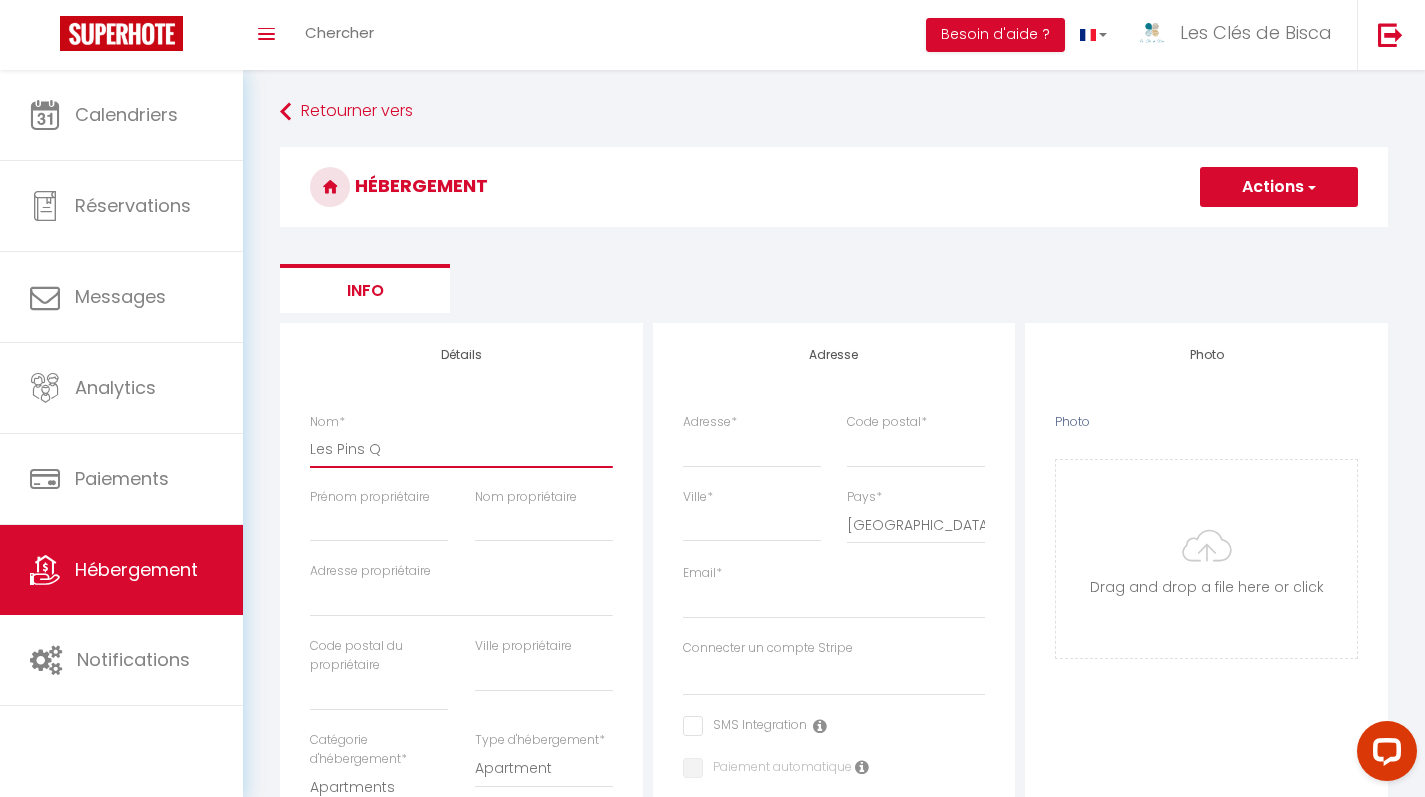 select 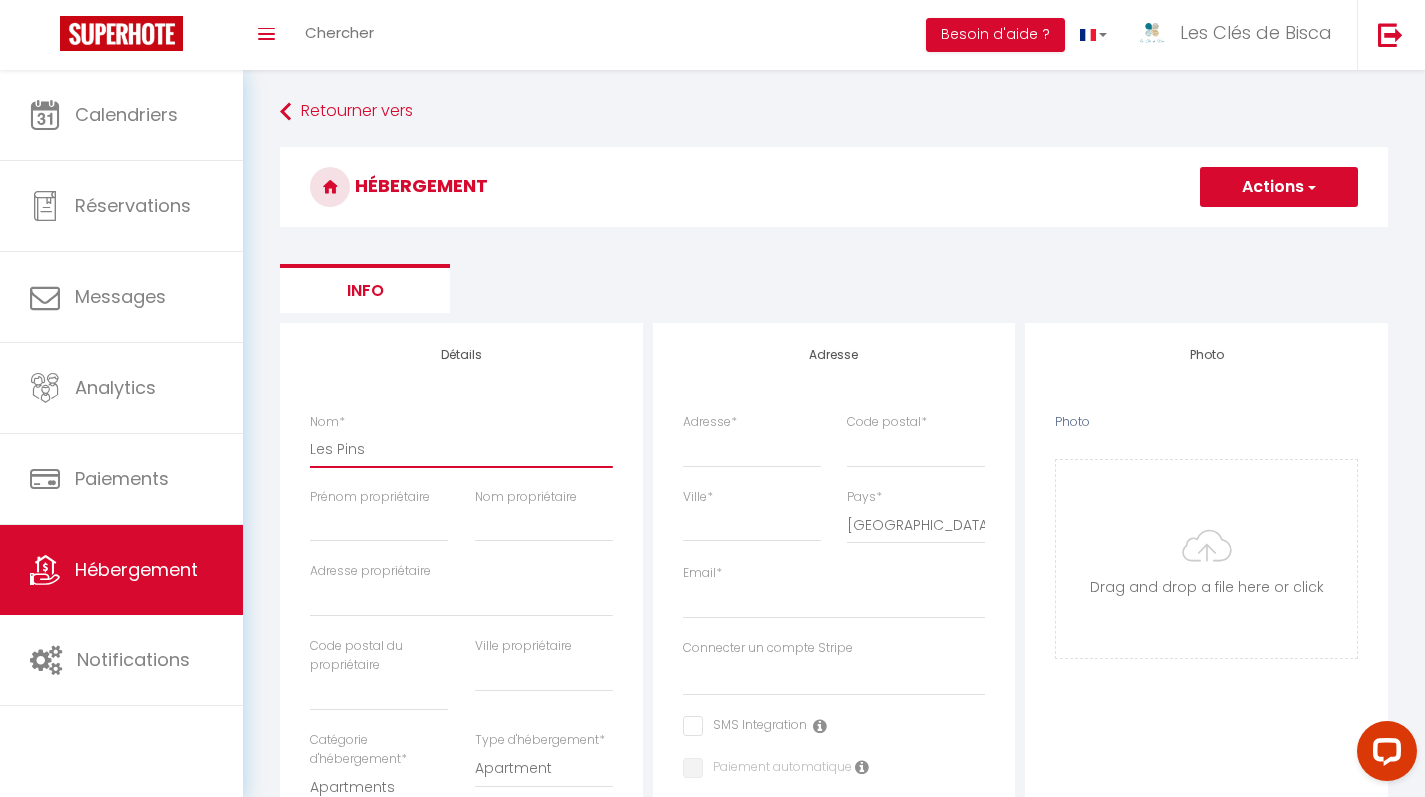 select 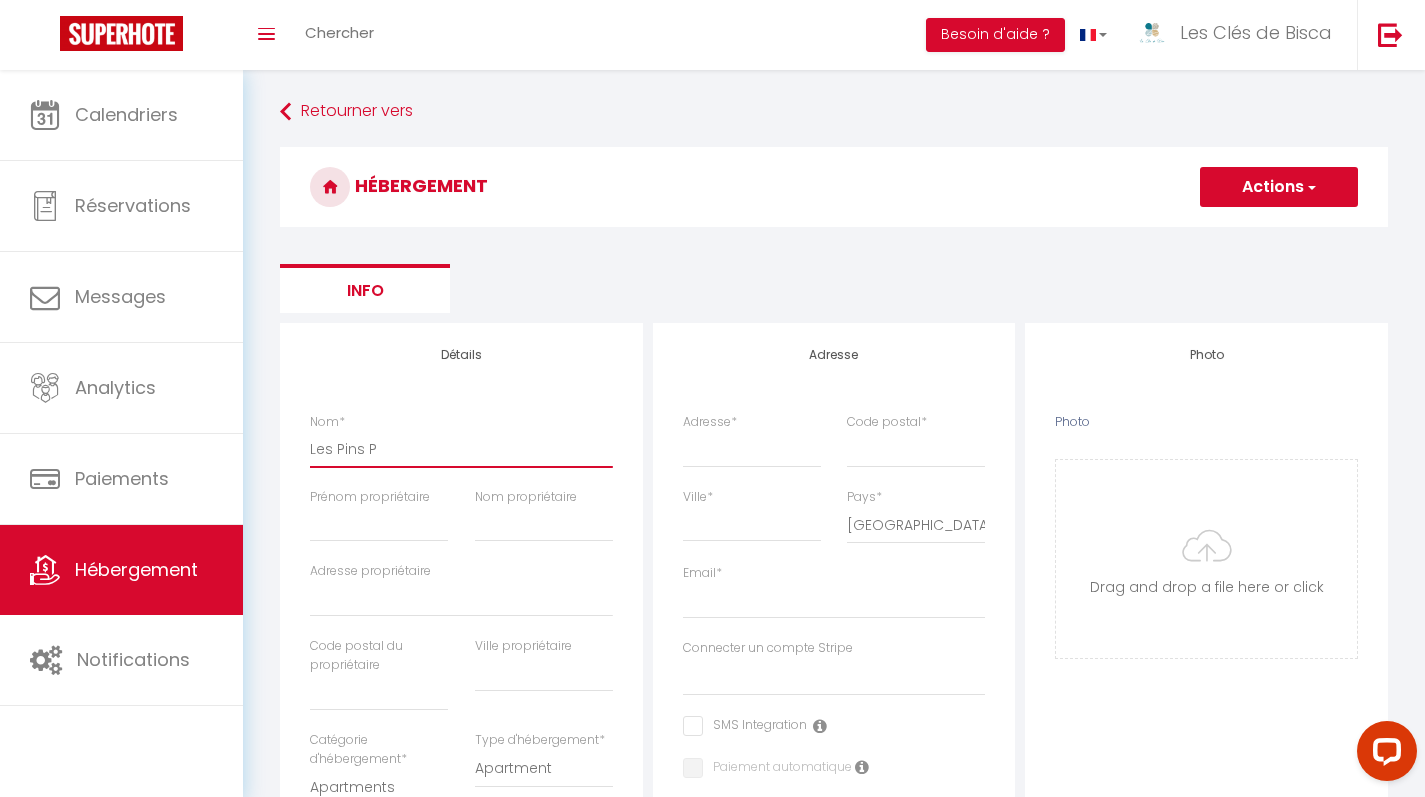 select 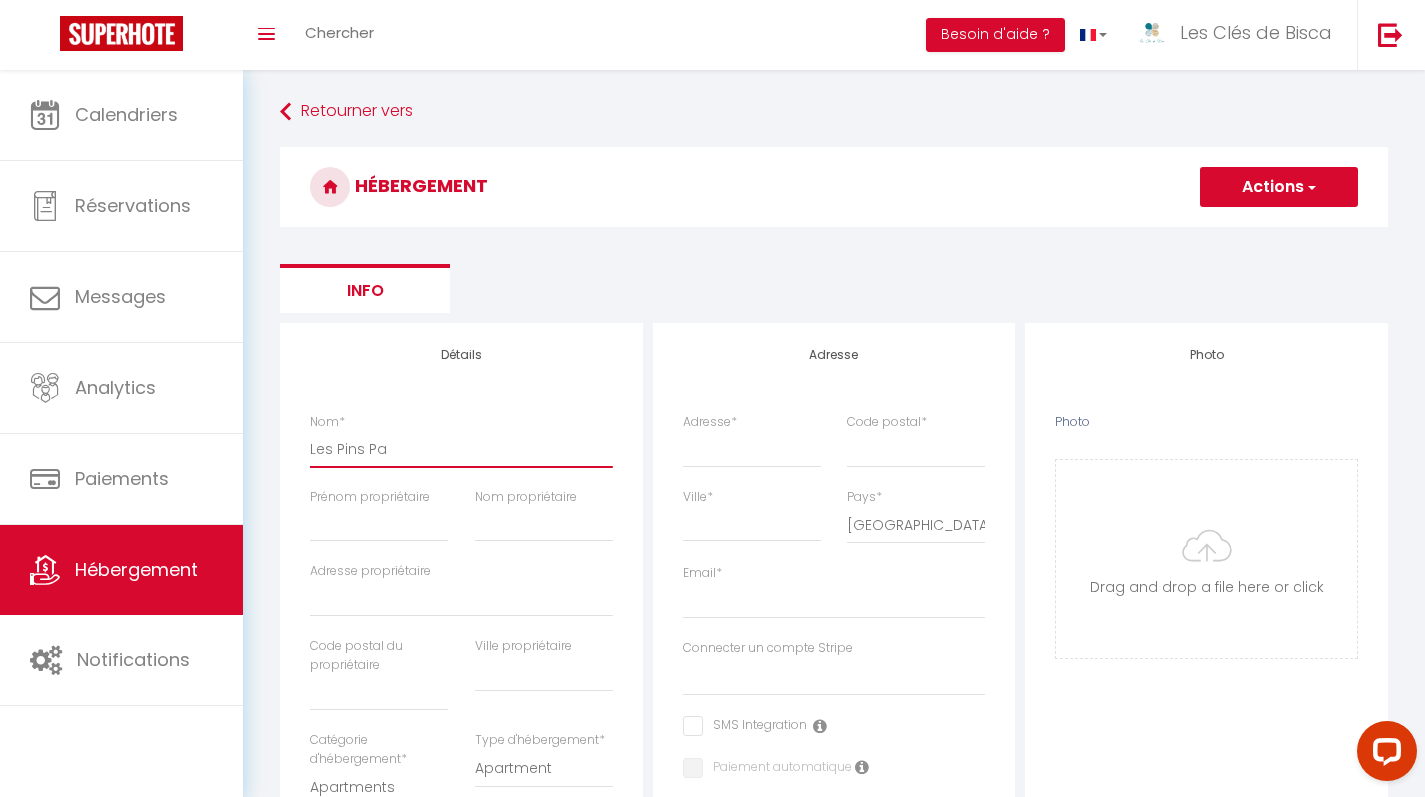 select 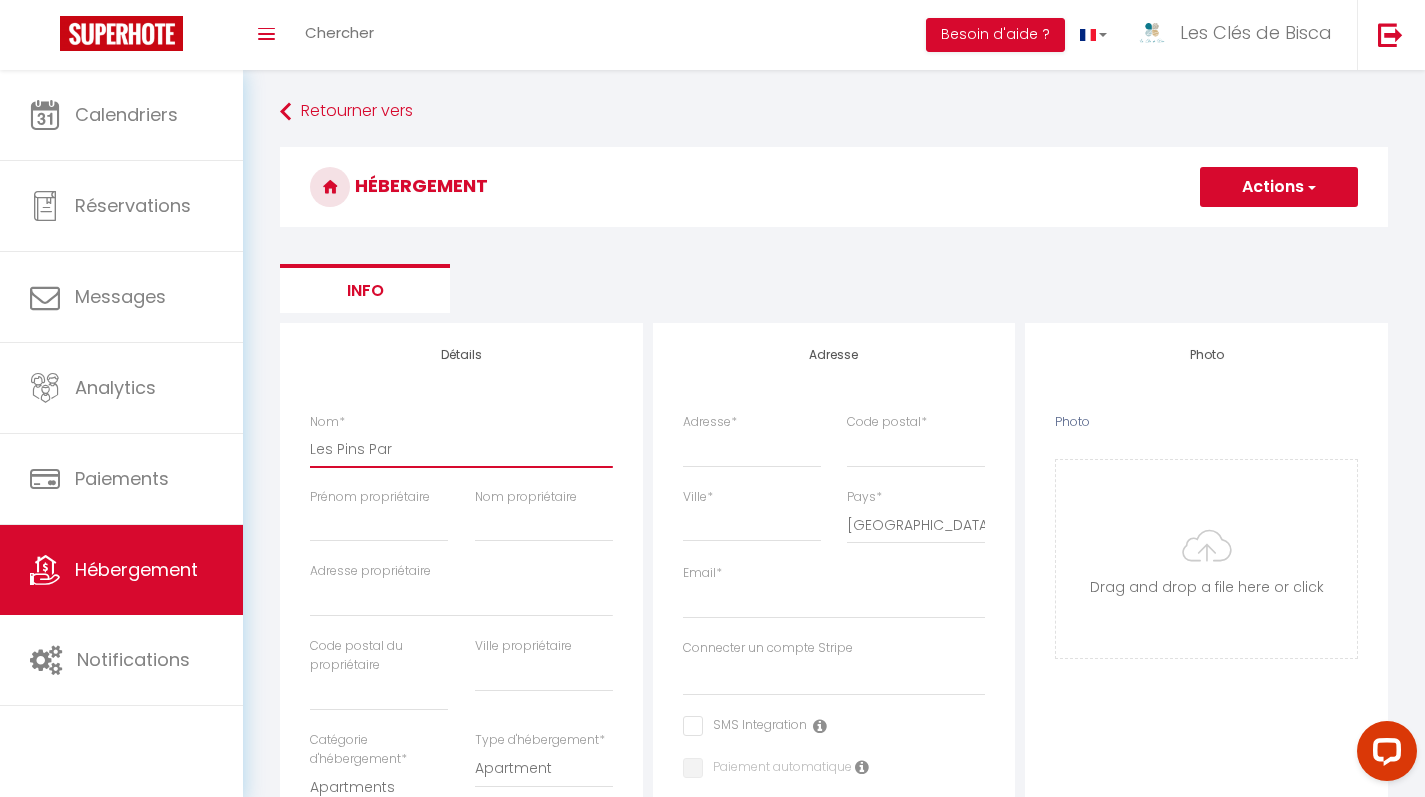 select 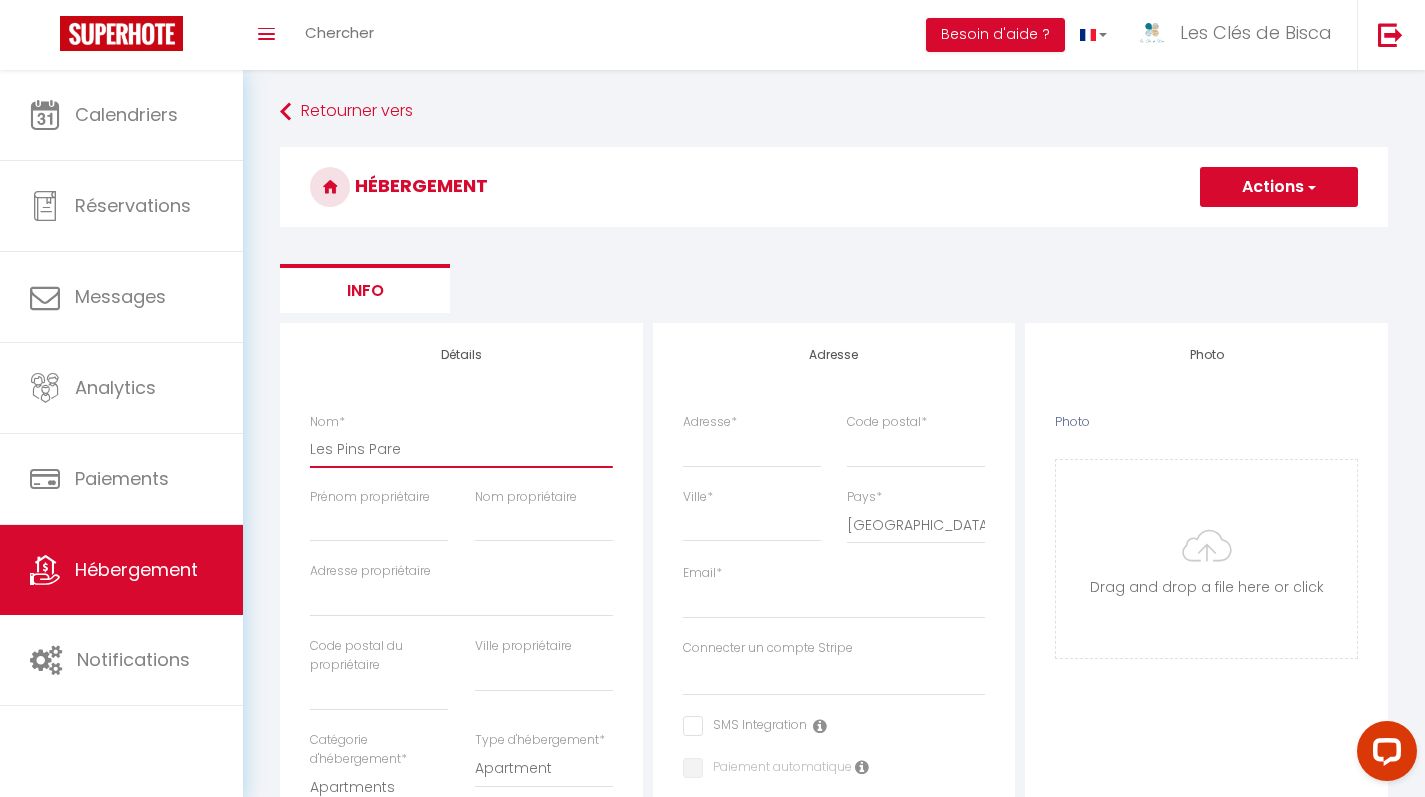 select 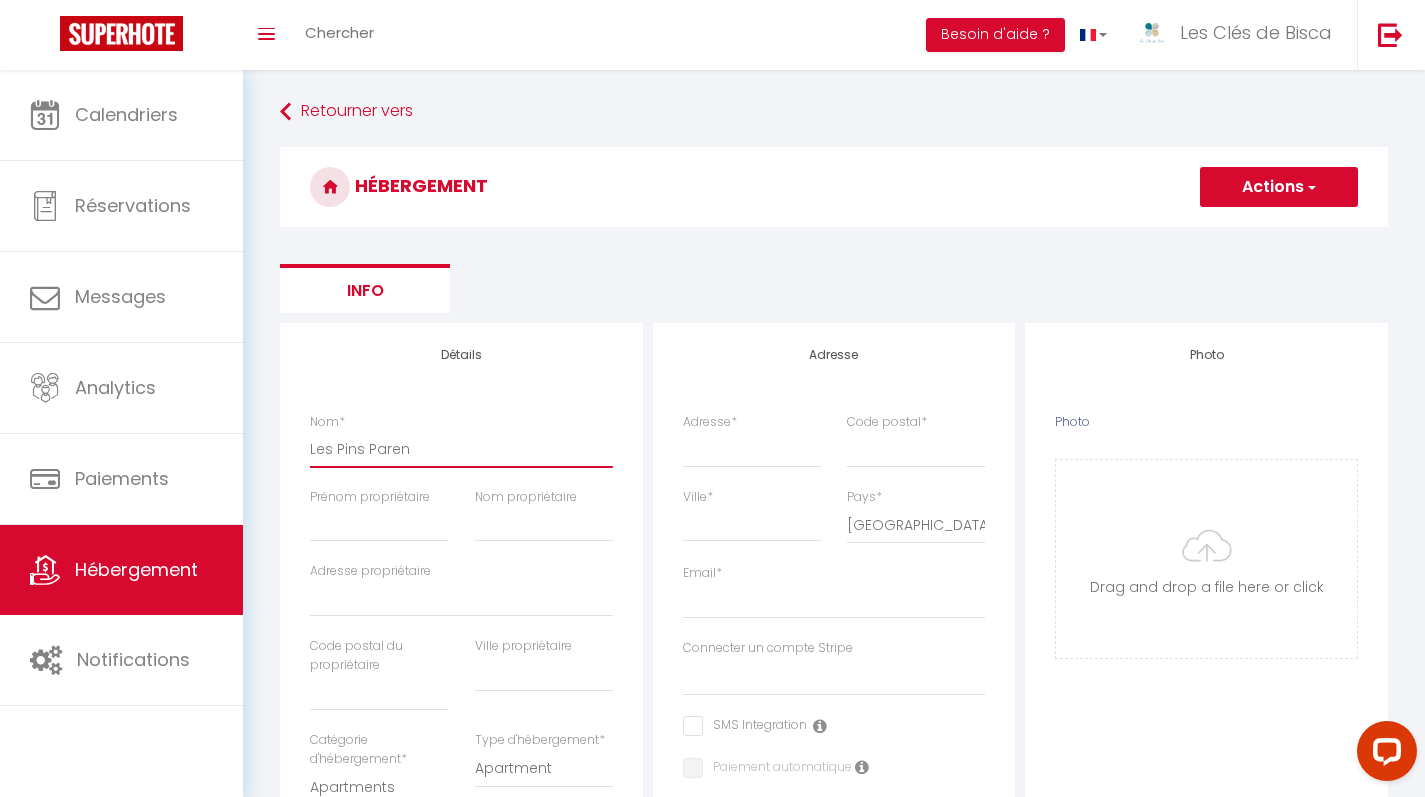 select 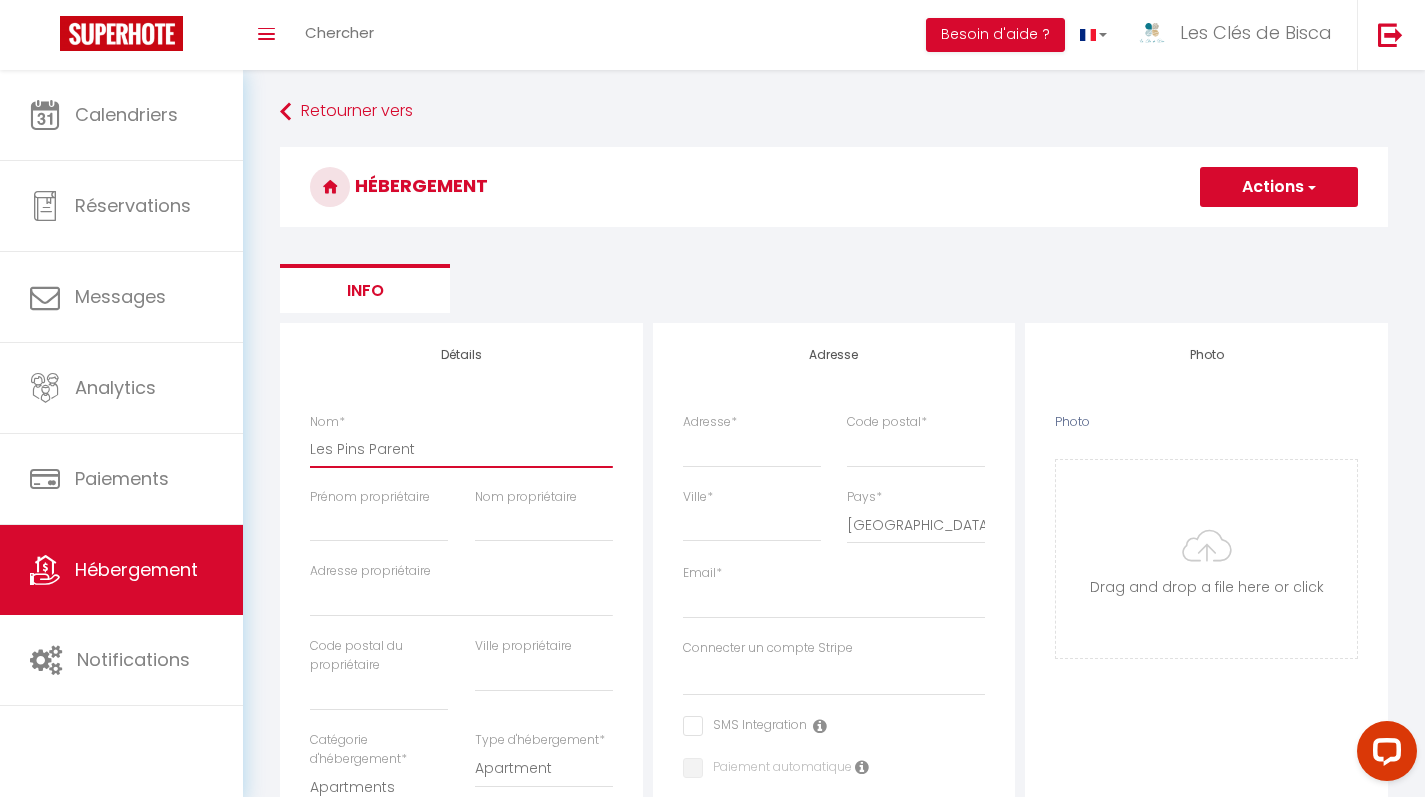 select 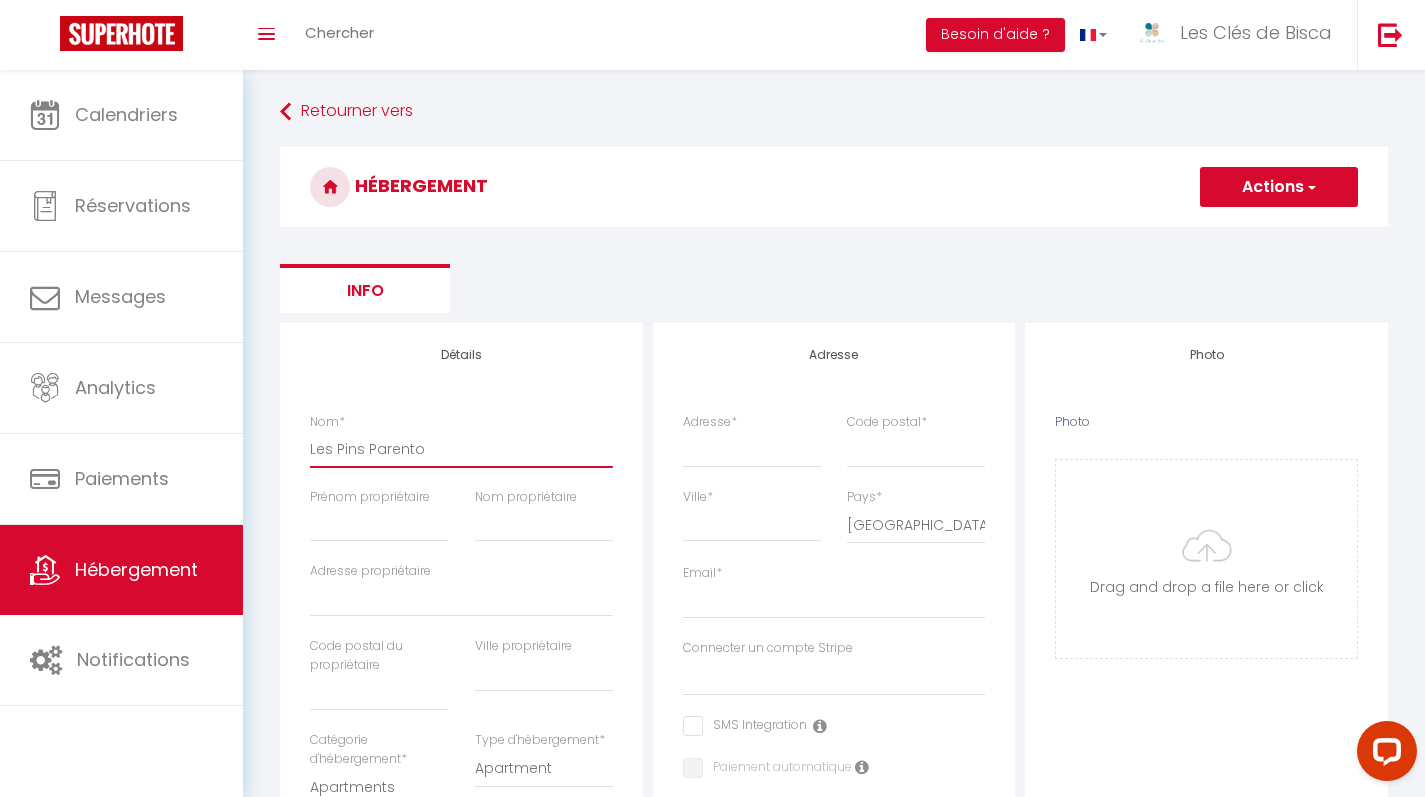 select 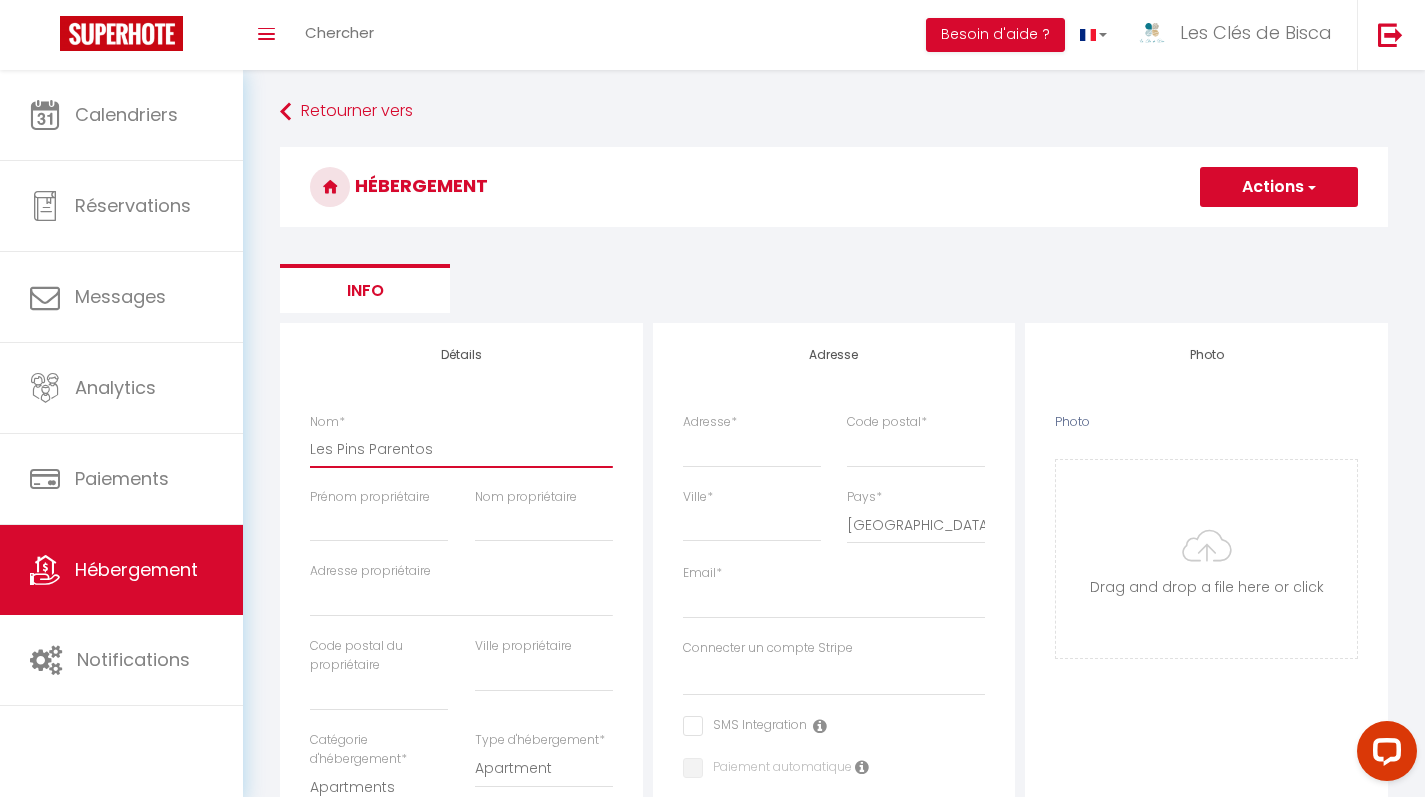 select 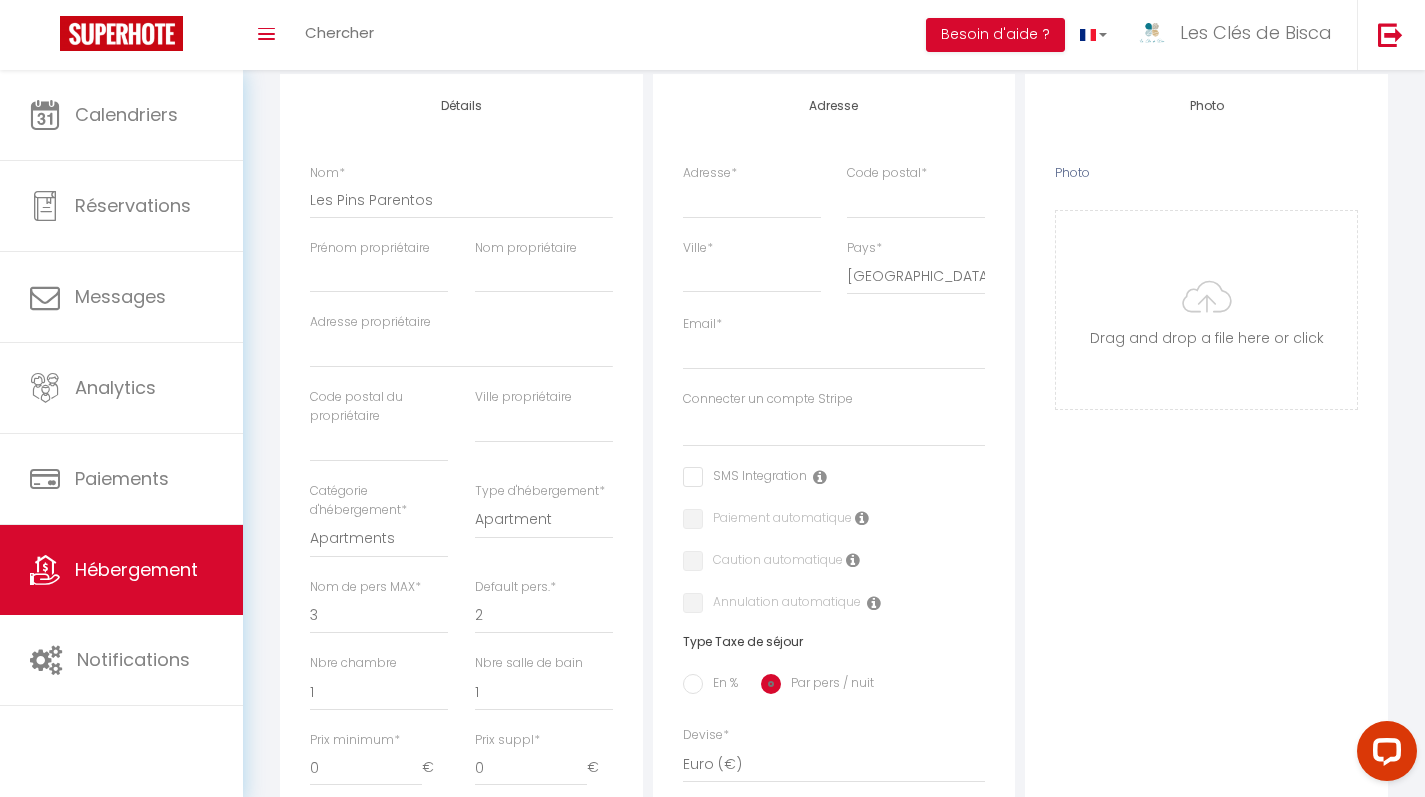 click on "Ville propriétaire" at bounding box center (523, 397) 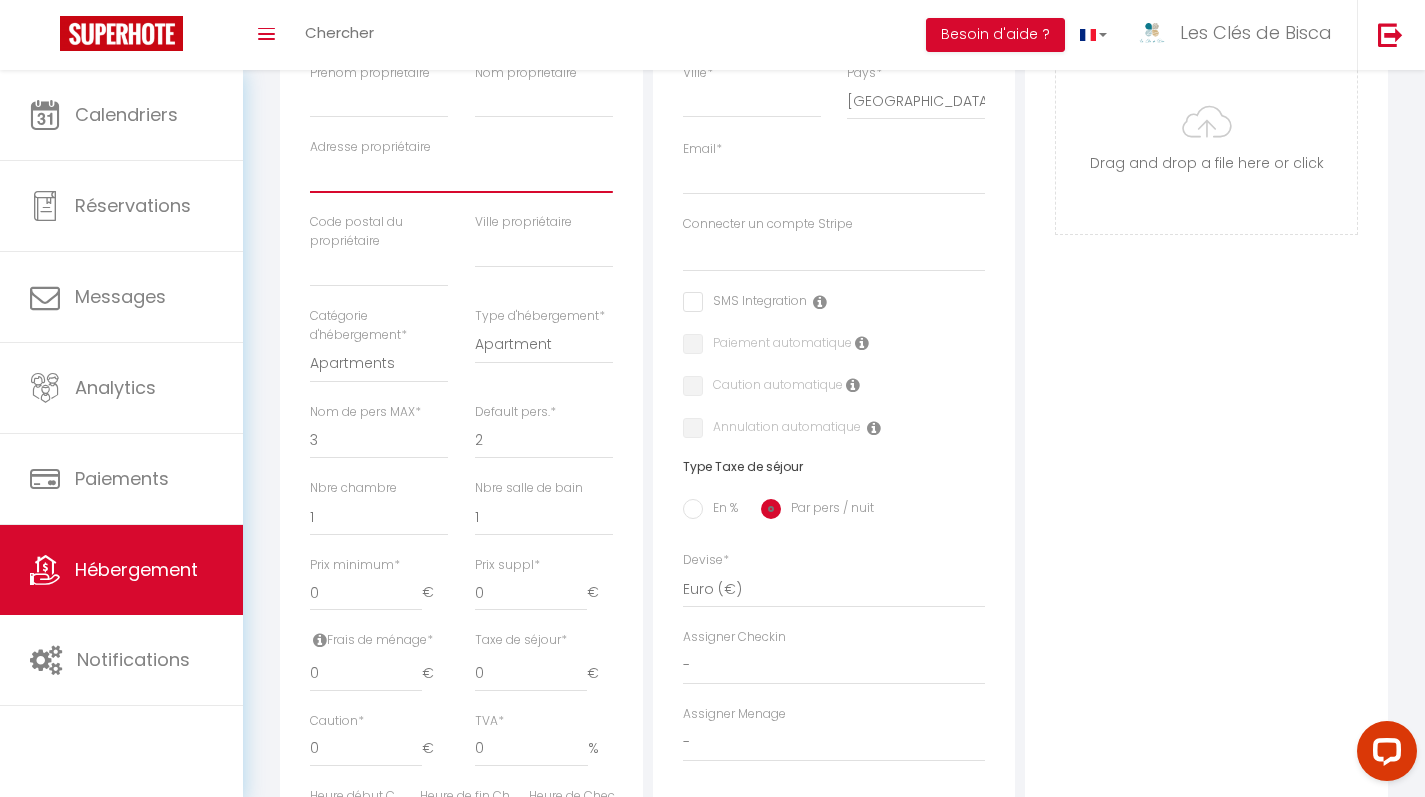 scroll, scrollTop: 452, scrollLeft: 0, axis: vertical 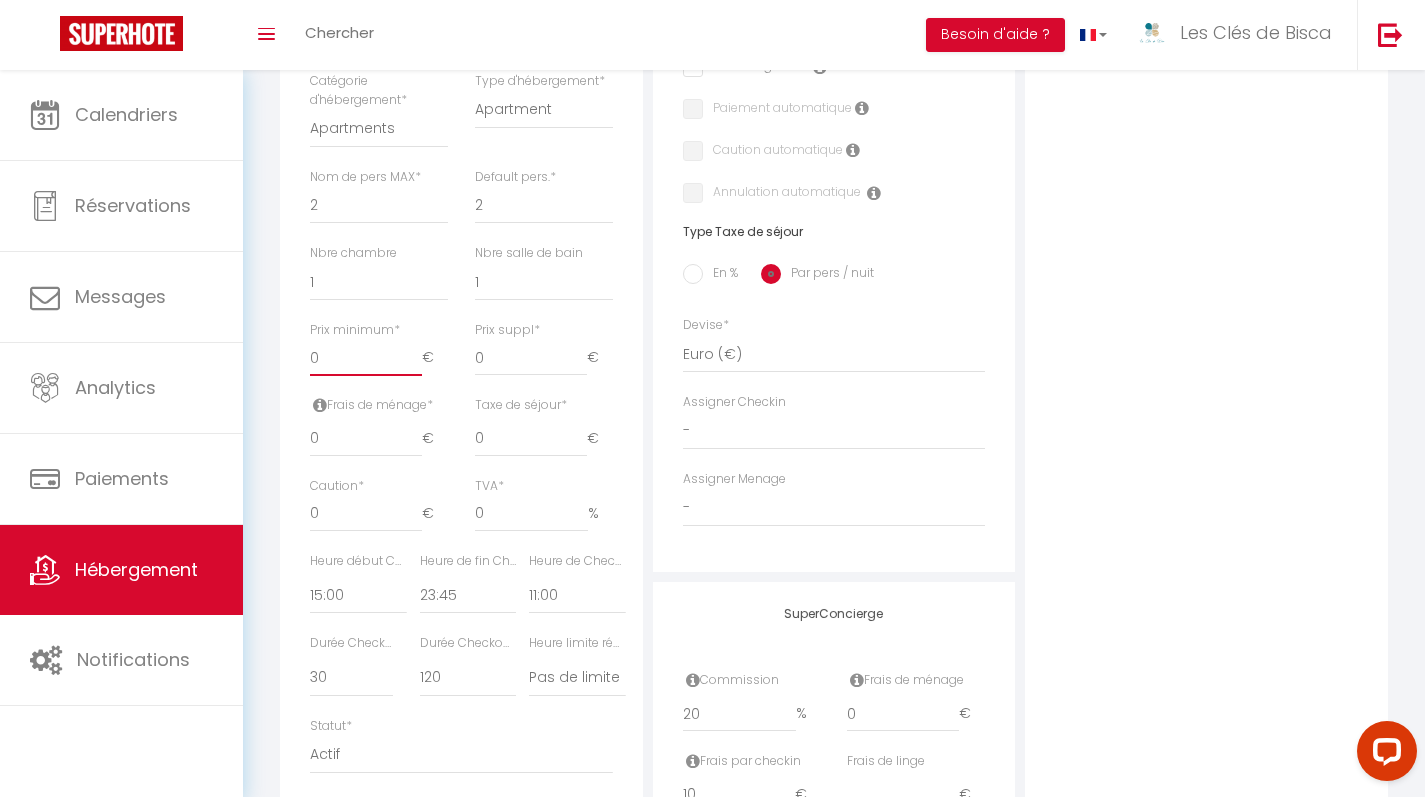 drag, startPoint x: 282, startPoint y: 343, endPoint x: 269, endPoint y: 339, distance: 13.601471 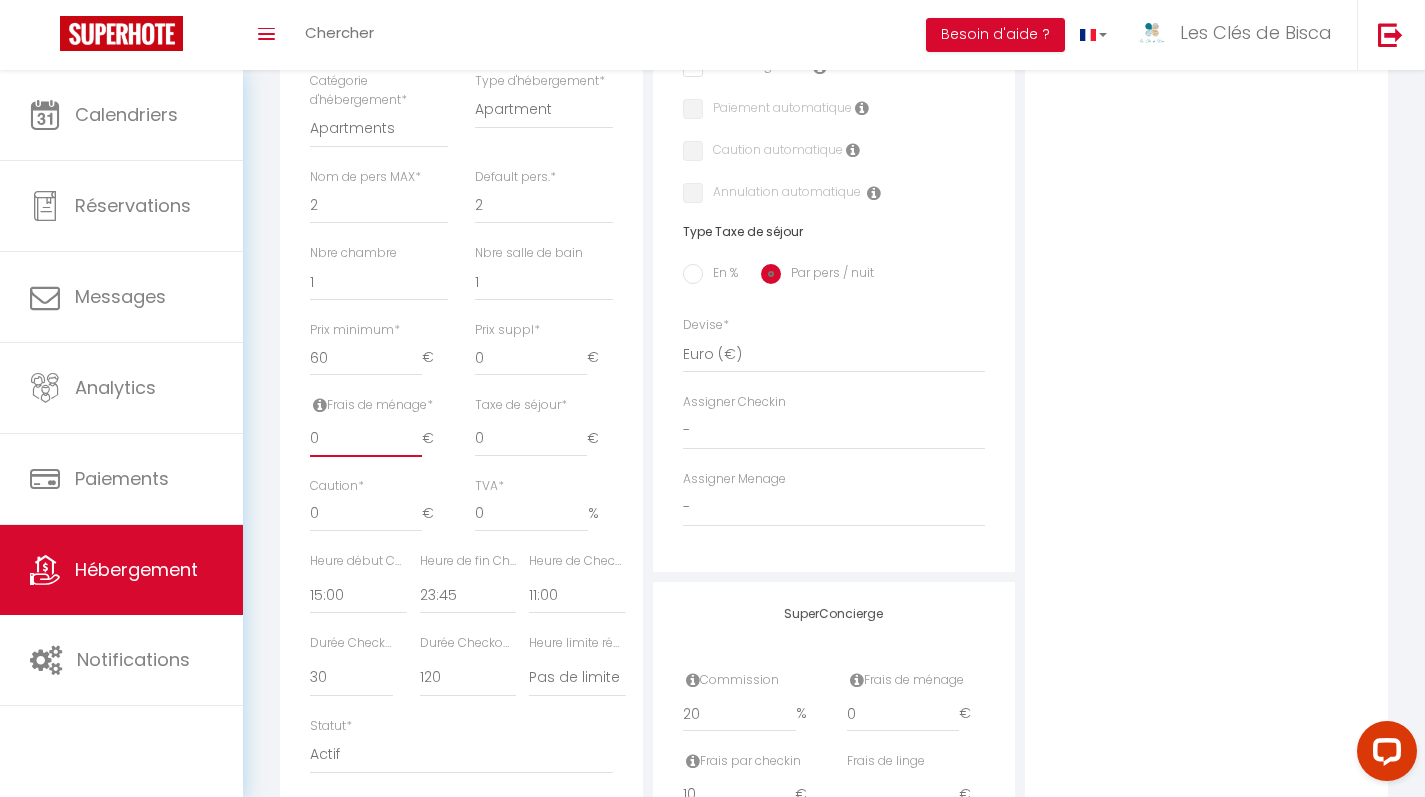 drag, startPoint x: 381, startPoint y: 434, endPoint x: 250, endPoint y: 417, distance: 132.09845 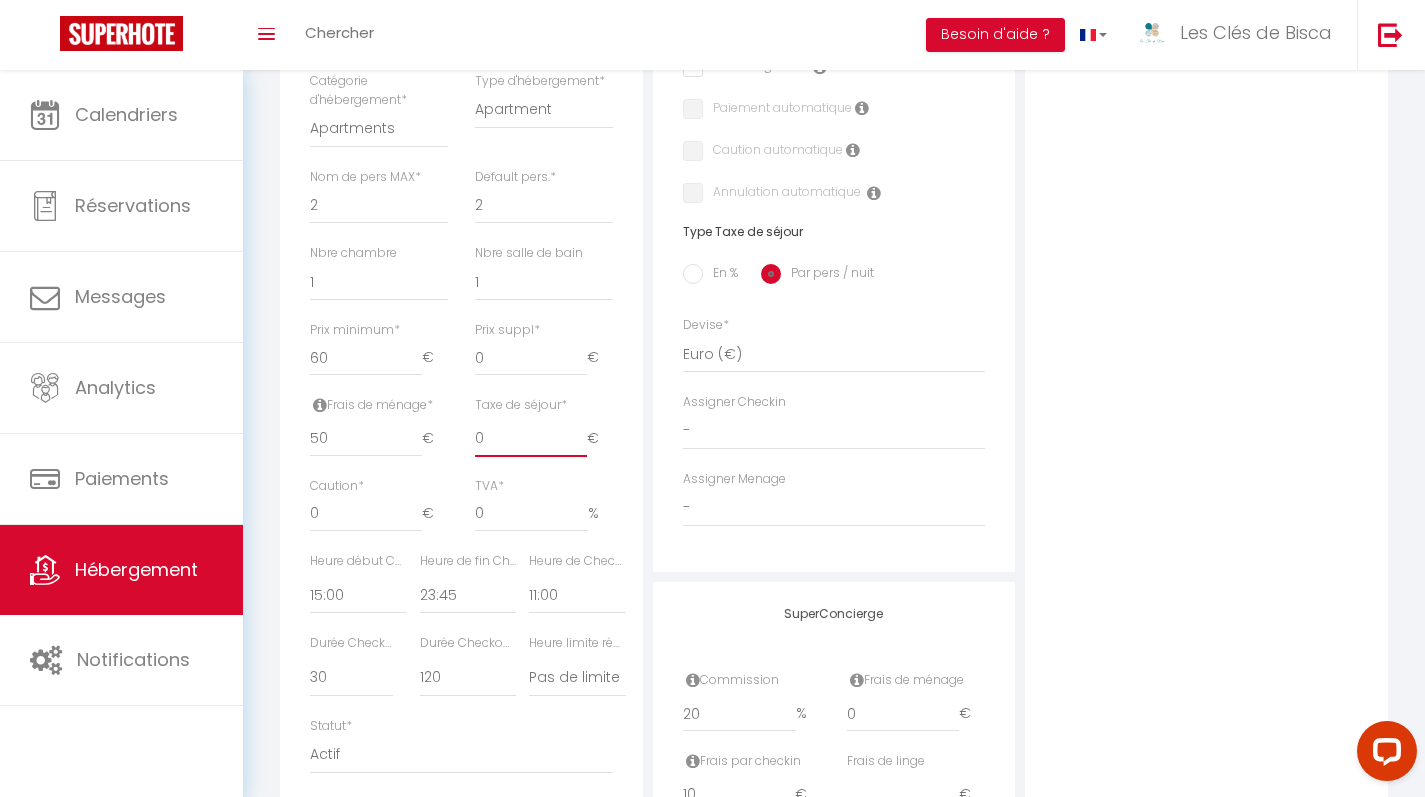 click on "0" at bounding box center [531, 439] 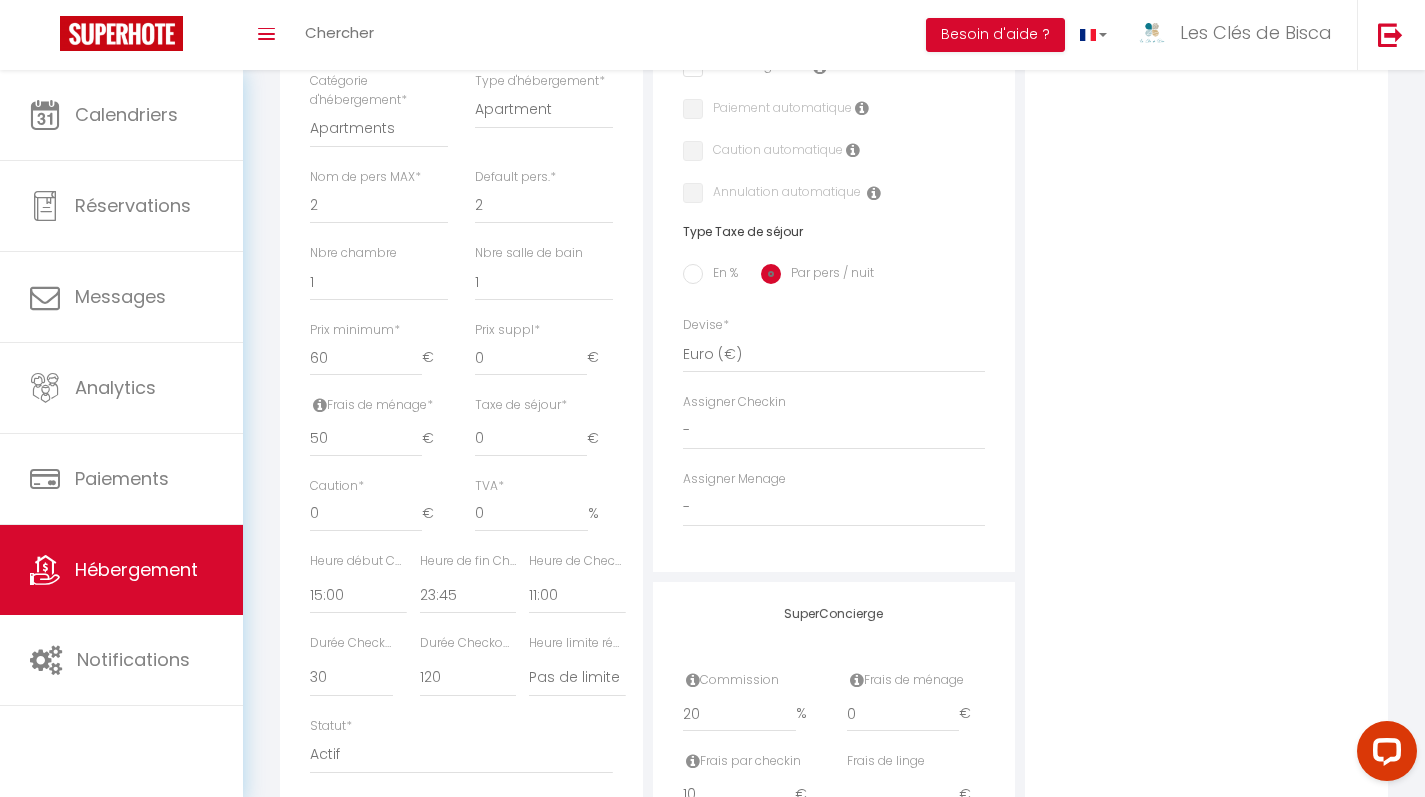 click on "En %" at bounding box center [693, 274] 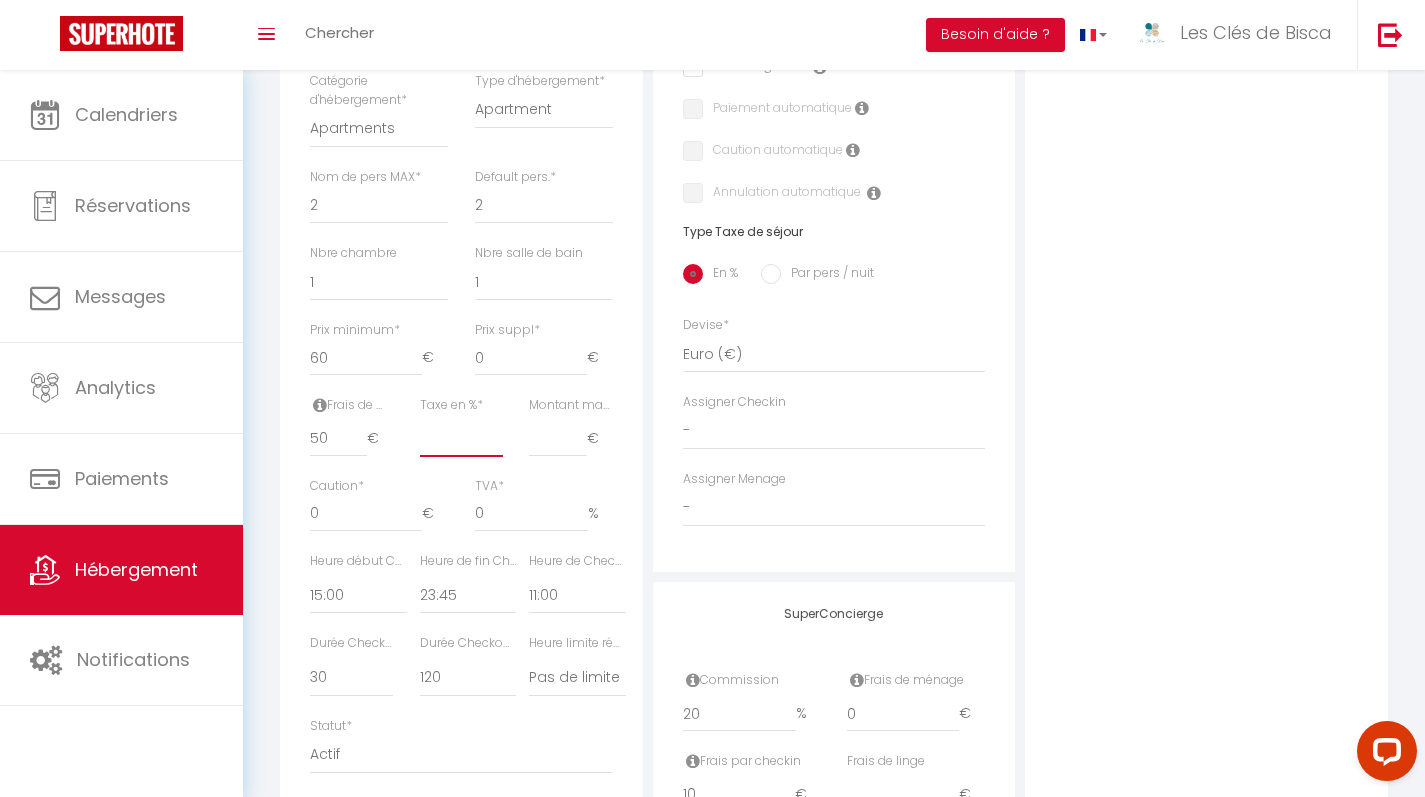 click on "Taxe en %
*" at bounding box center [461, 439] 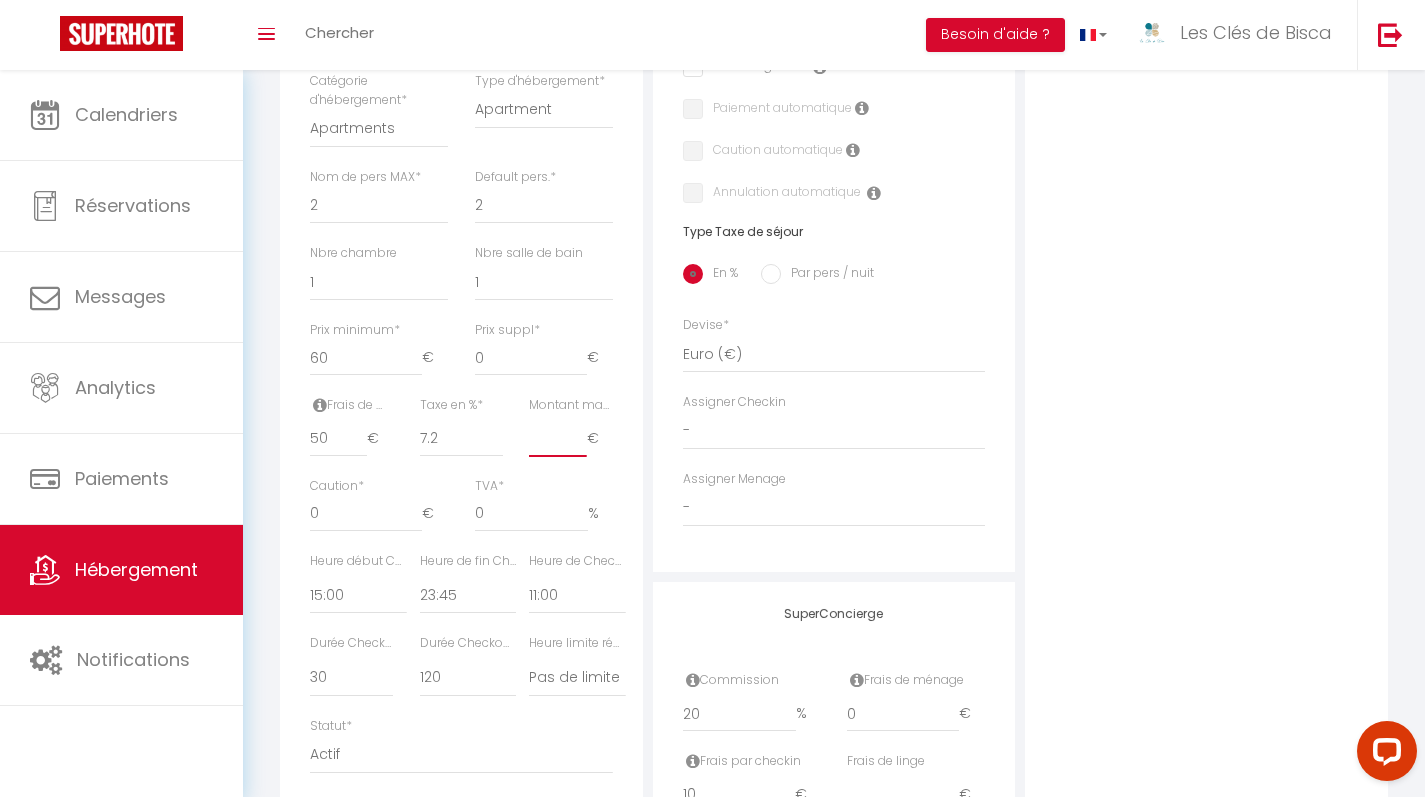 click on "Montant max taxe séjour
*" at bounding box center (557, 439) 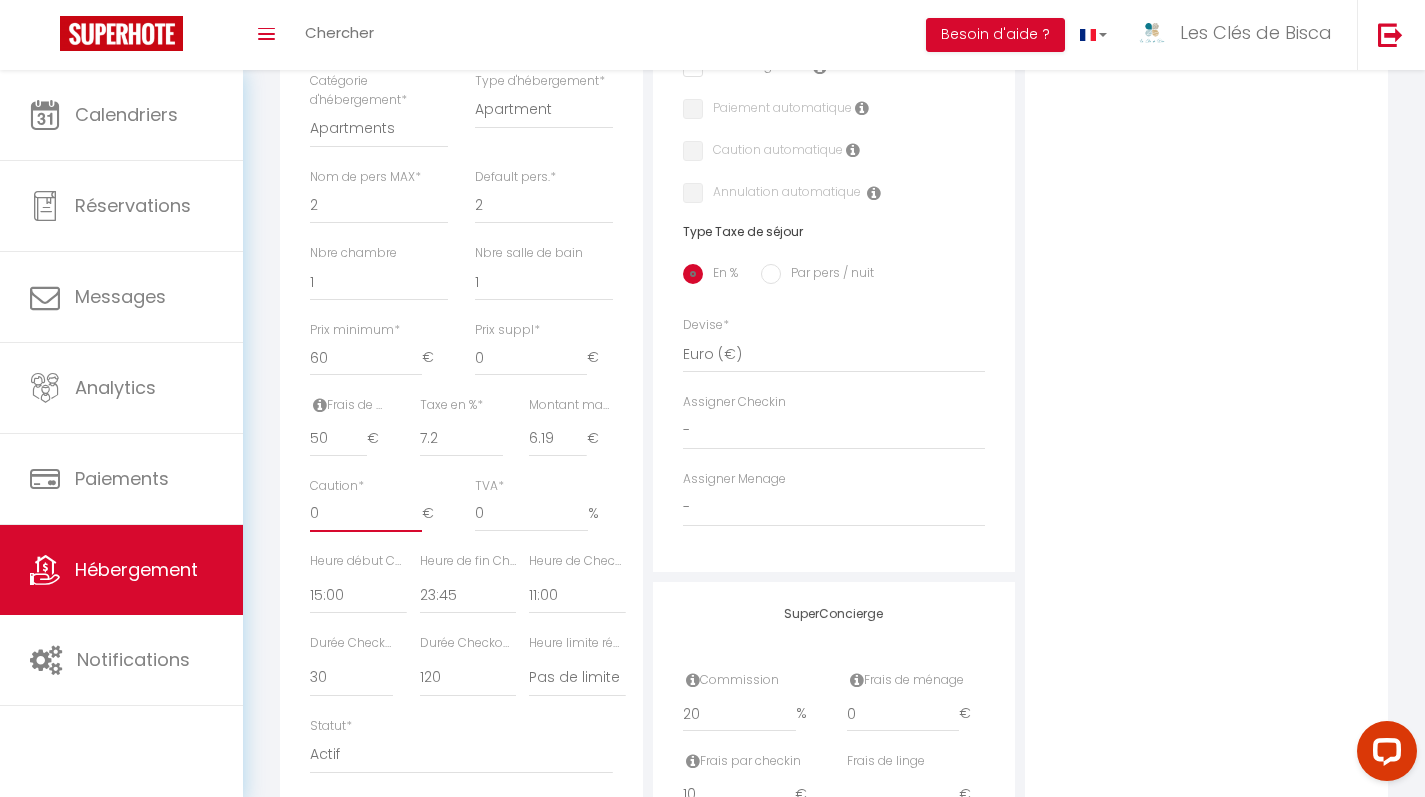 drag, startPoint x: 330, startPoint y: 509, endPoint x: 283, endPoint y: 508, distance: 47.010635 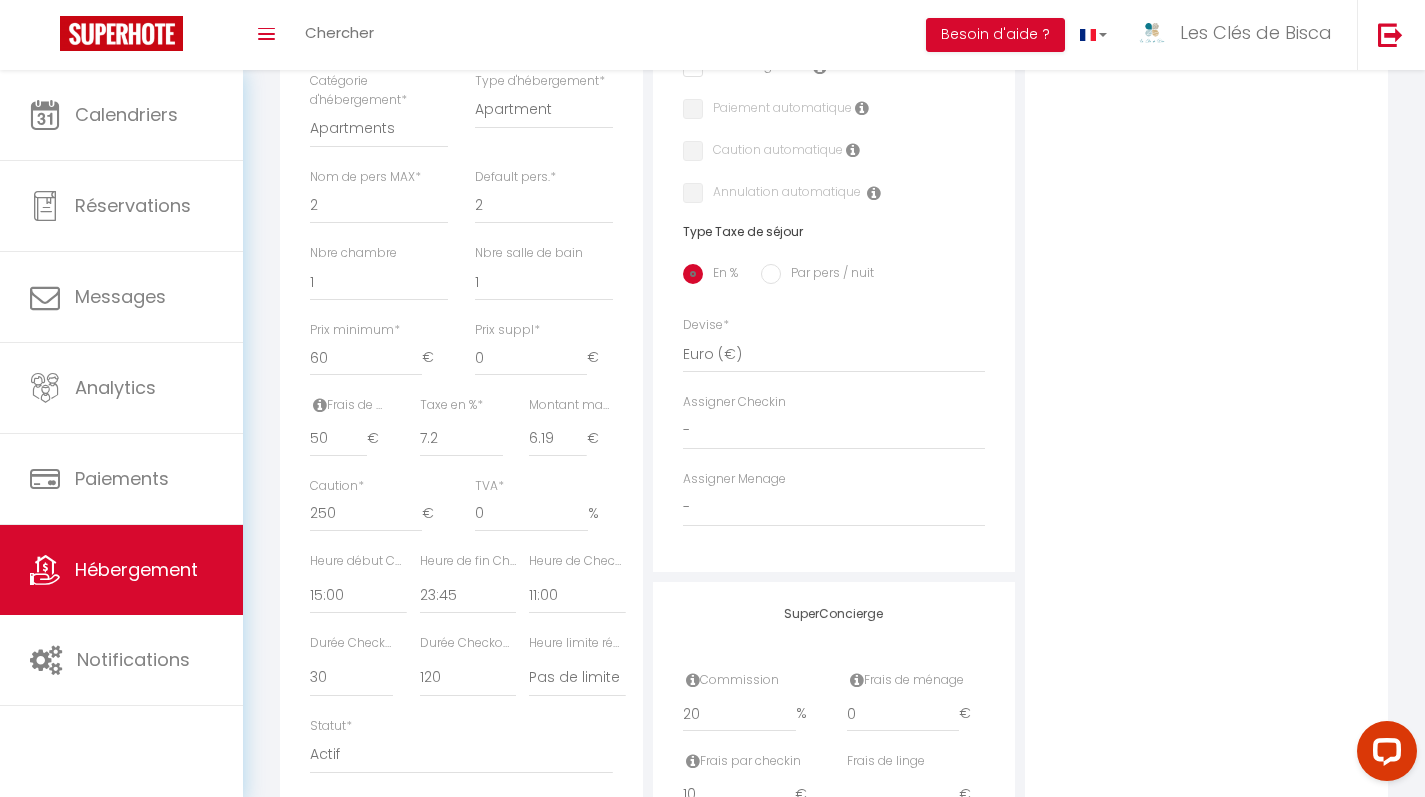 click on "TVA
*   0   %" at bounding box center (543, 514) 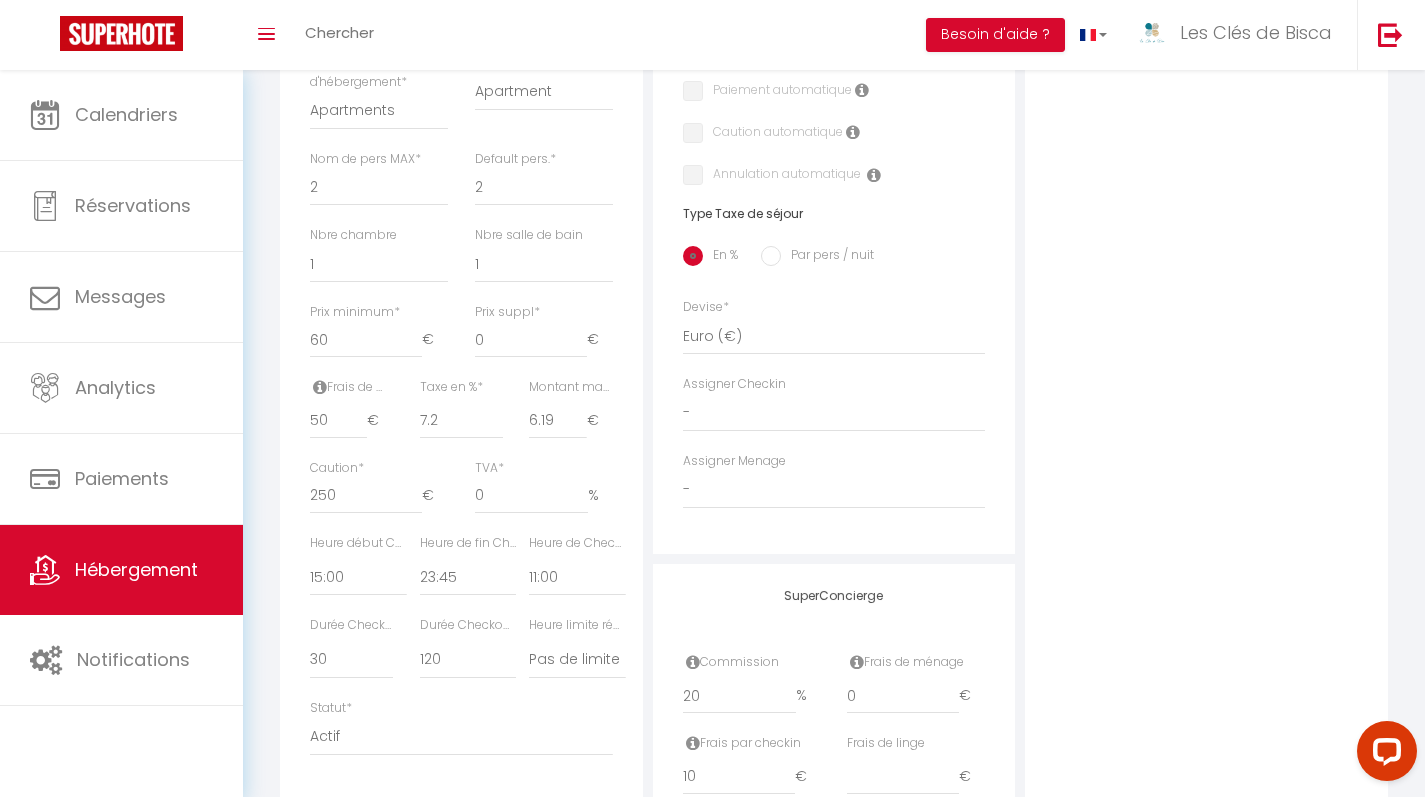 scroll, scrollTop: 726, scrollLeft: 0, axis: vertical 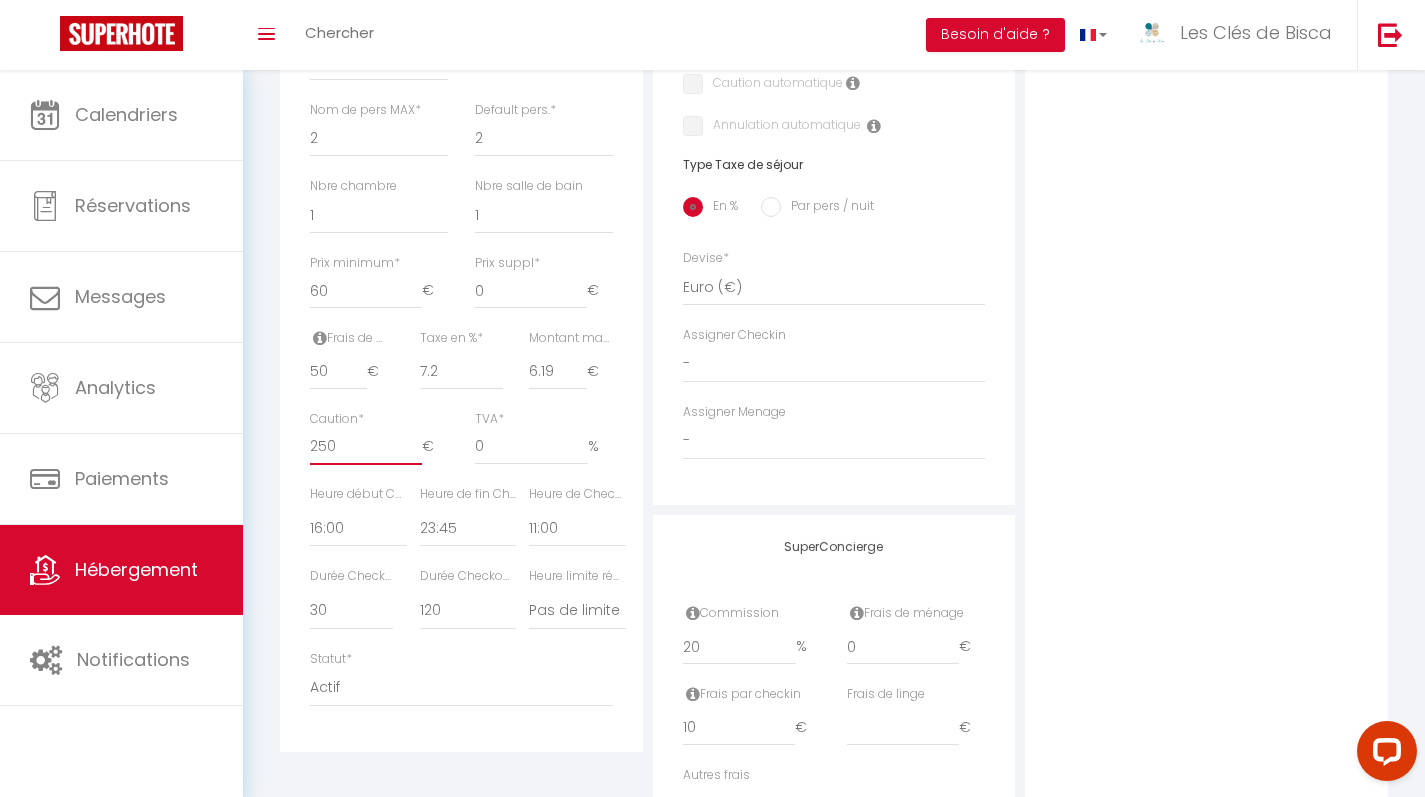 drag, startPoint x: 347, startPoint y: 441, endPoint x: 255, endPoint y: 428, distance: 92.91394 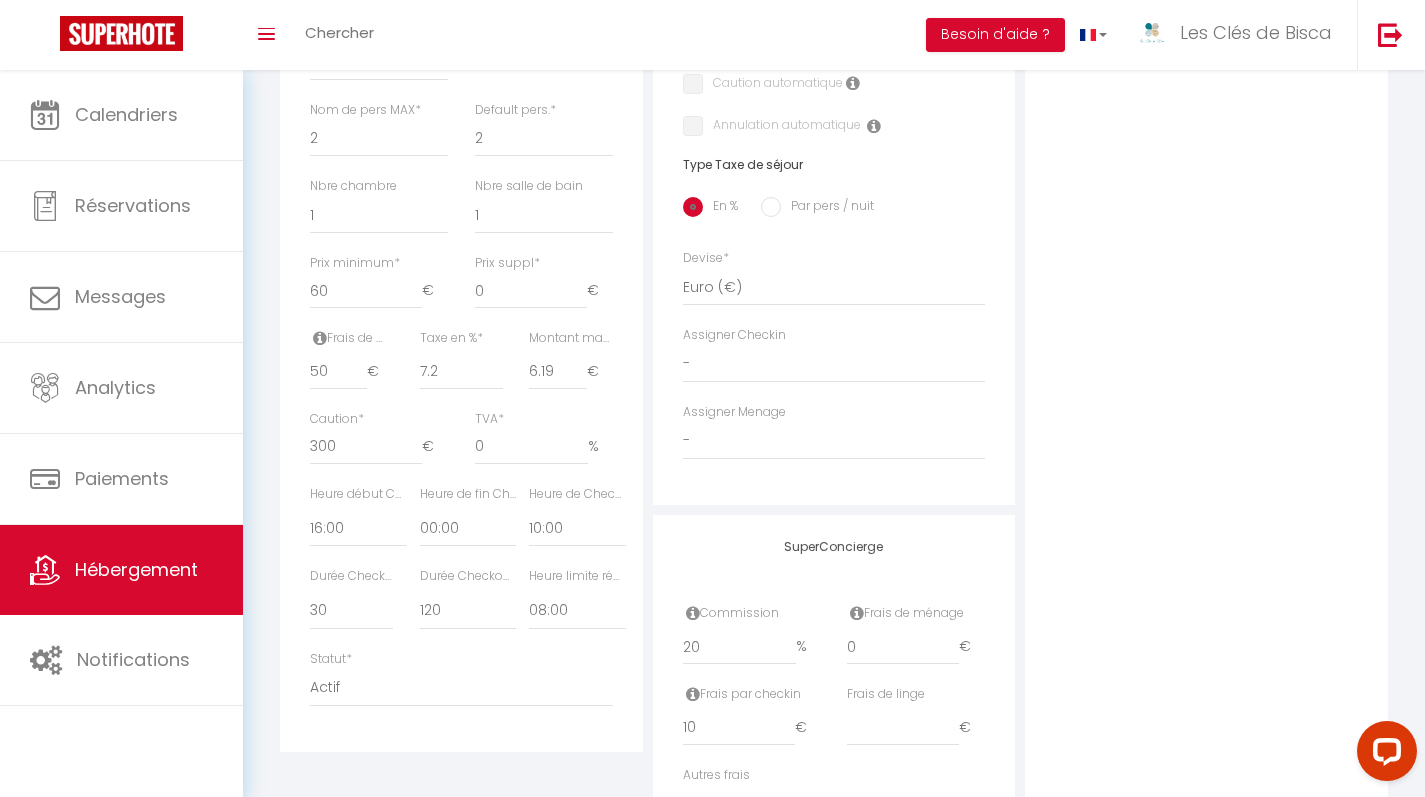 click on "Détails
Nom
*   Les Pins Parentos
Prénom propriétaire
Nom propriétaire
Adresse propriétaire
Code postal du propriétaire
Ville propriétaire
Catégorie d'hébergement
*
Apartments
Houses
Secondary units
Unique Homes" at bounding box center (461, 174) 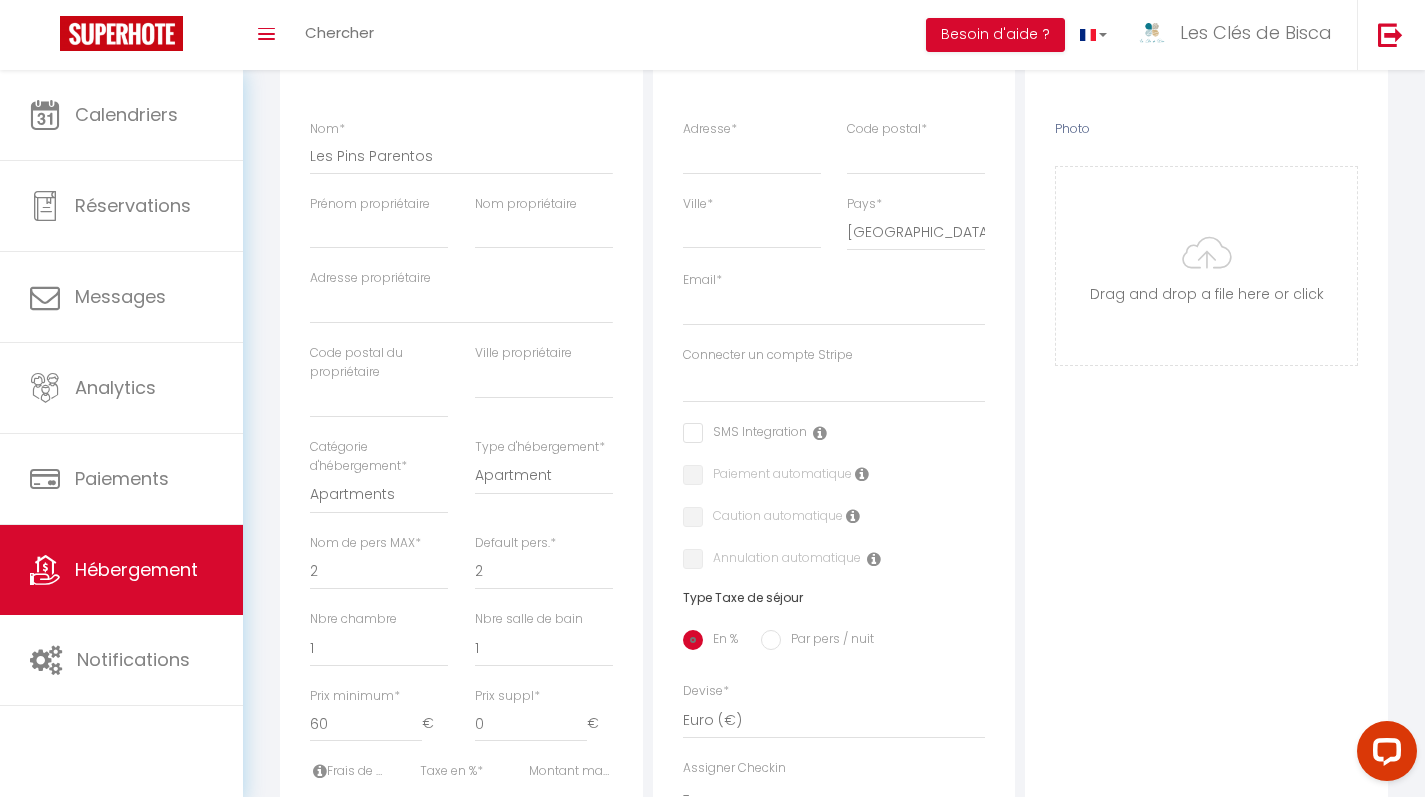 scroll, scrollTop: 0, scrollLeft: 0, axis: both 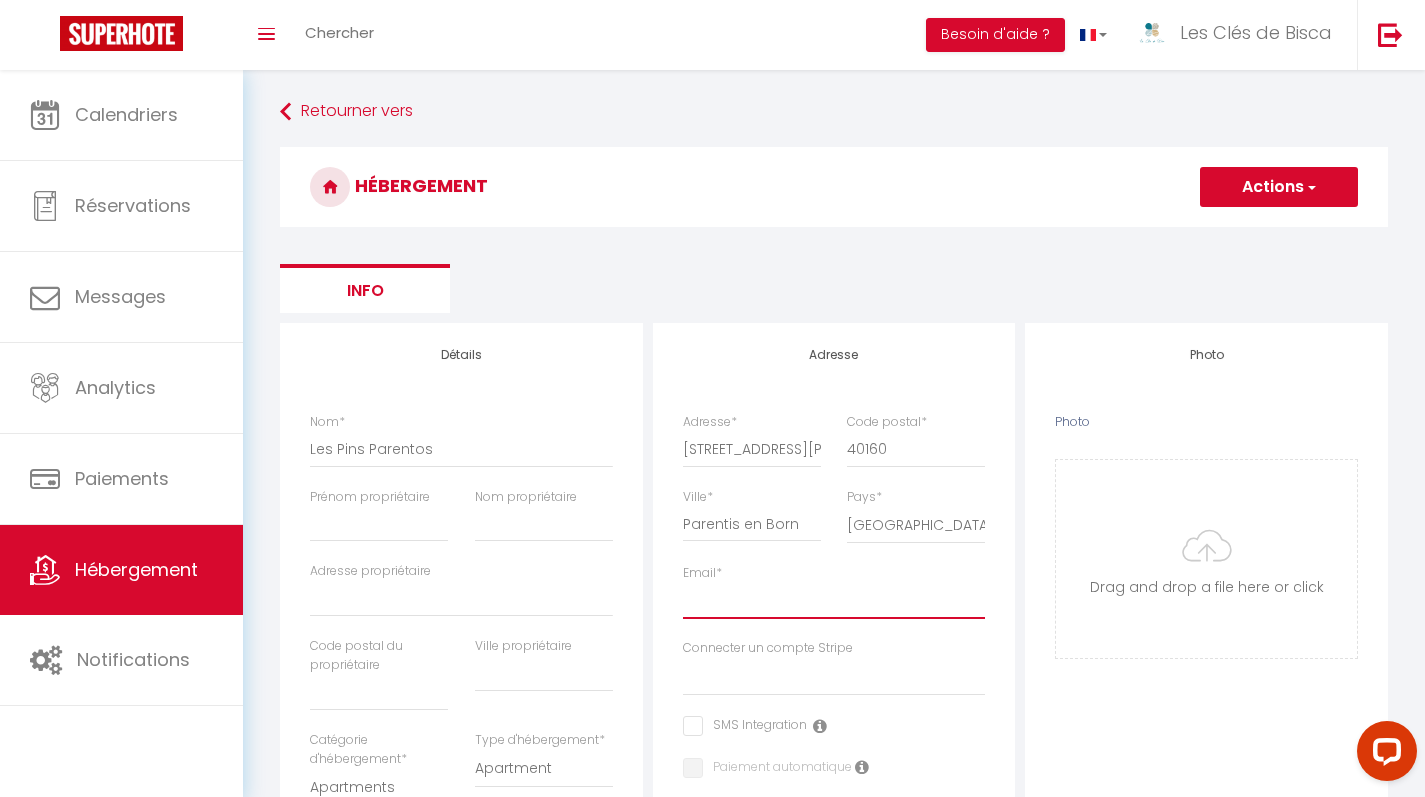 click on "Email
*" at bounding box center [834, 601] 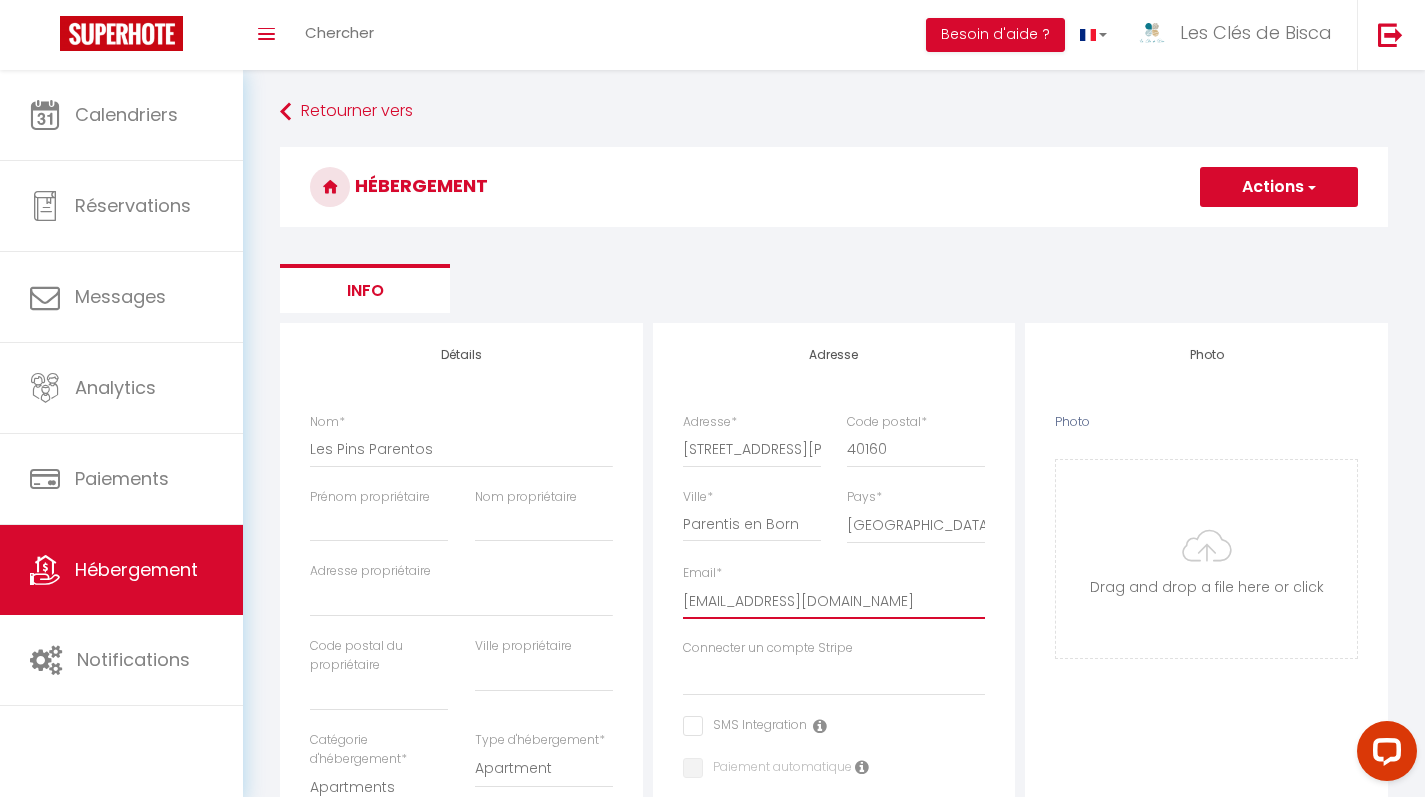 scroll, scrollTop: 32, scrollLeft: 0, axis: vertical 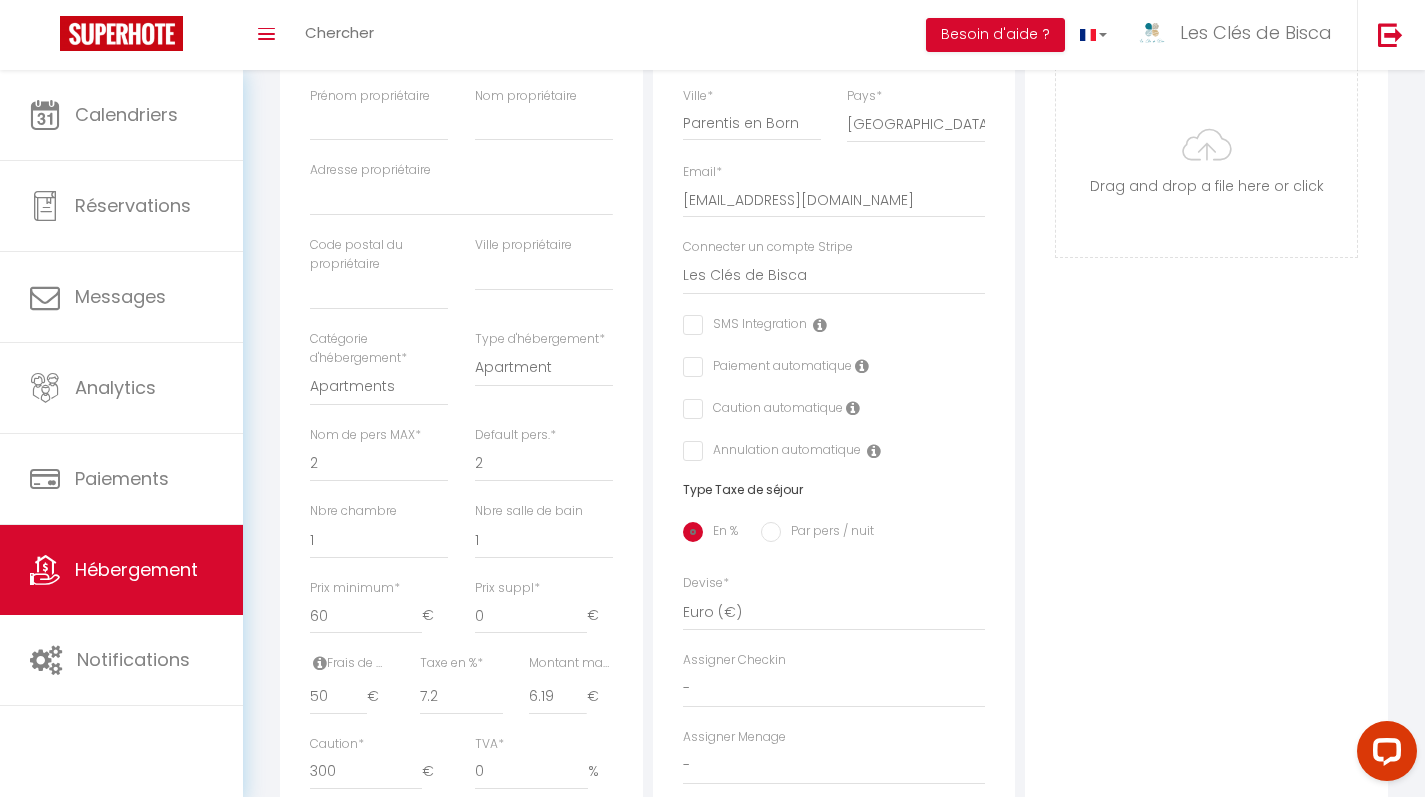 click at bounding box center (689, 409) 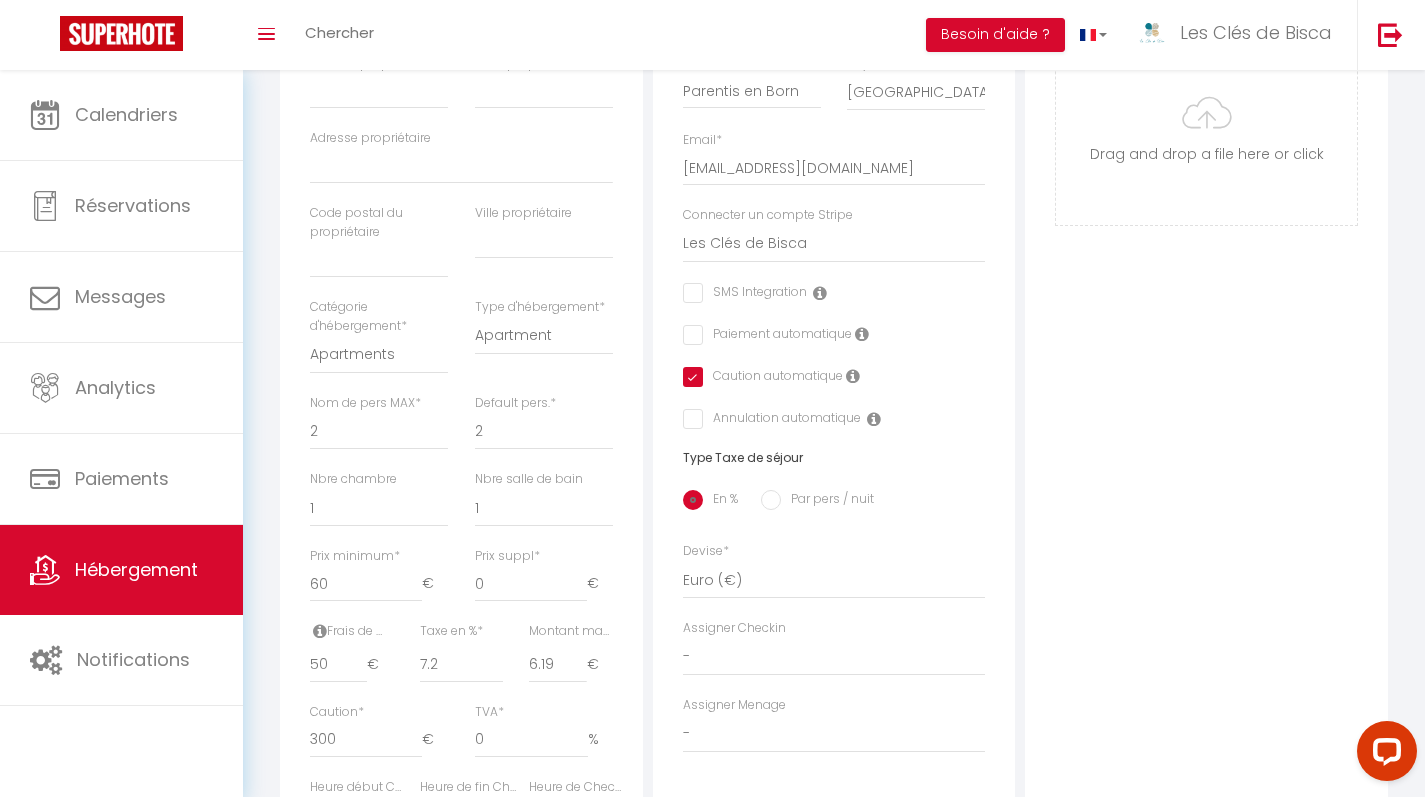 scroll, scrollTop: 602, scrollLeft: 0, axis: vertical 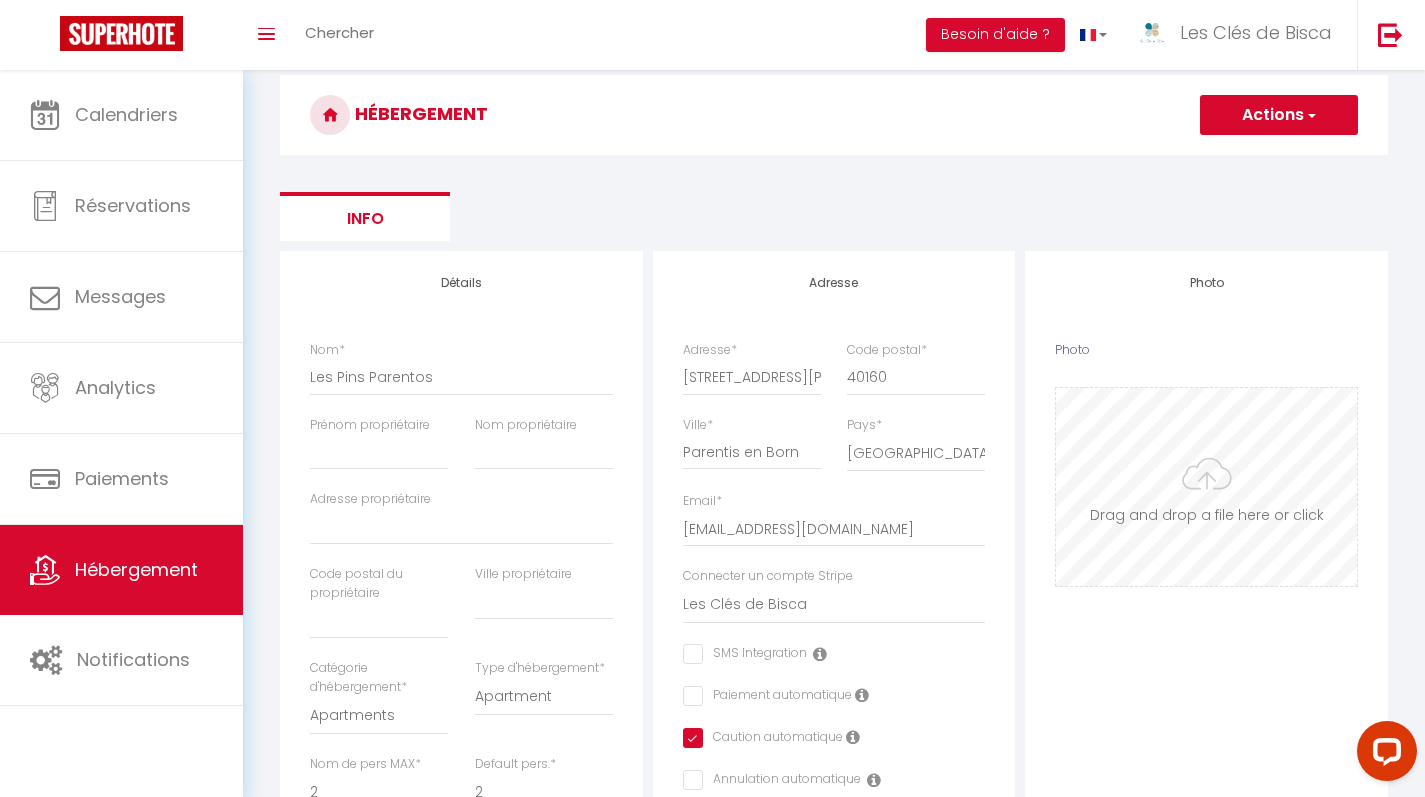 click on "Photo" at bounding box center [1206, 487] 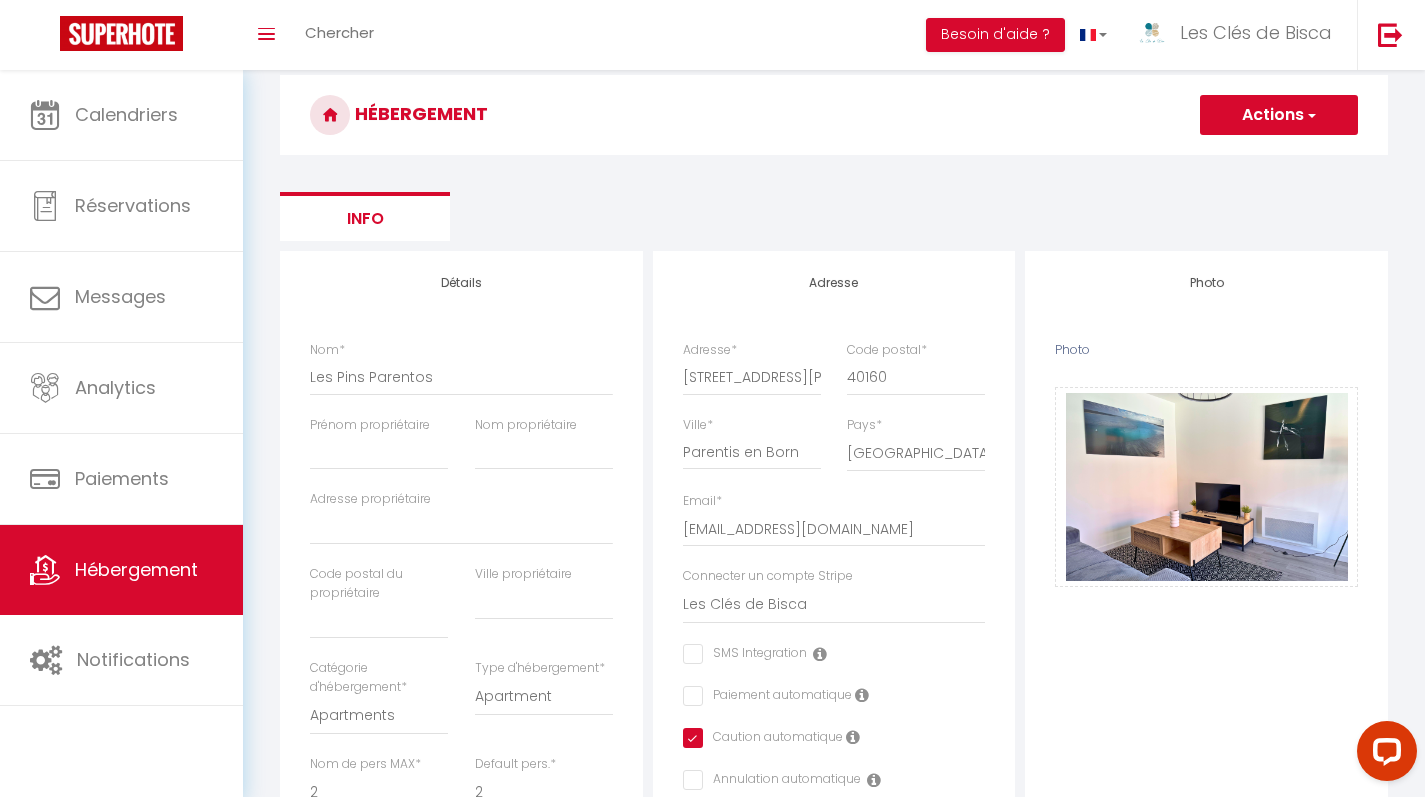 scroll, scrollTop: 0, scrollLeft: 0, axis: both 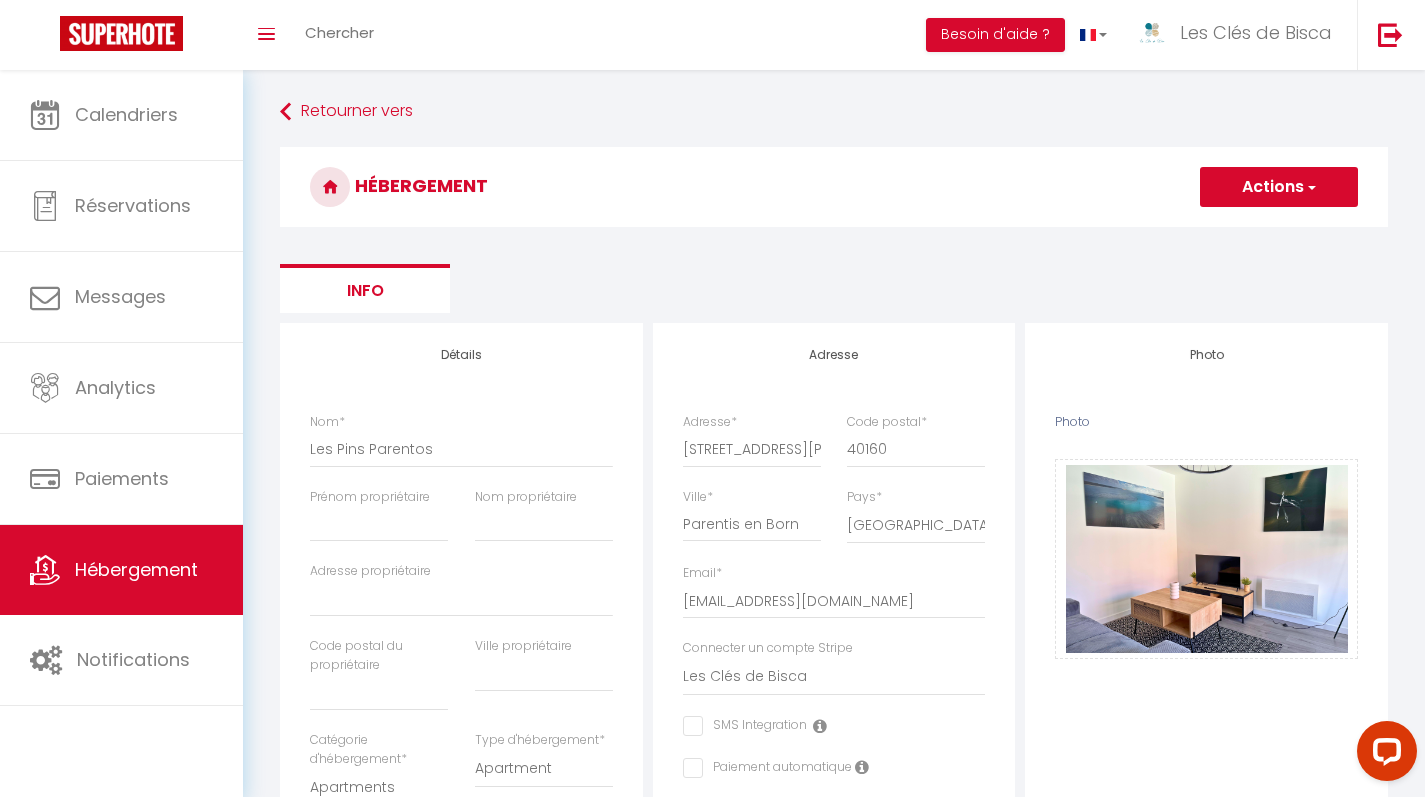 click on "Actions" at bounding box center (1279, 187) 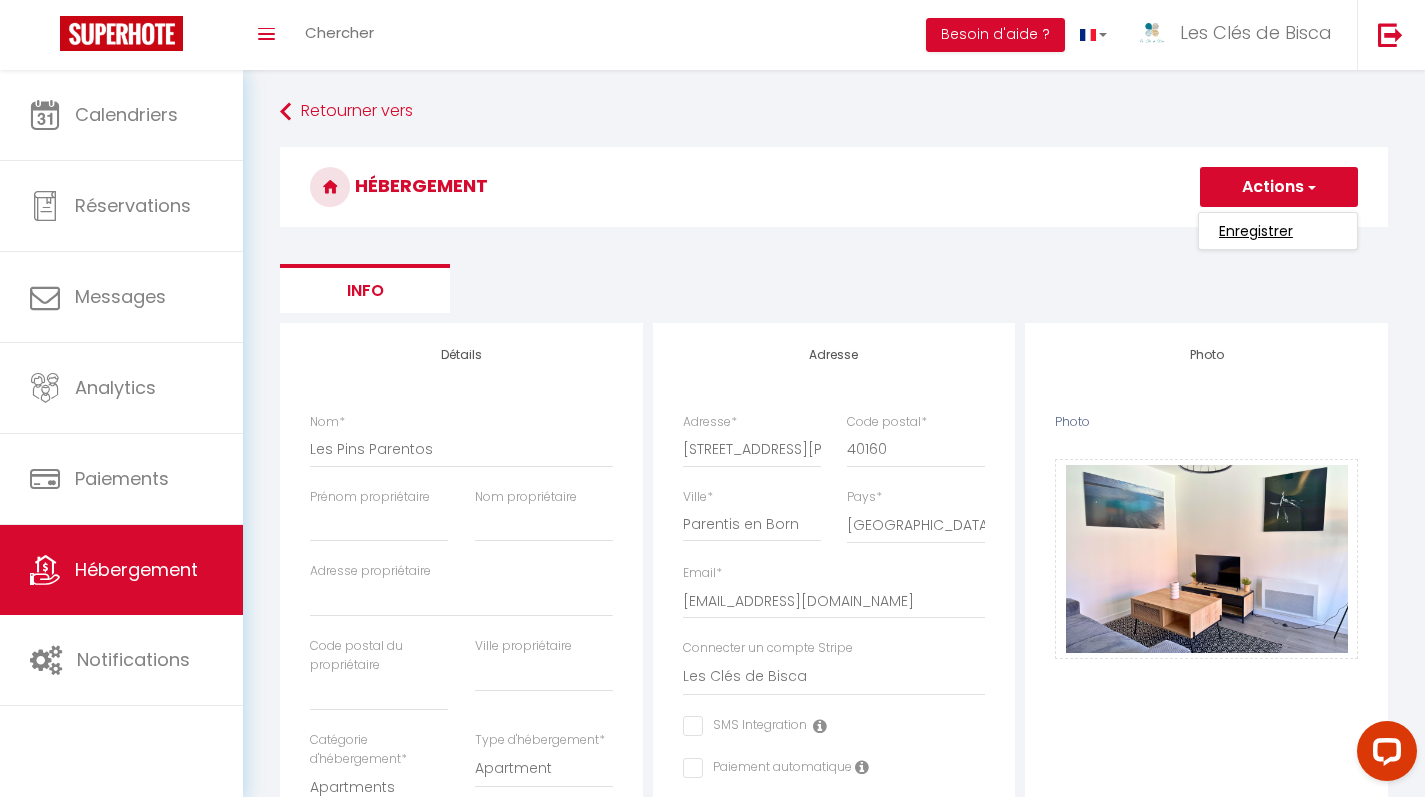 click on "Enregistrer" at bounding box center (1256, 231) 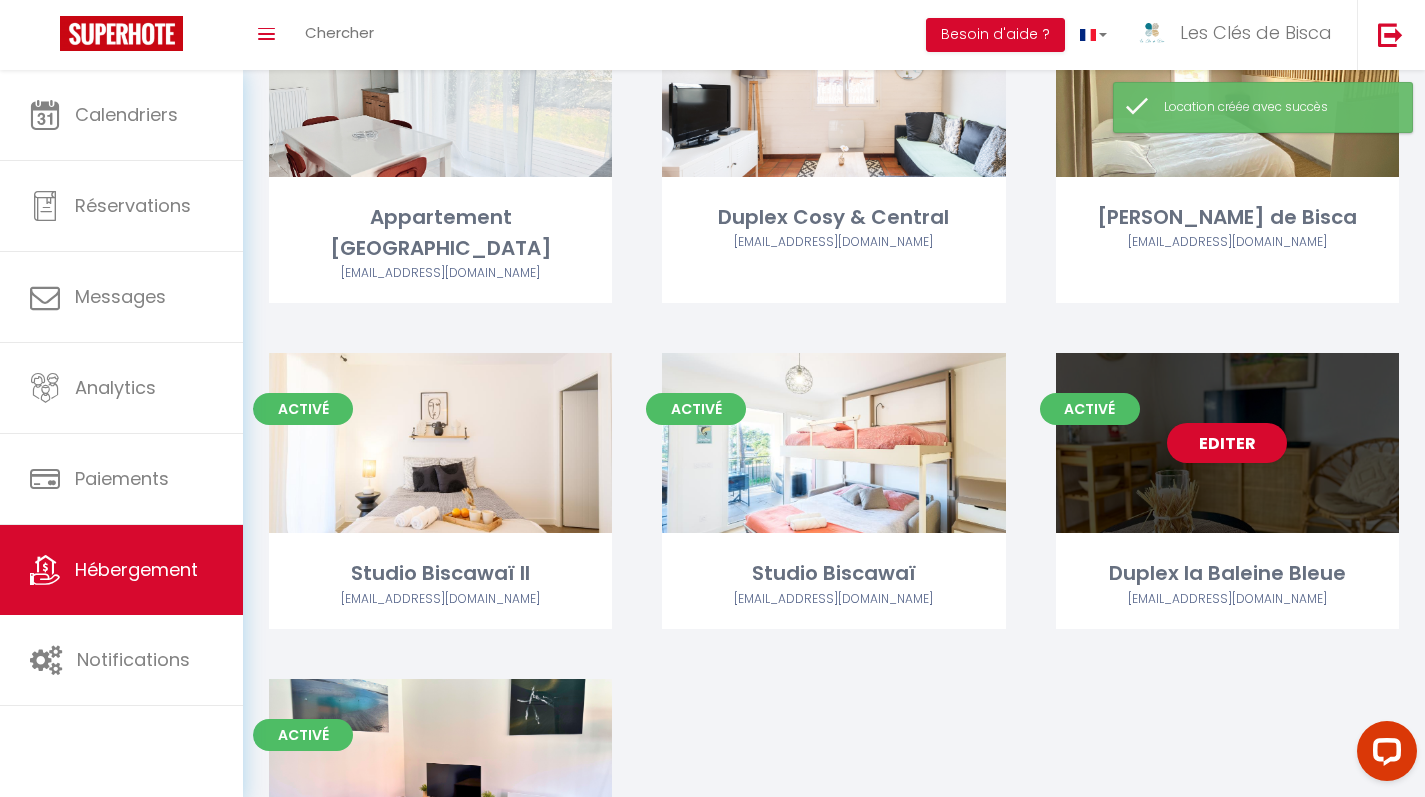 scroll, scrollTop: 2018, scrollLeft: 0, axis: vertical 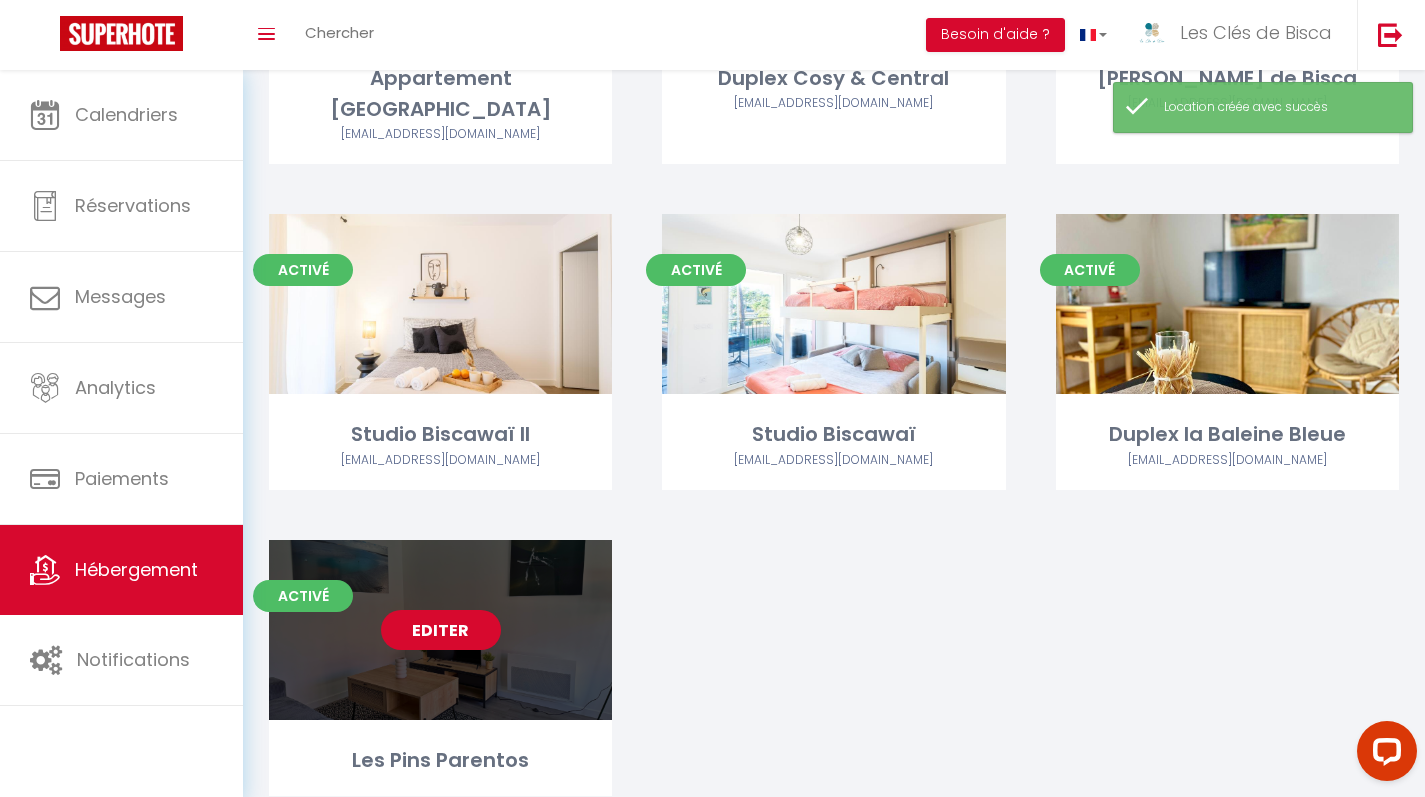 click on "Editer" at bounding box center (441, 630) 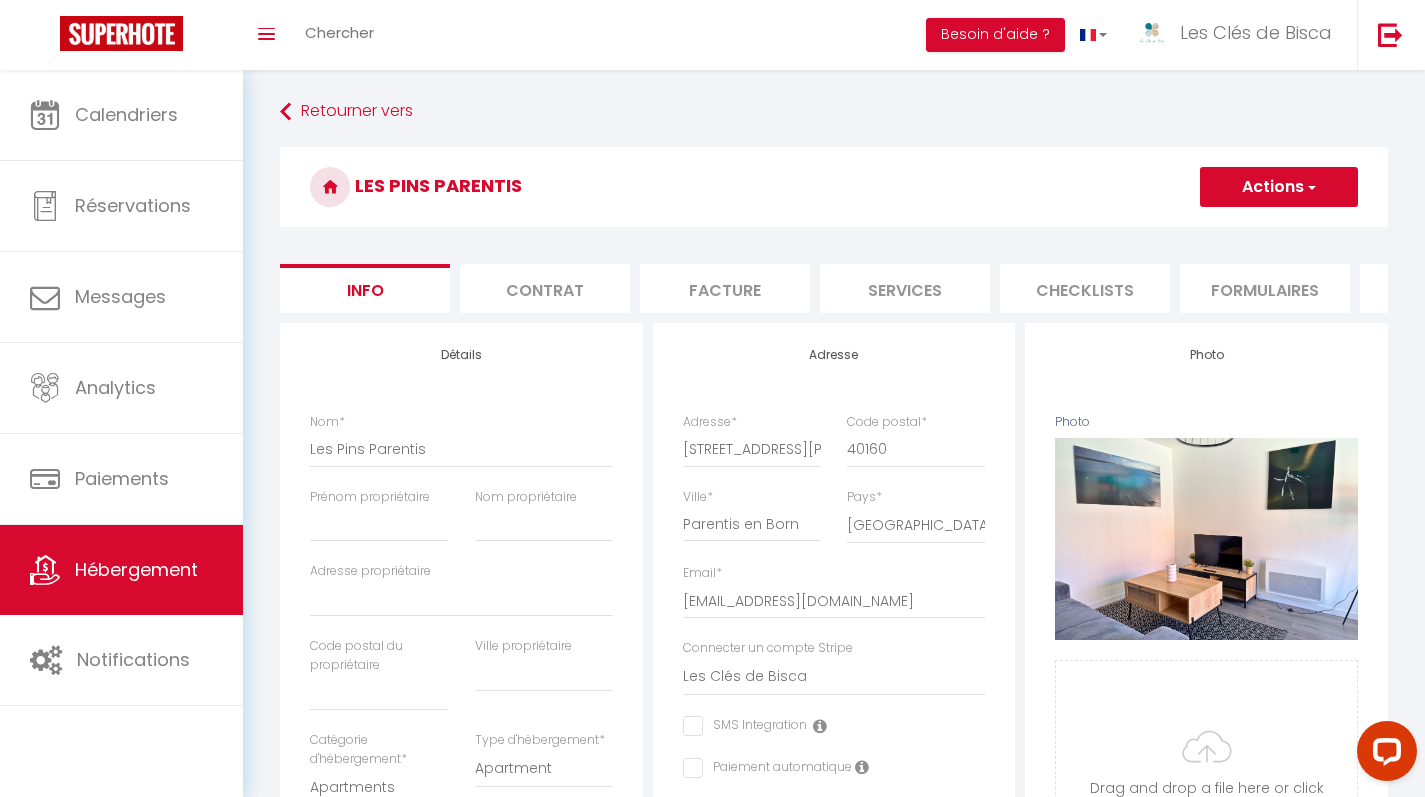 click on "Actions" at bounding box center (1279, 187) 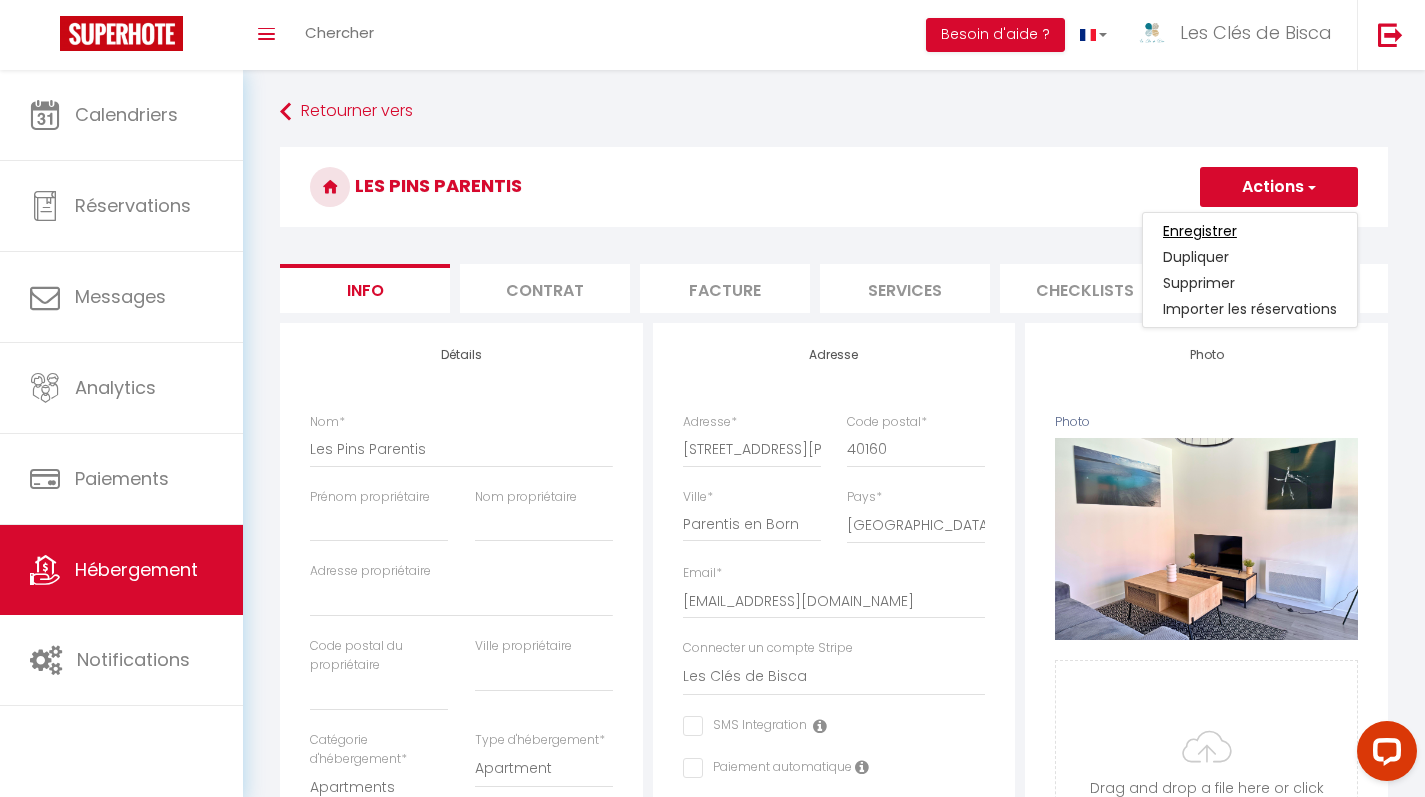click on "Enregistrer" at bounding box center [1200, 231] 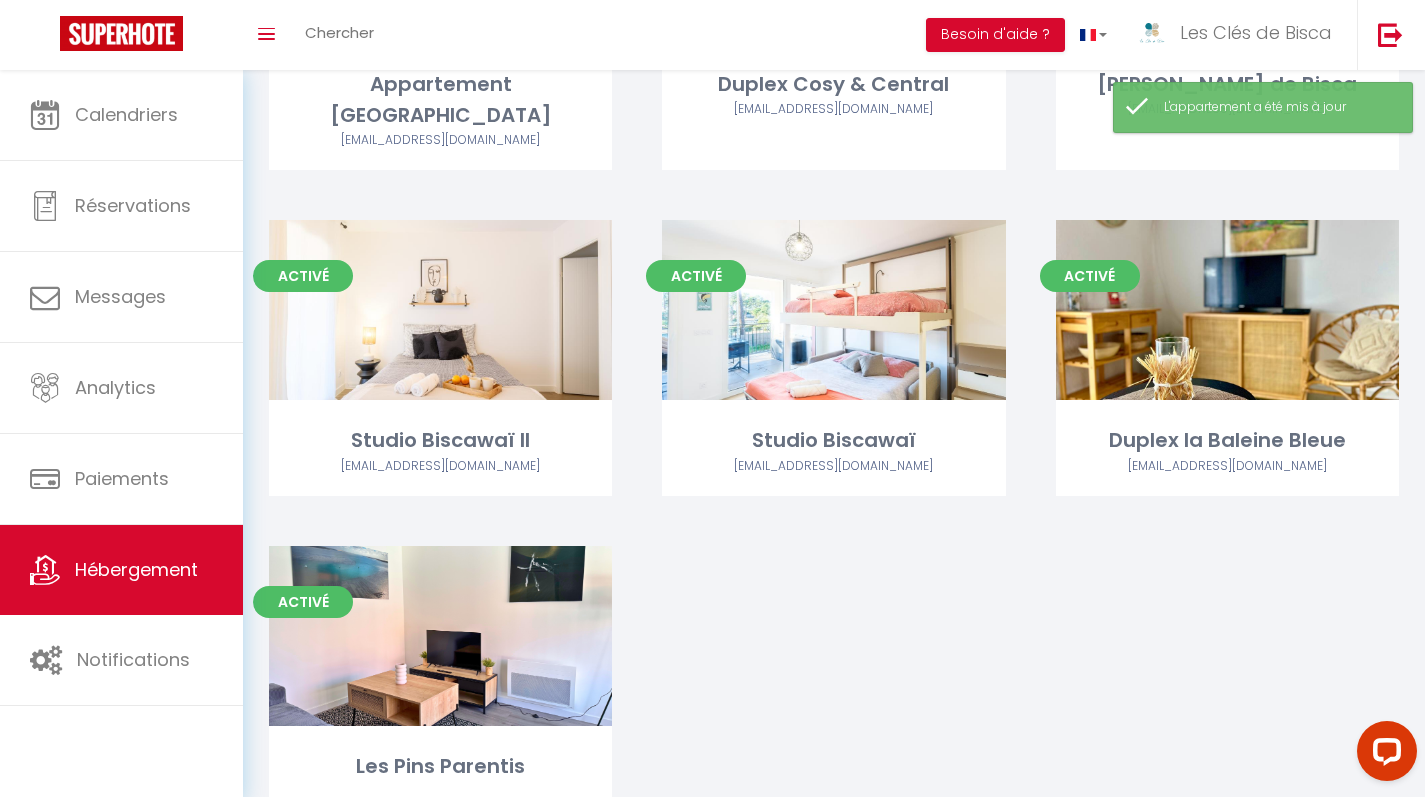 scroll, scrollTop: 2018, scrollLeft: 0, axis: vertical 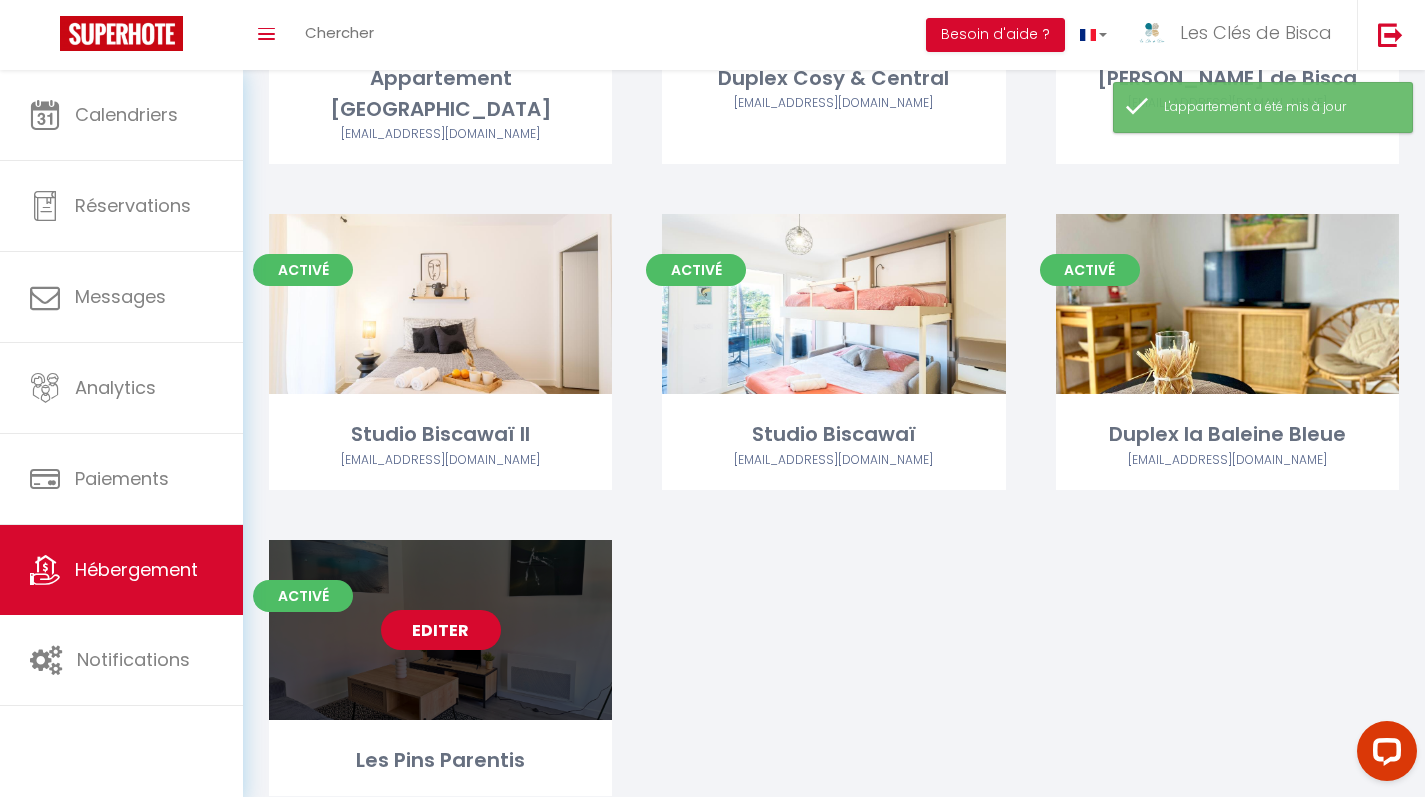 click on "Editer" at bounding box center [441, 630] 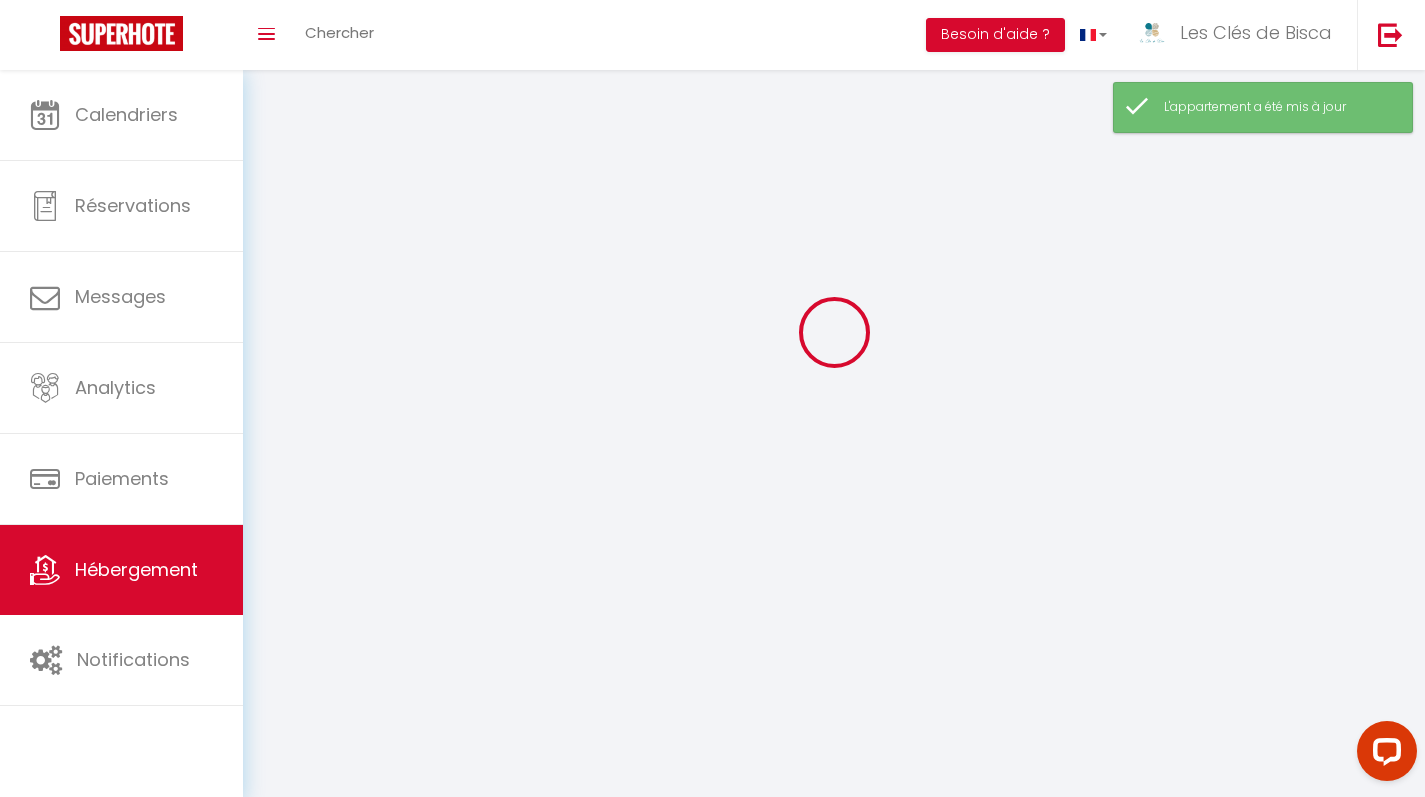 scroll, scrollTop: 0, scrollLeft: 0, axis: both 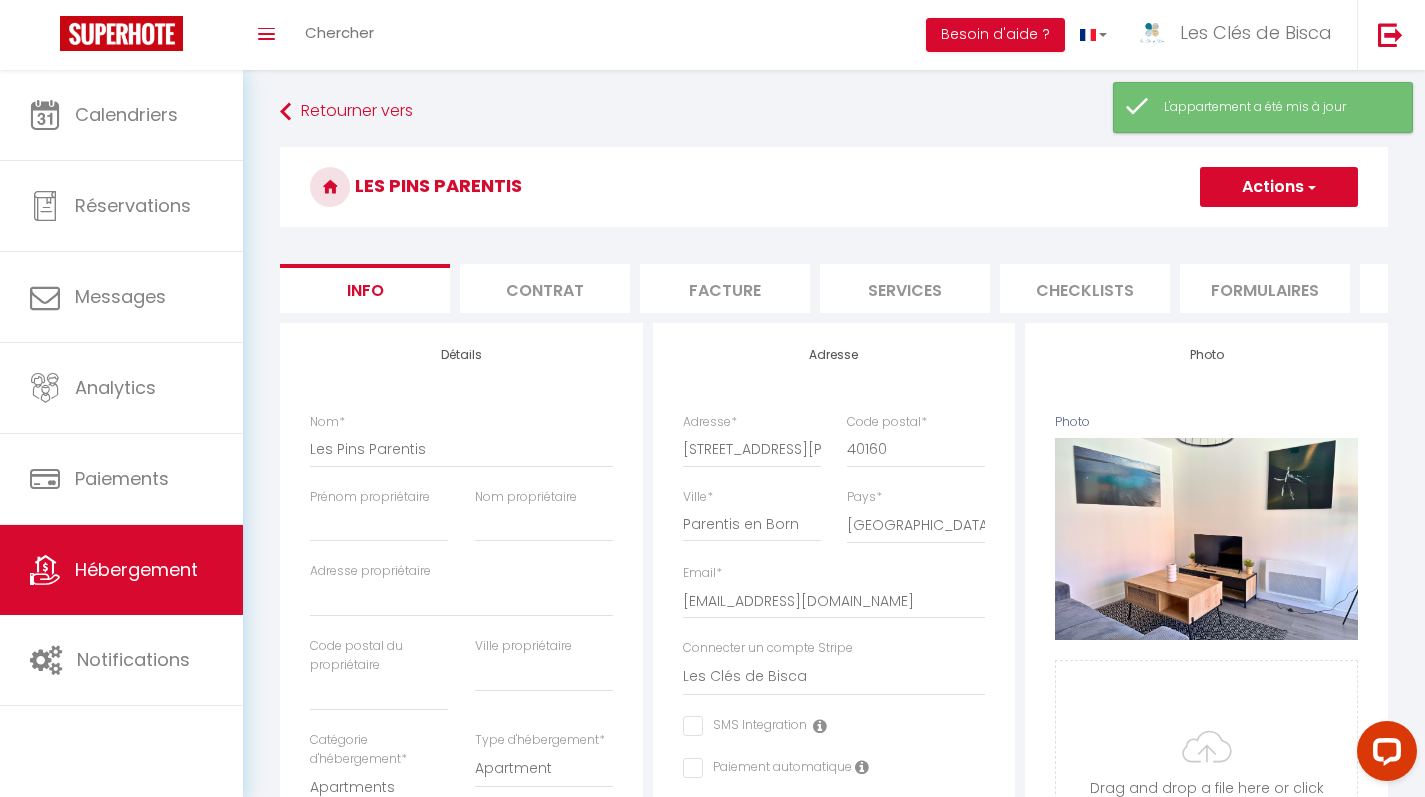 click on "Contrat" at bounding box center [545, 288] 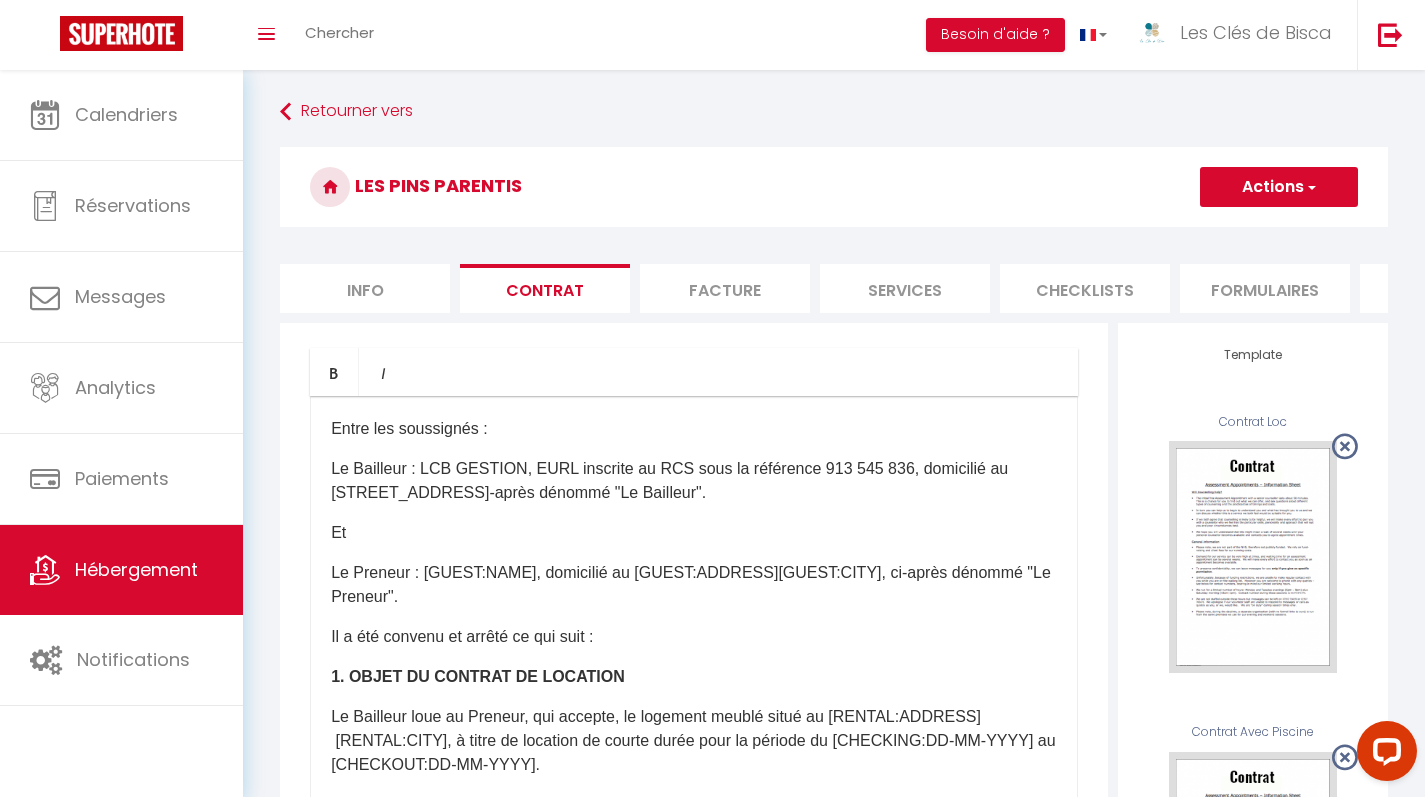 click on "Facture" at bounding box center (725, 288) 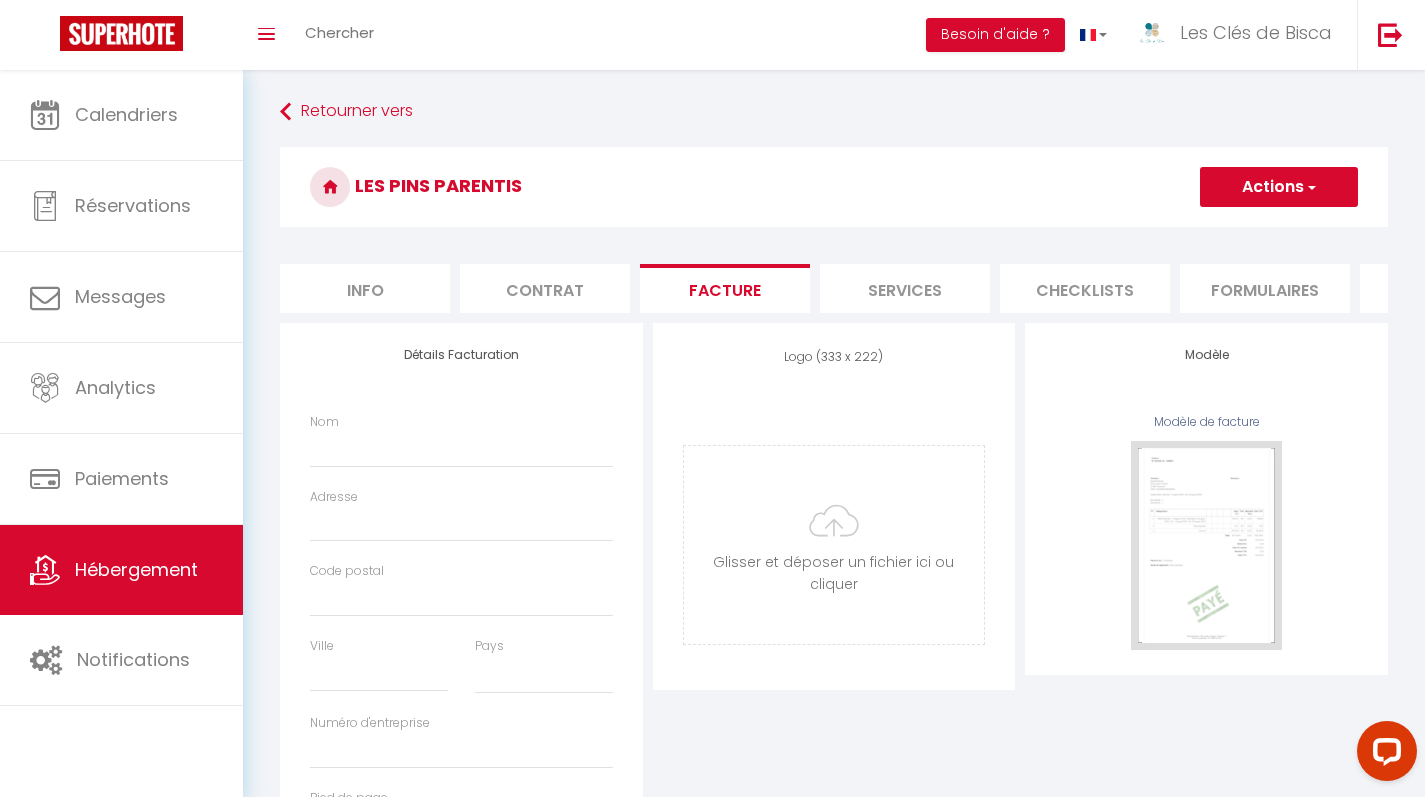 click on "Services" at bounding box center (905, 288) 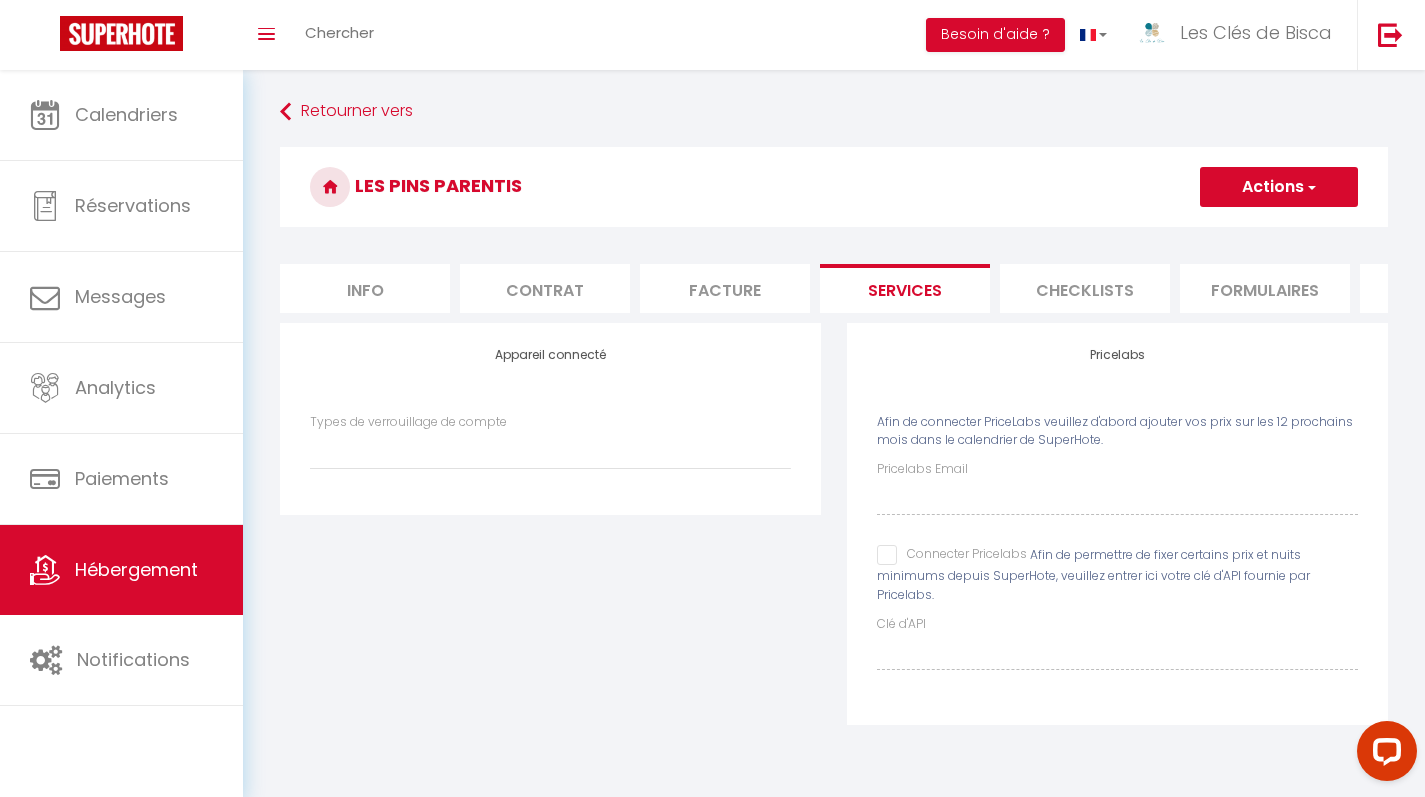 click on "Les Pins Parentis
Actions
Enregistrer
Info
Contrat
Facture
Services
Checklists
Formulaires
Plateformes
Paramètres
website
Journal
Modèle personnalisé
×         Titre [PERSON_NAME]
Enregistrer
Liste de checklist
×
Titre
*     *                   Remove" at bounding box center [834, 449] 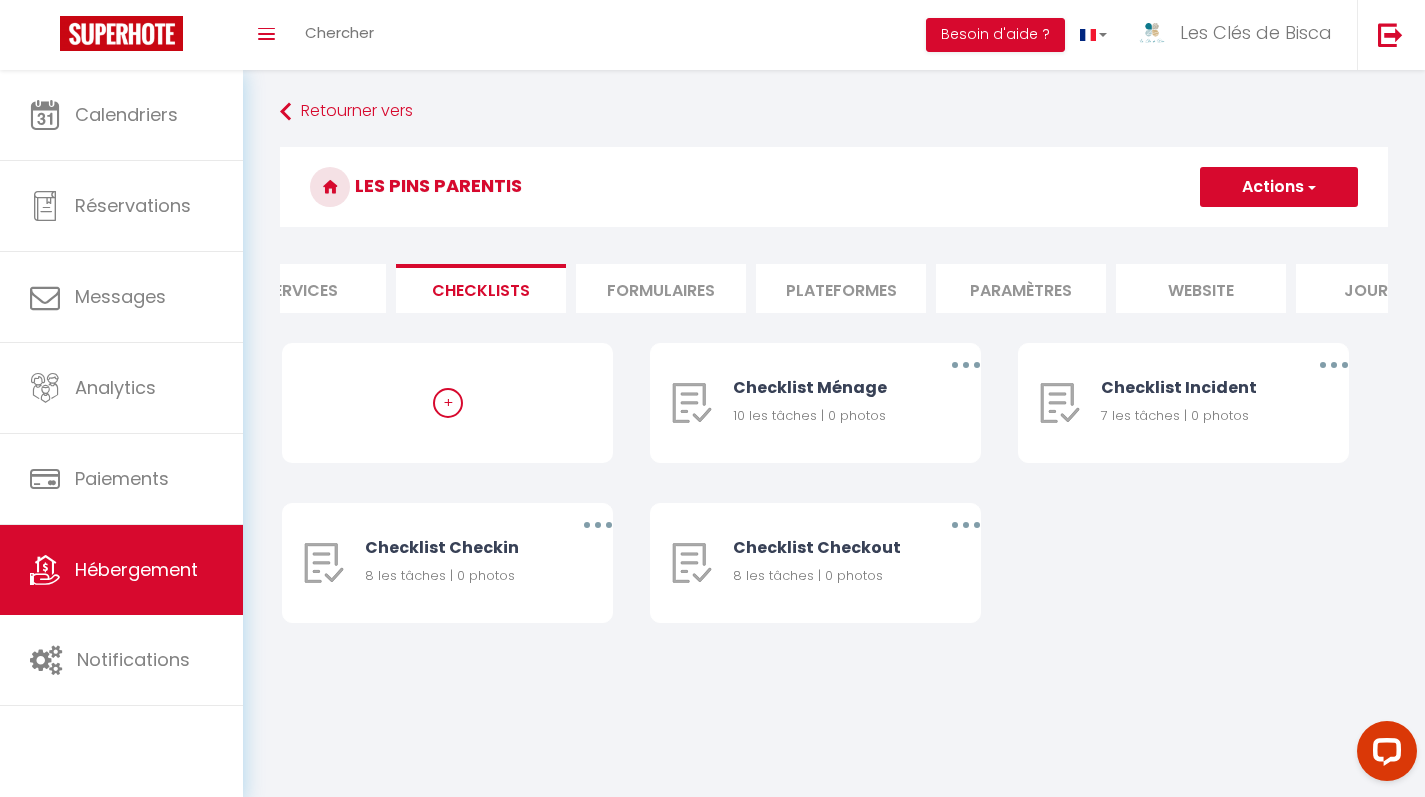 scroll, scrollTop: 0, scrollLeft: 611, axis: horizontal 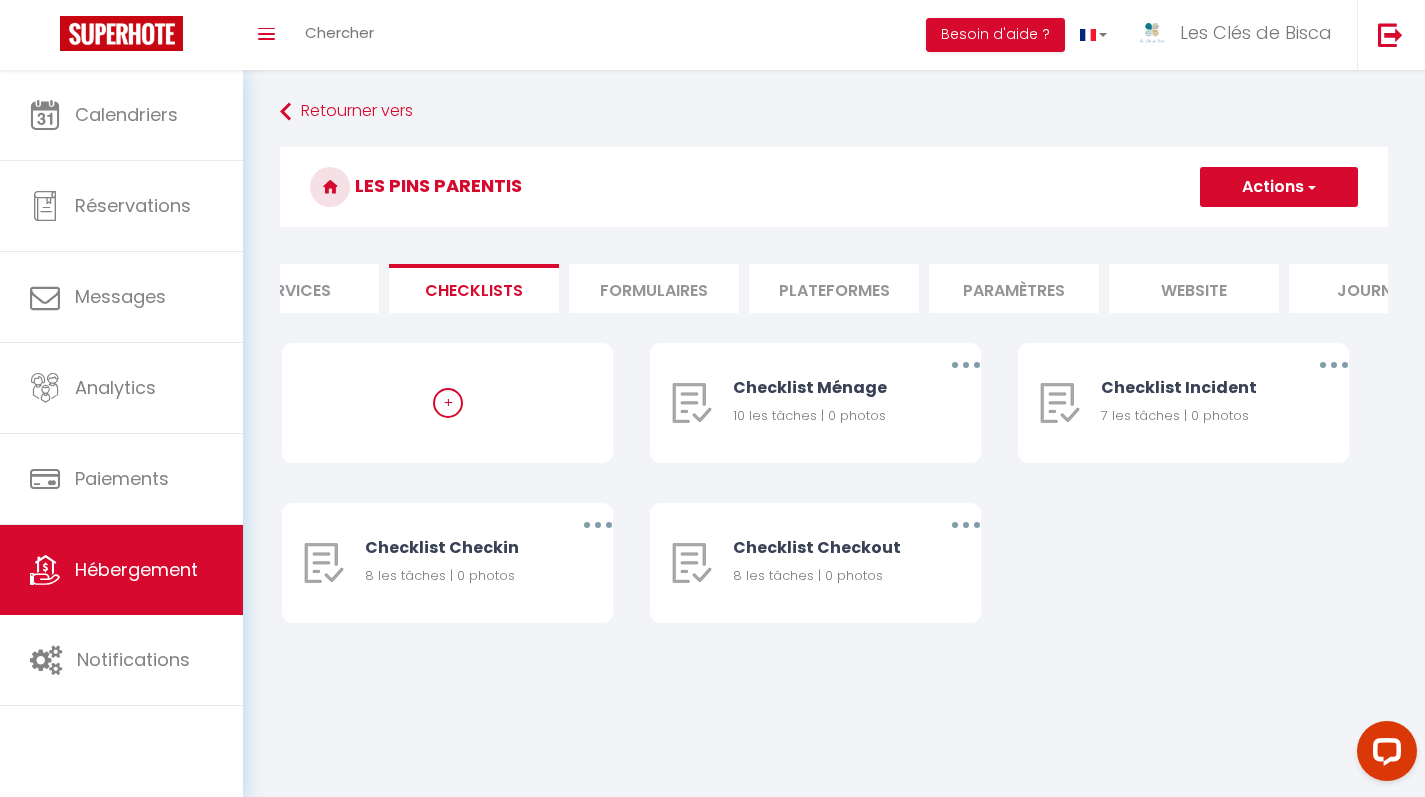 click on "Formulaires" at bounding box center (654, 288) 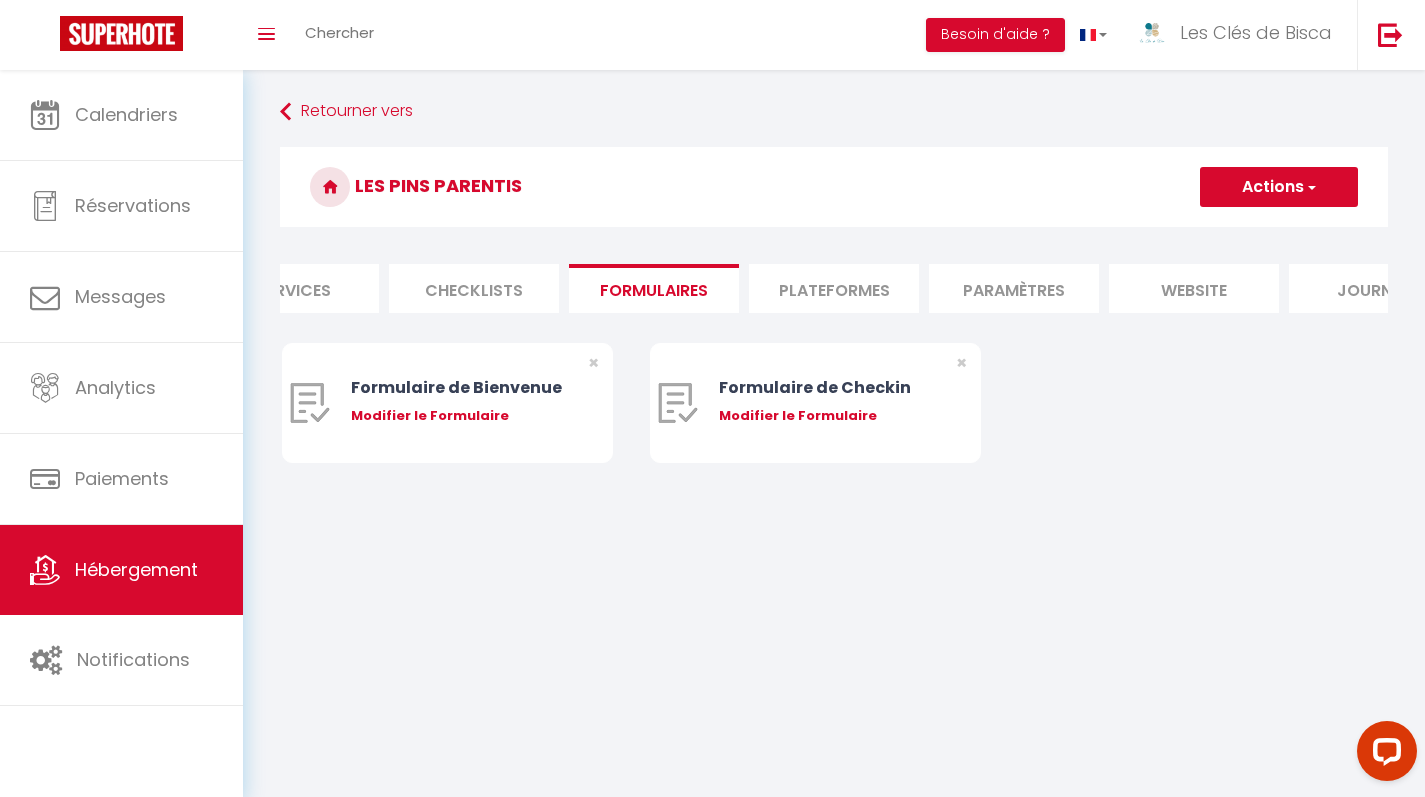click on "Plateformes" at bounding box center (834, 288) 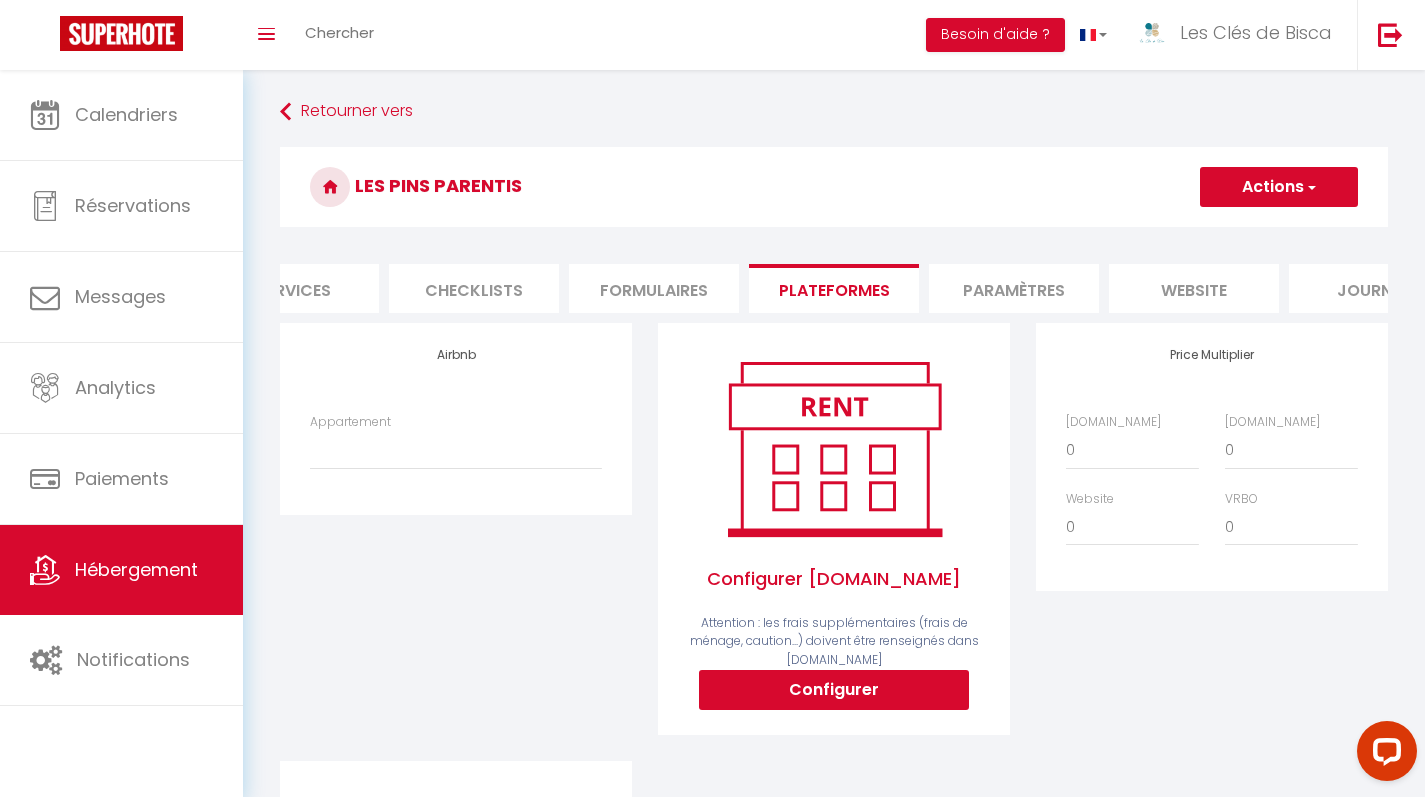 scroll, scrollTop: 0, scrollLeft: 682, axis: horizontal 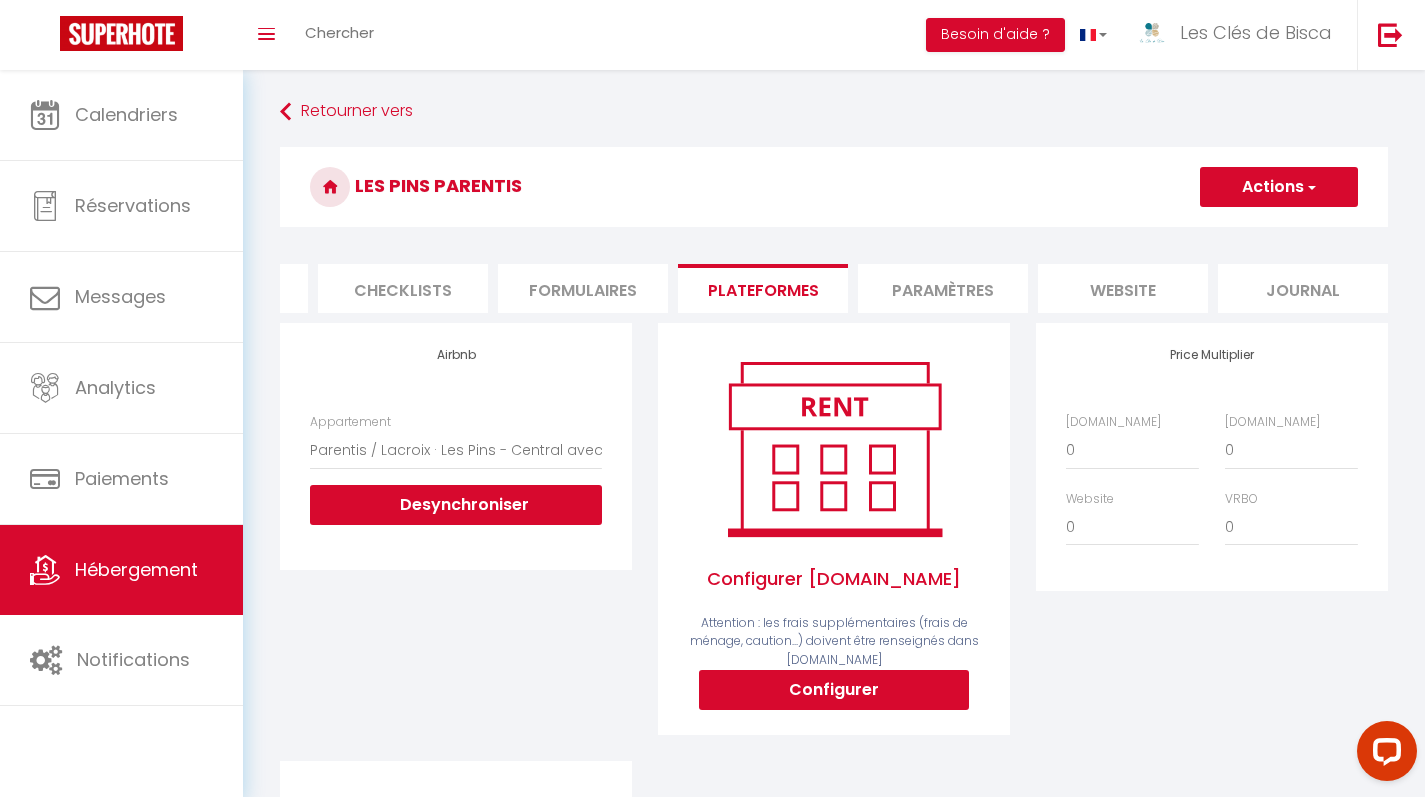 click on "Actions" at bounding box center (1279, 187) 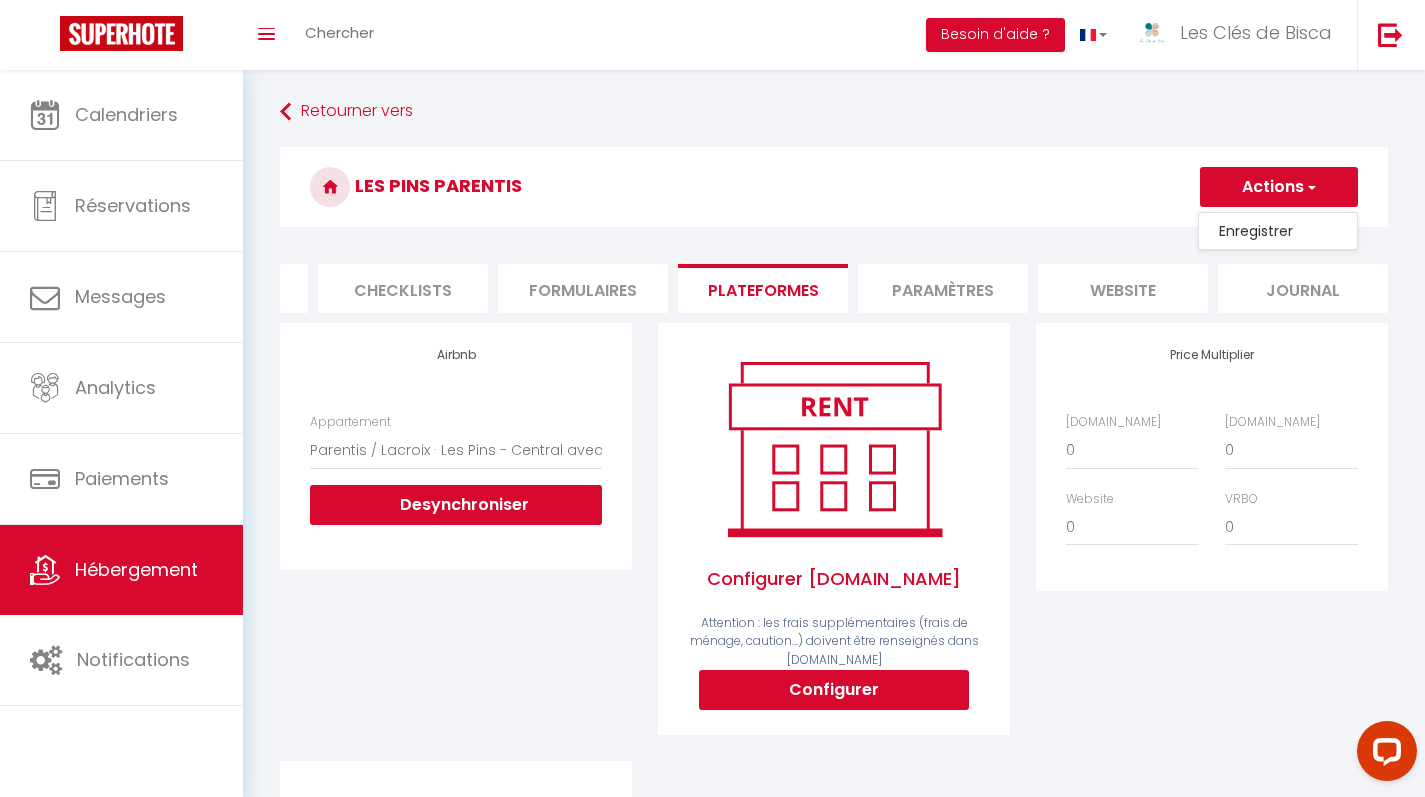 click on "Enregistrer" at bounding box center [1278, 231] 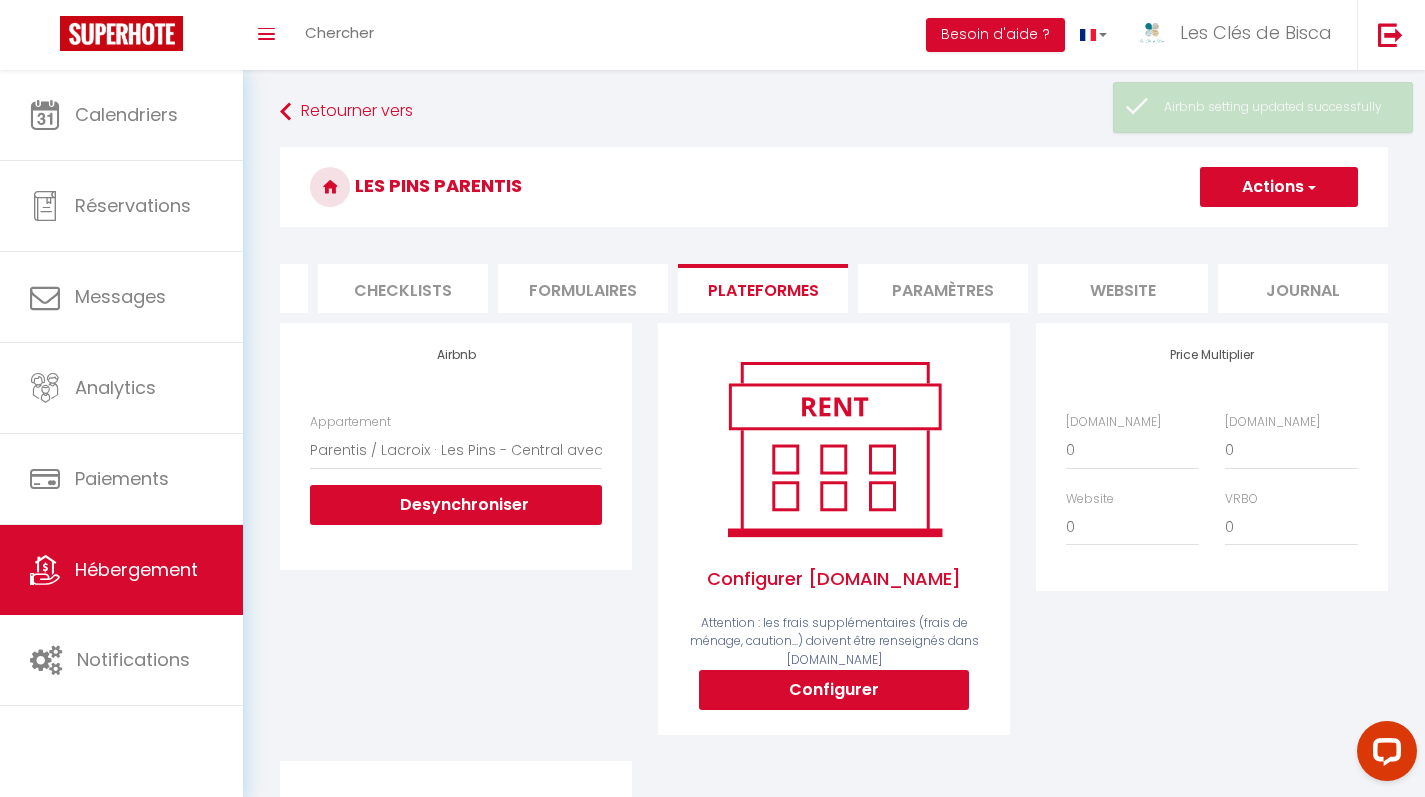 click on "Les Pins Parentis" at bounding box center [834, 187] 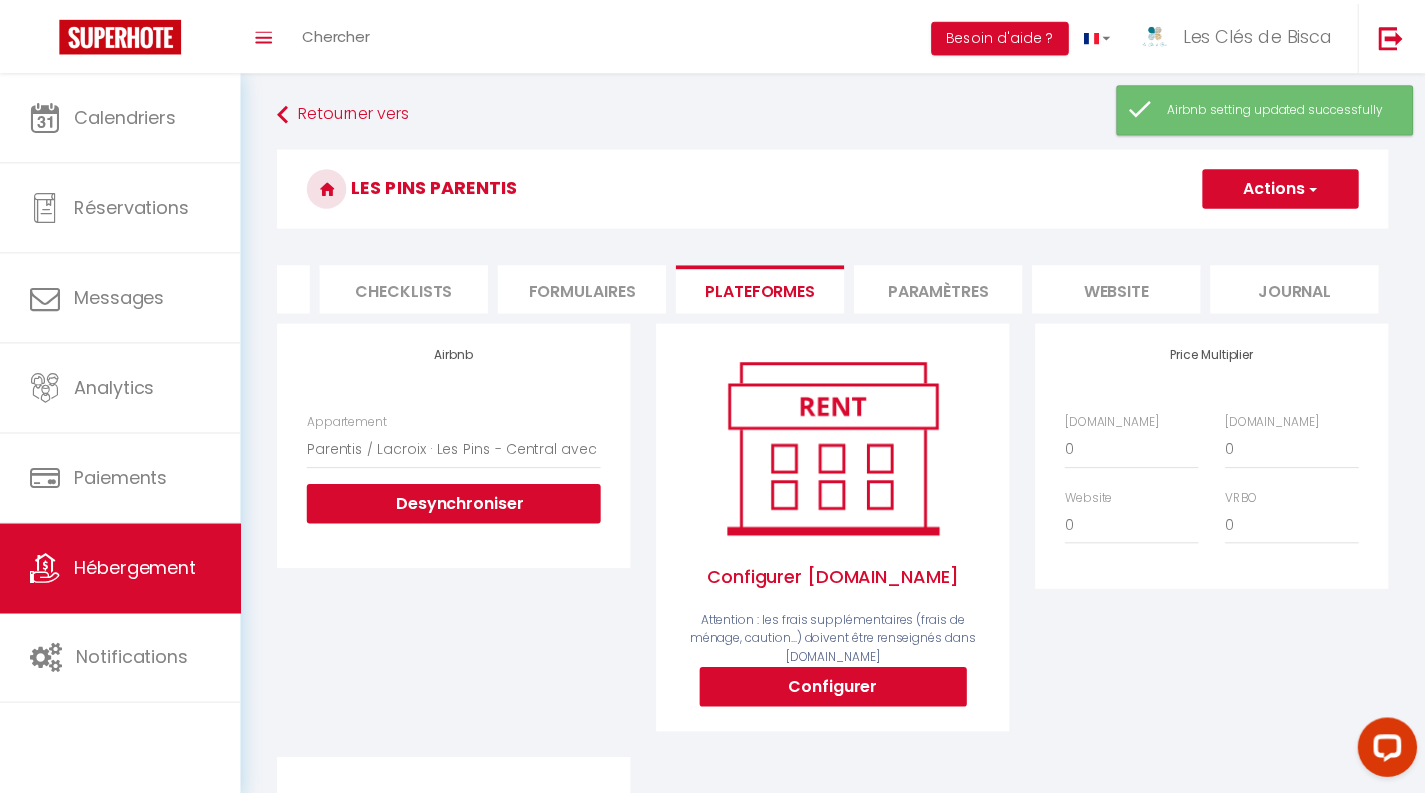 scroll, scrollTop: 0, scrollLeft: 667, axis: horizontal 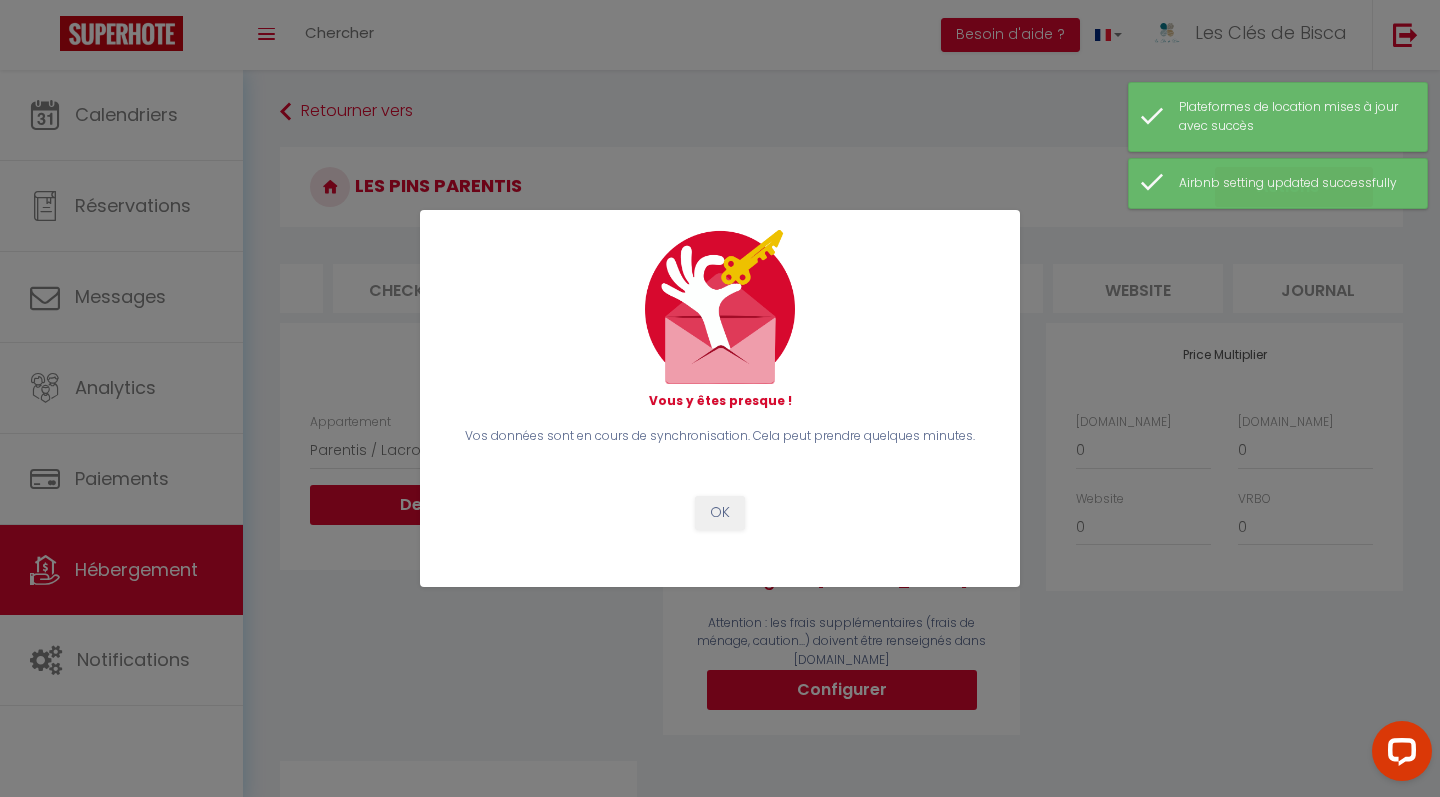 click on "OK" at bounding box center (720, 513) 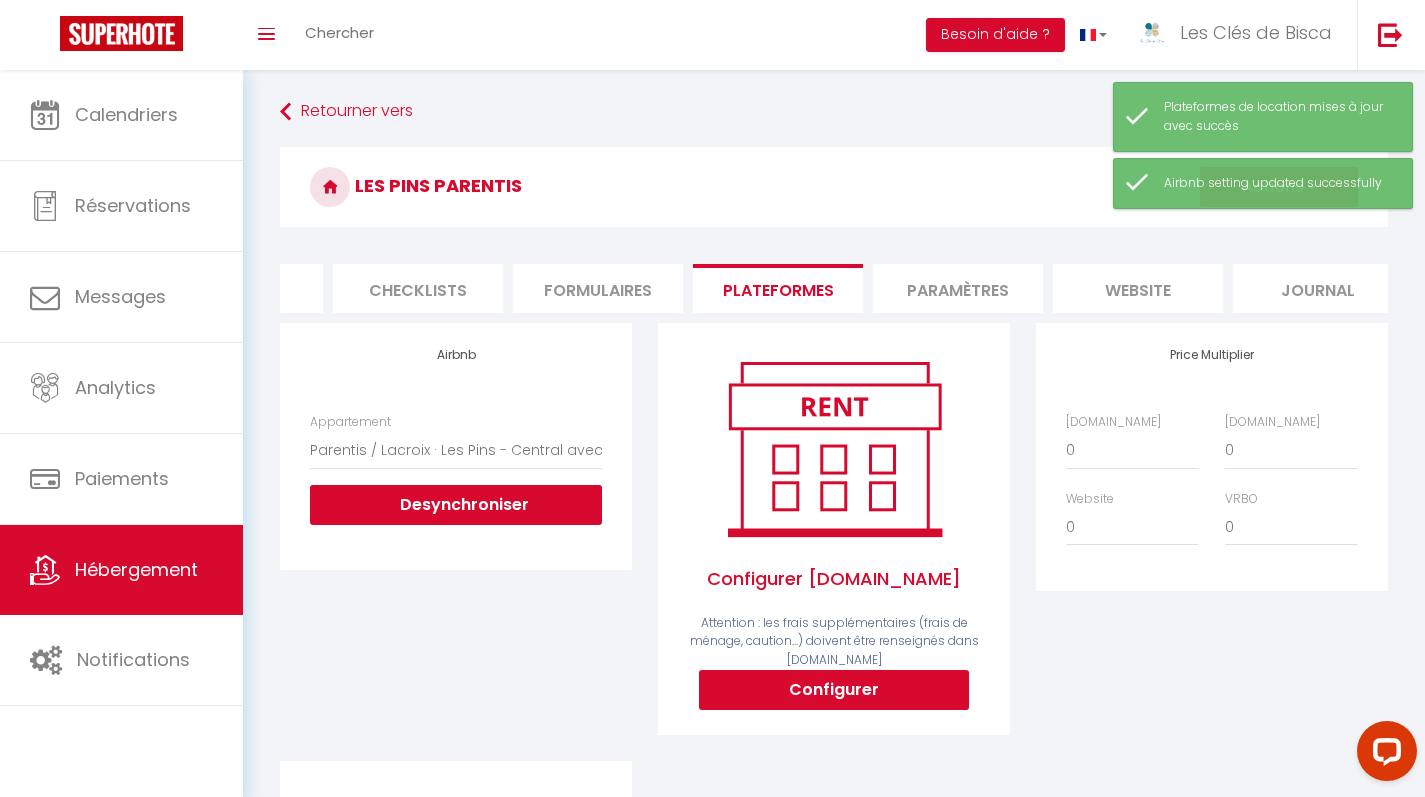 scroll, scrollTop: 0, scrollLeft: 682, axis: horizontal 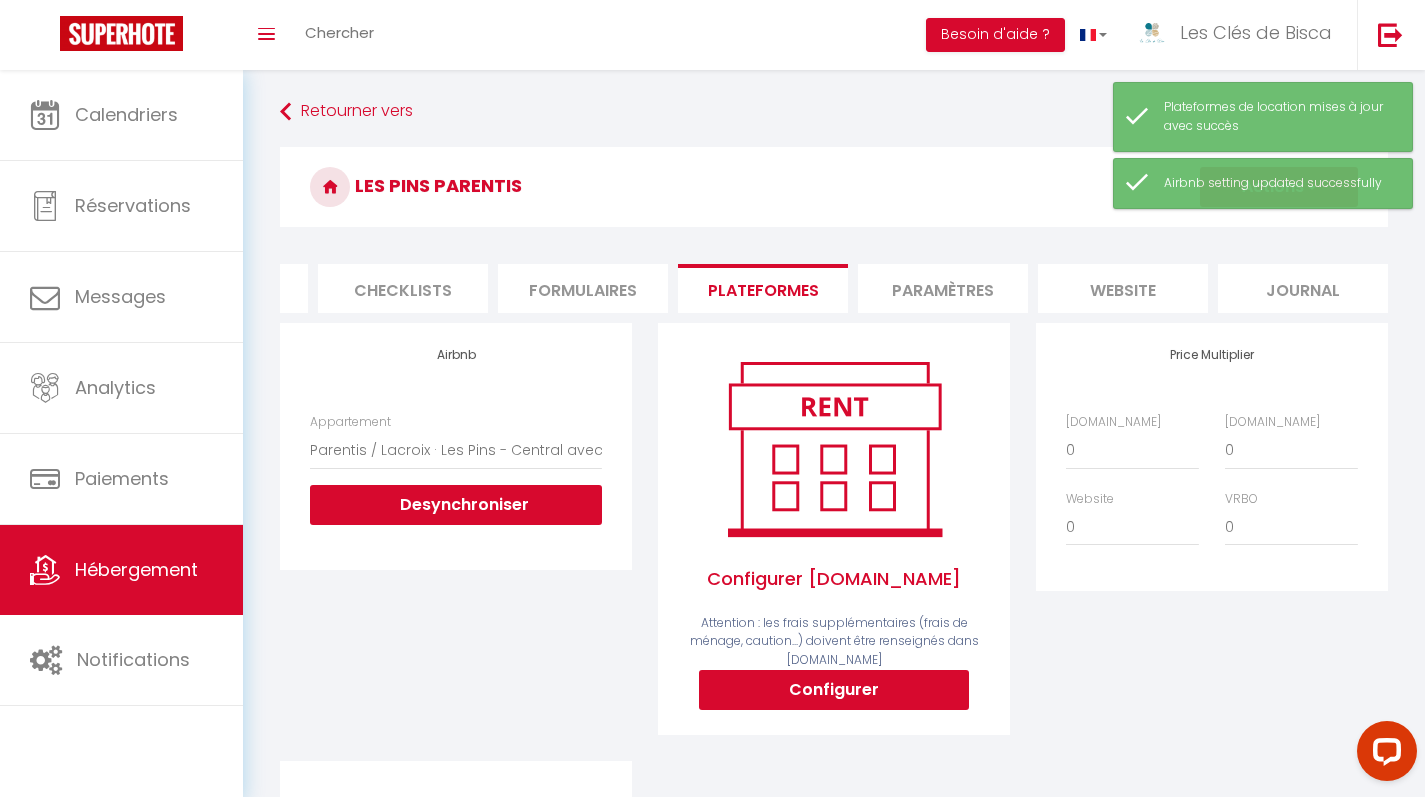 click on "Paramètres" at bounding box center [943, 288] 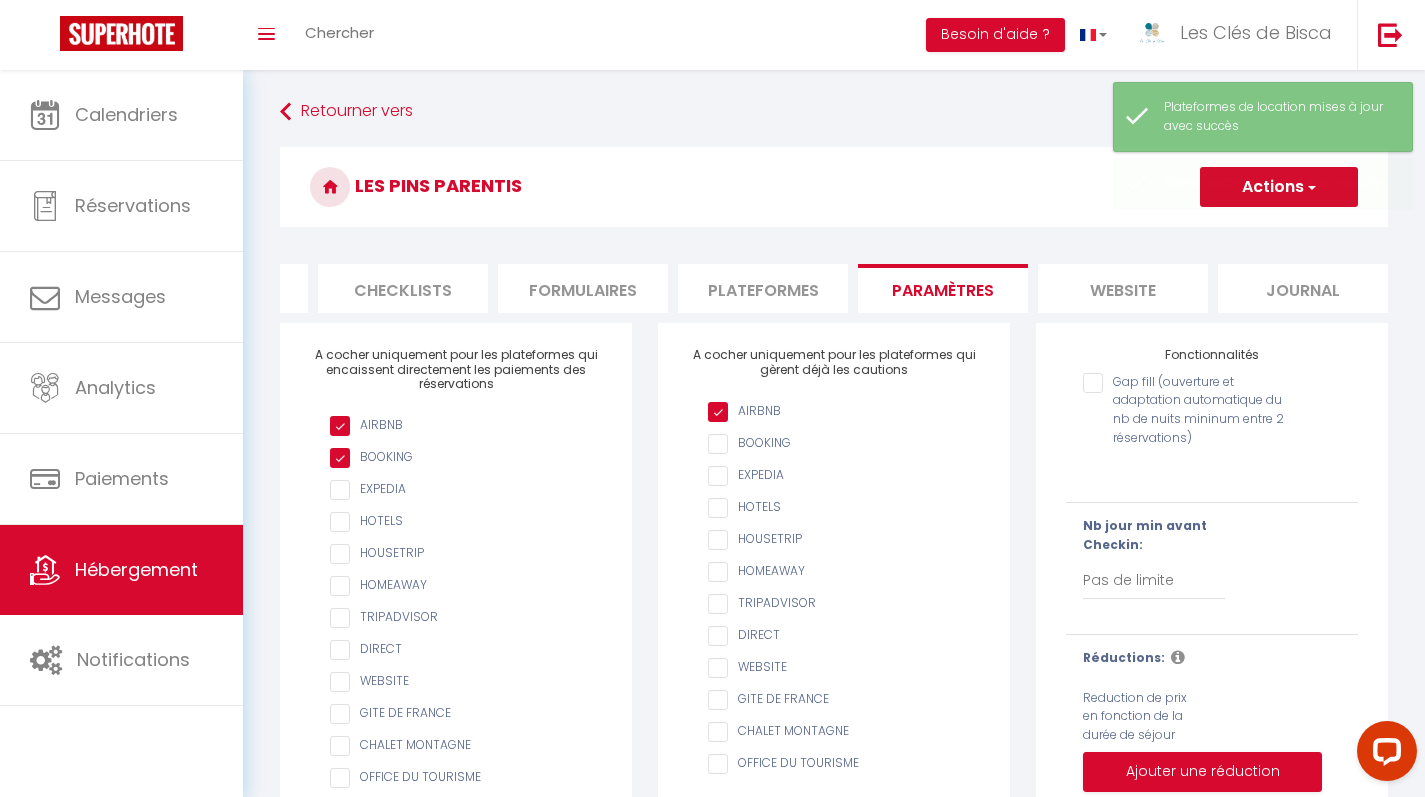 drag, startPoint x: 1029, startPoint y: 328, endPoint x: 1127, endPoint y: 328, distance: 98 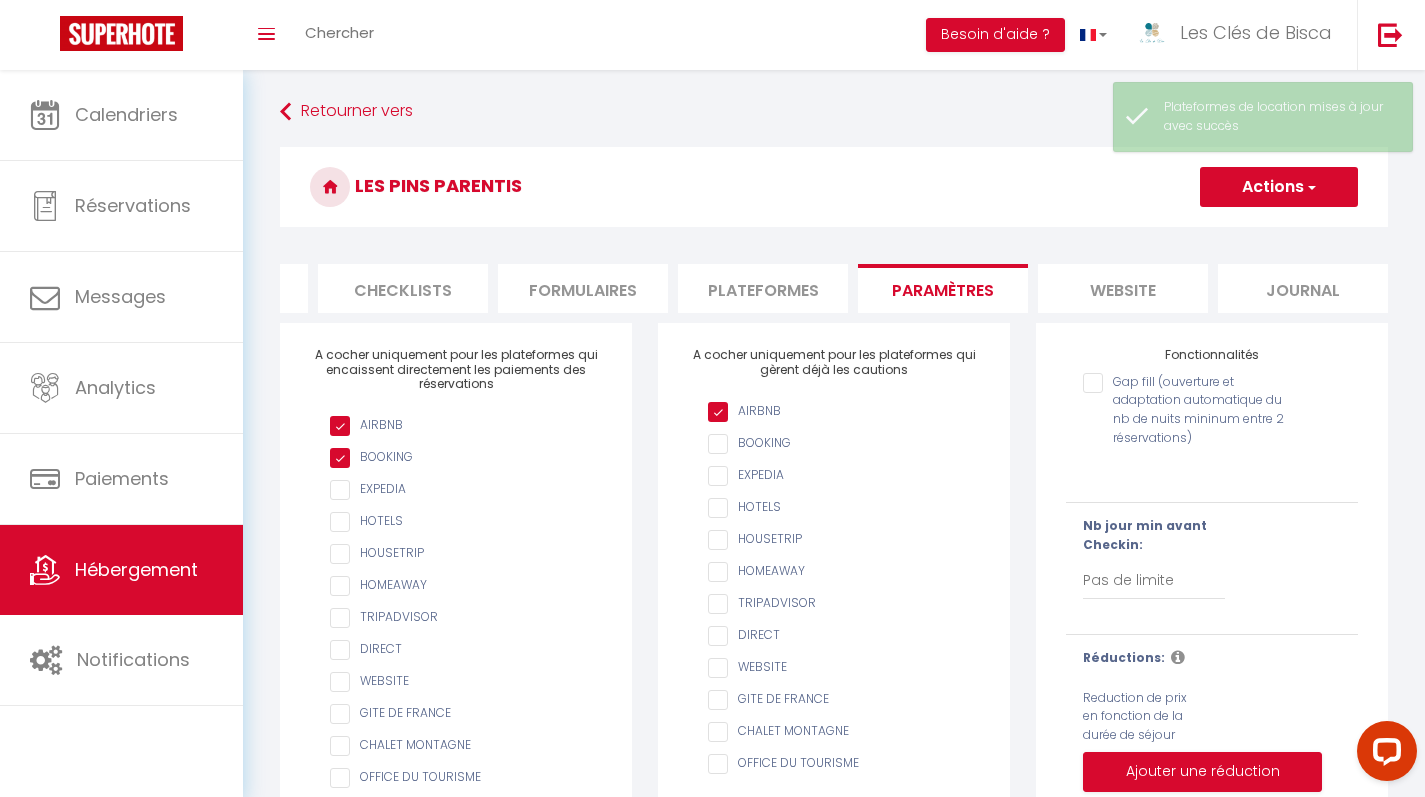 click on "website" at bounding box center [1123, 288] 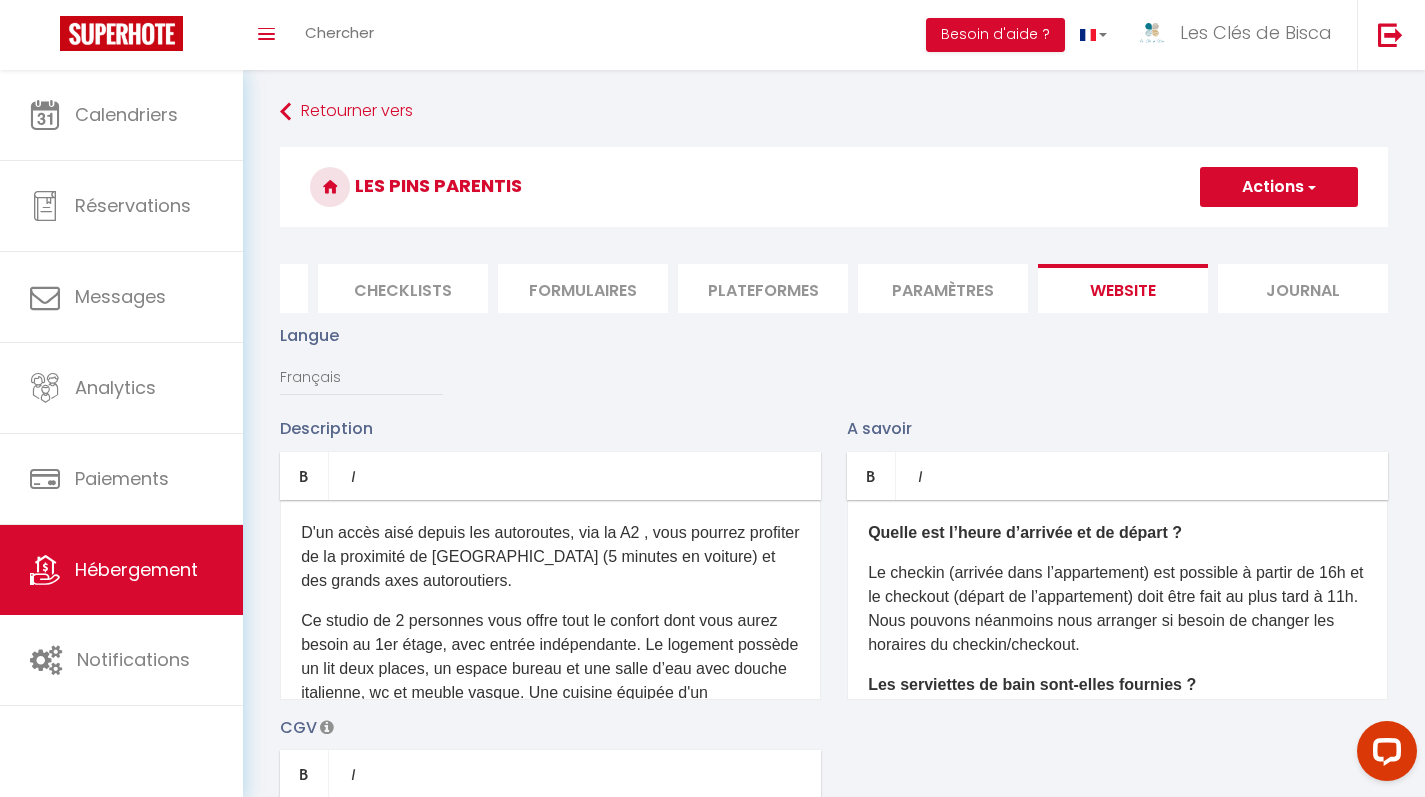 scroll, scrollTop: 187, scrollLeft: 0, axis: vertical 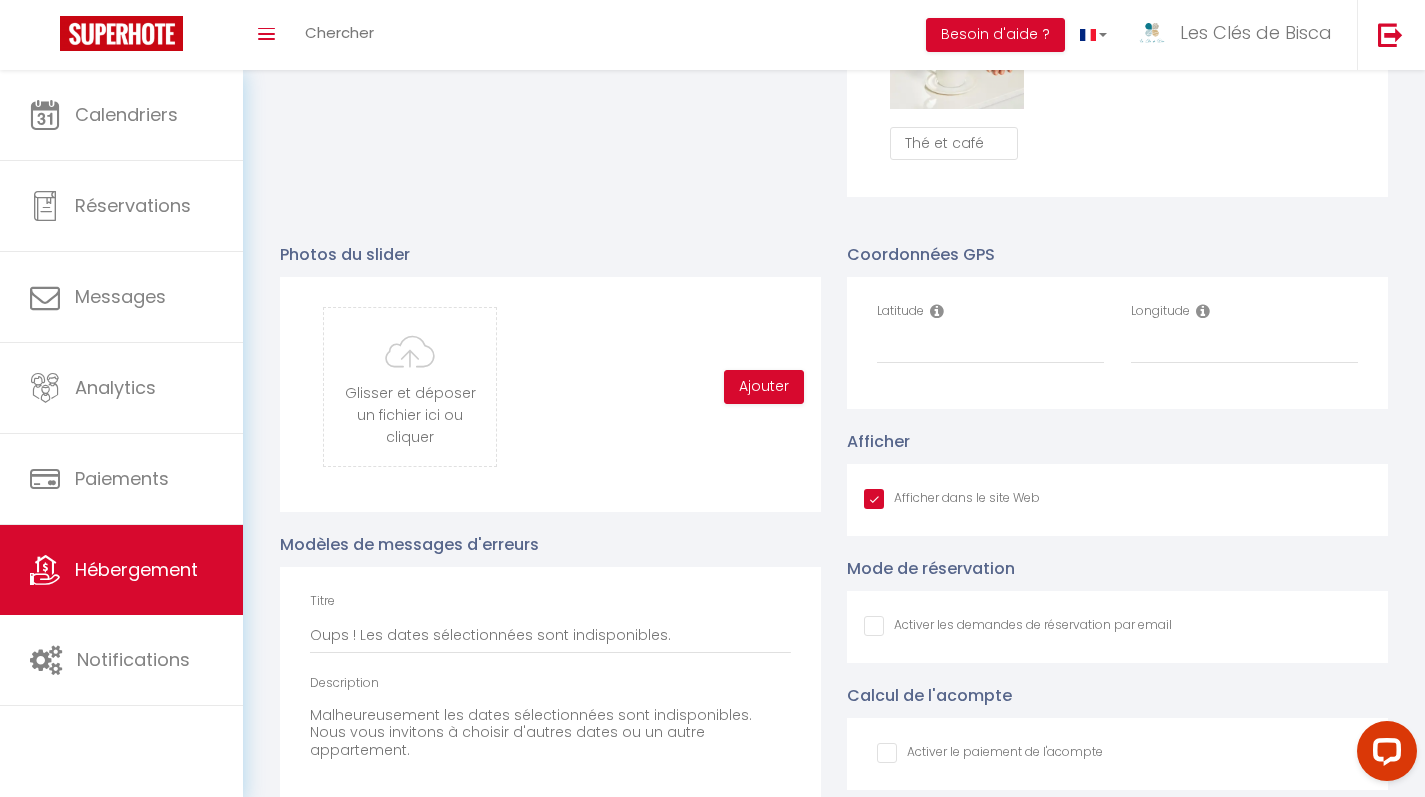 drag, startPoint x: 872, startPoint y: 519, endPoint x: 918, endPoint y: 514, distance: 46.270943 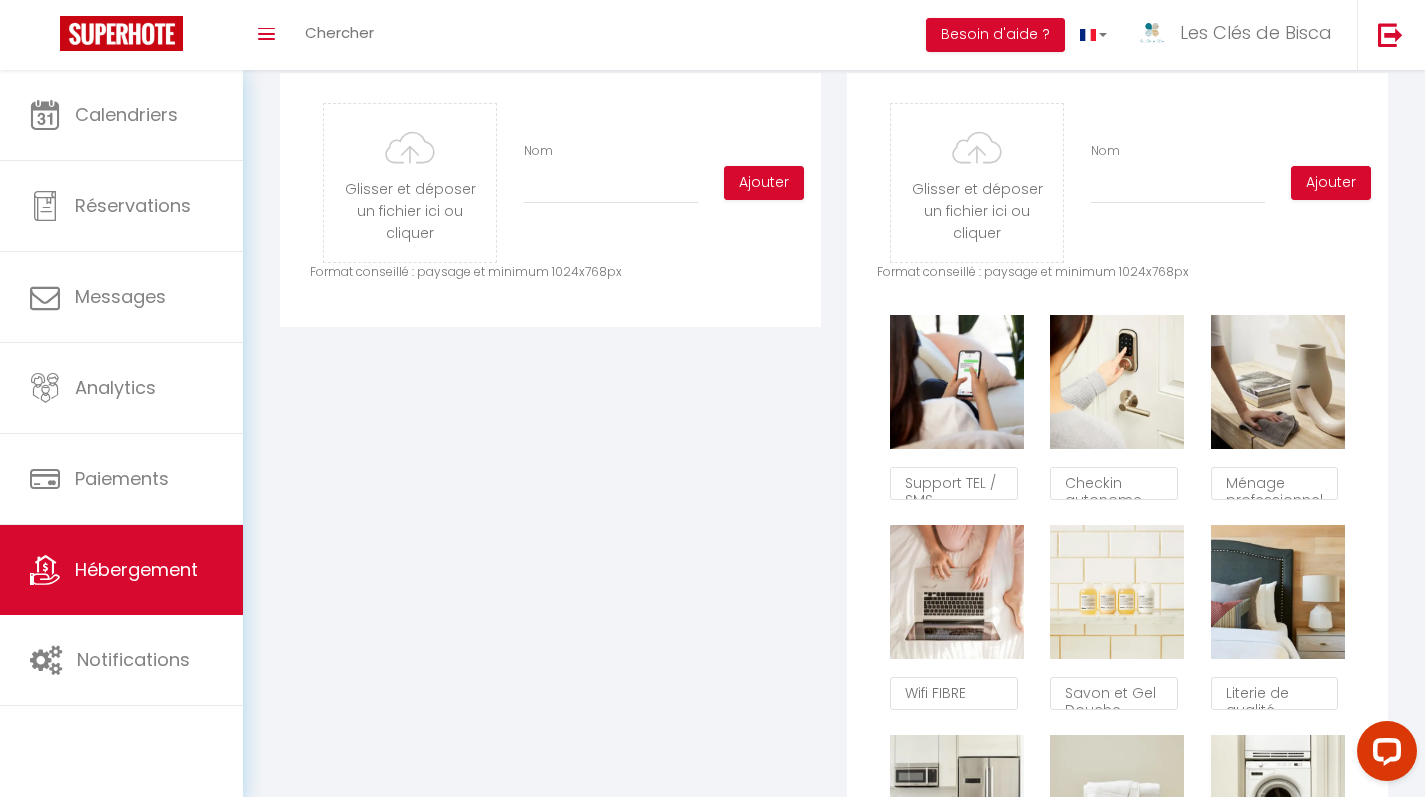 scroll, scrollTop: 0, scrollLeft: 0, axis: both 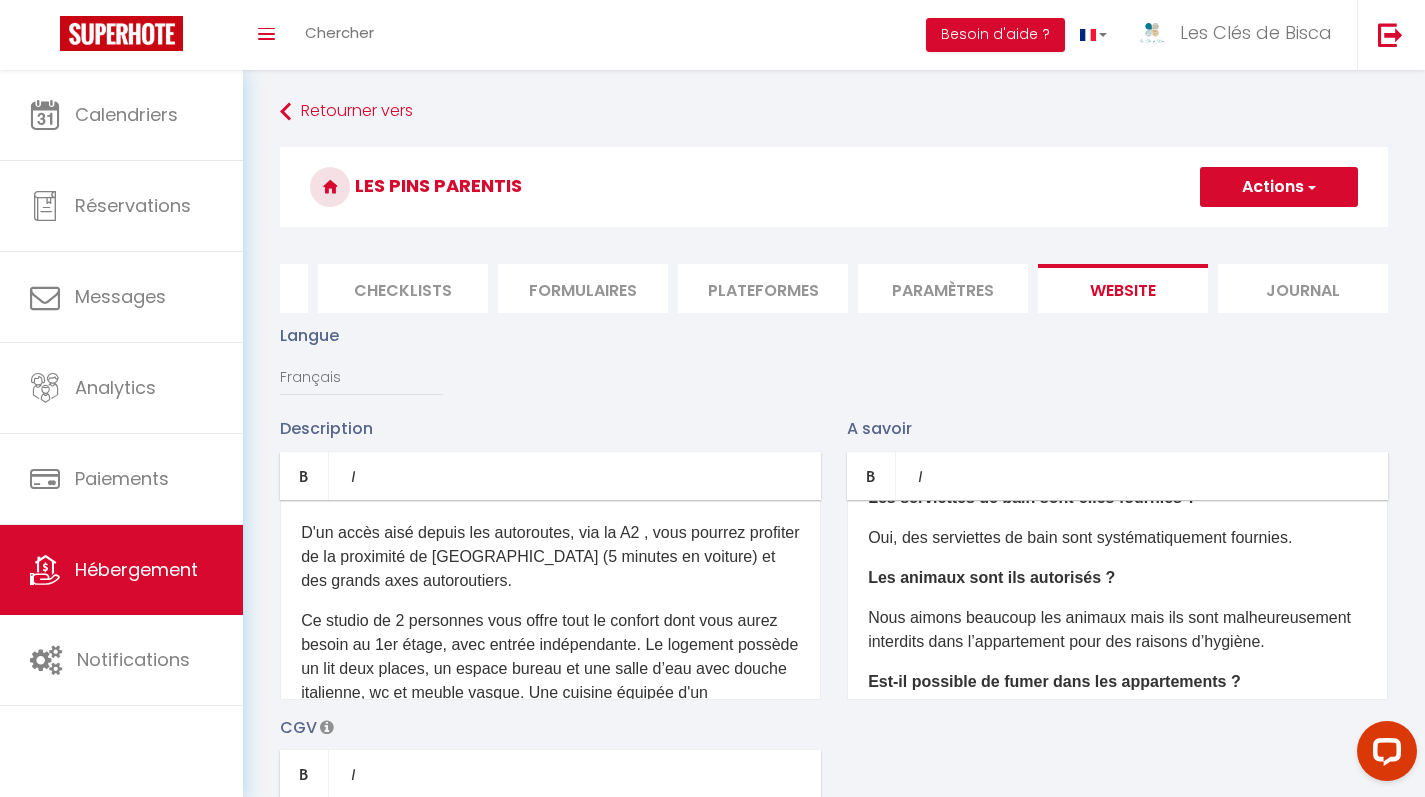 click on "Actions" at bounding box center [1279, 187] 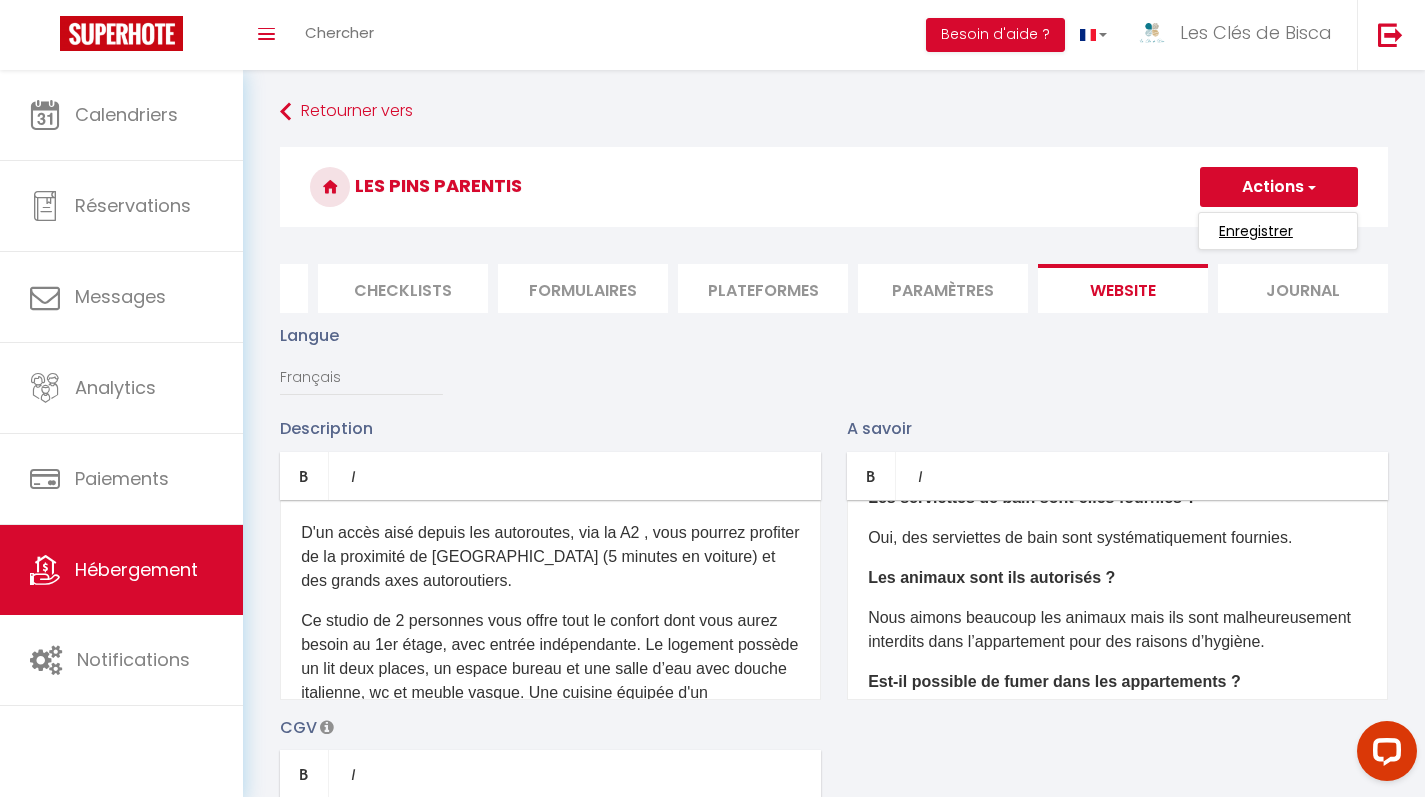 click on "Enregistrer" at bounding box center [1256, 231] 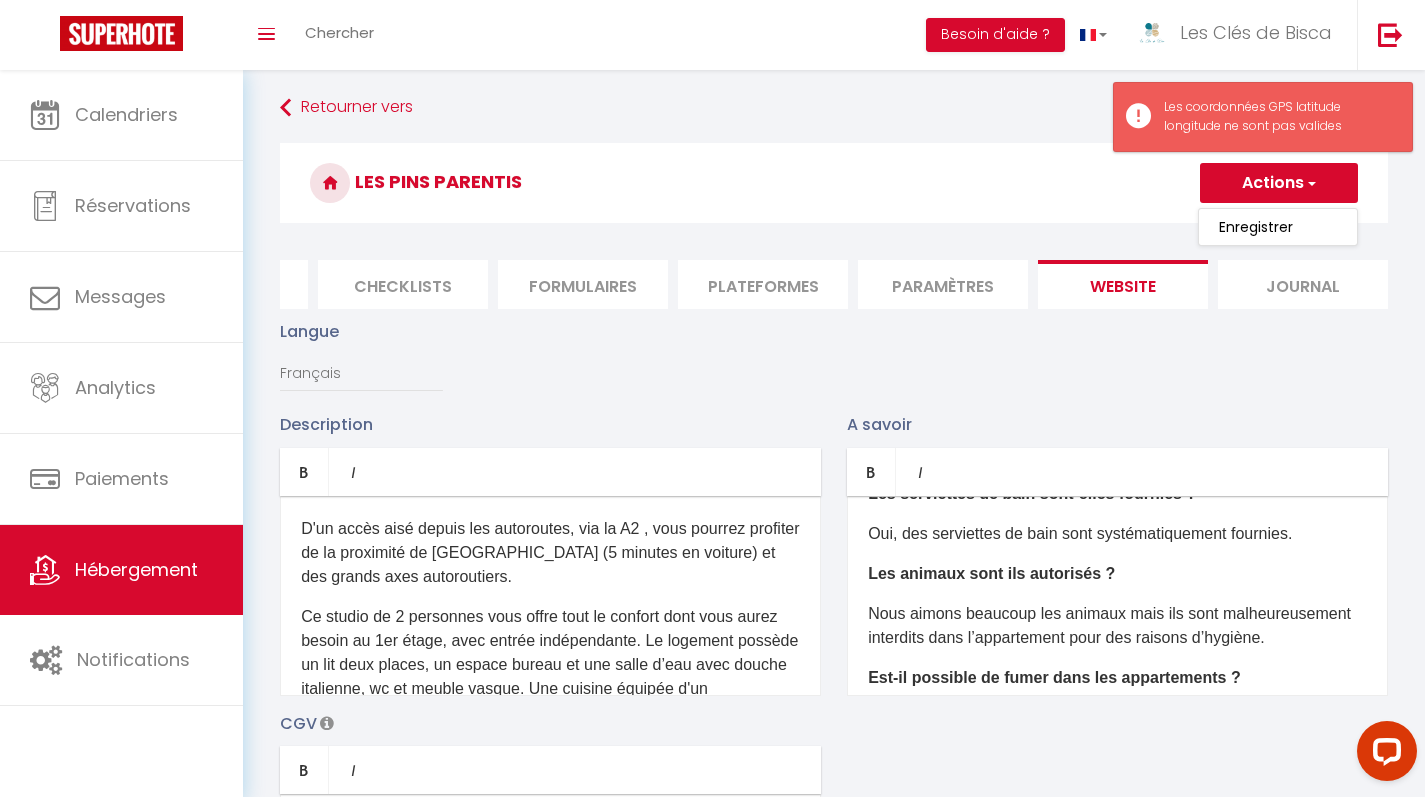 scroll, scrollTop: 633, scrollLeft: 0, axis: vertical 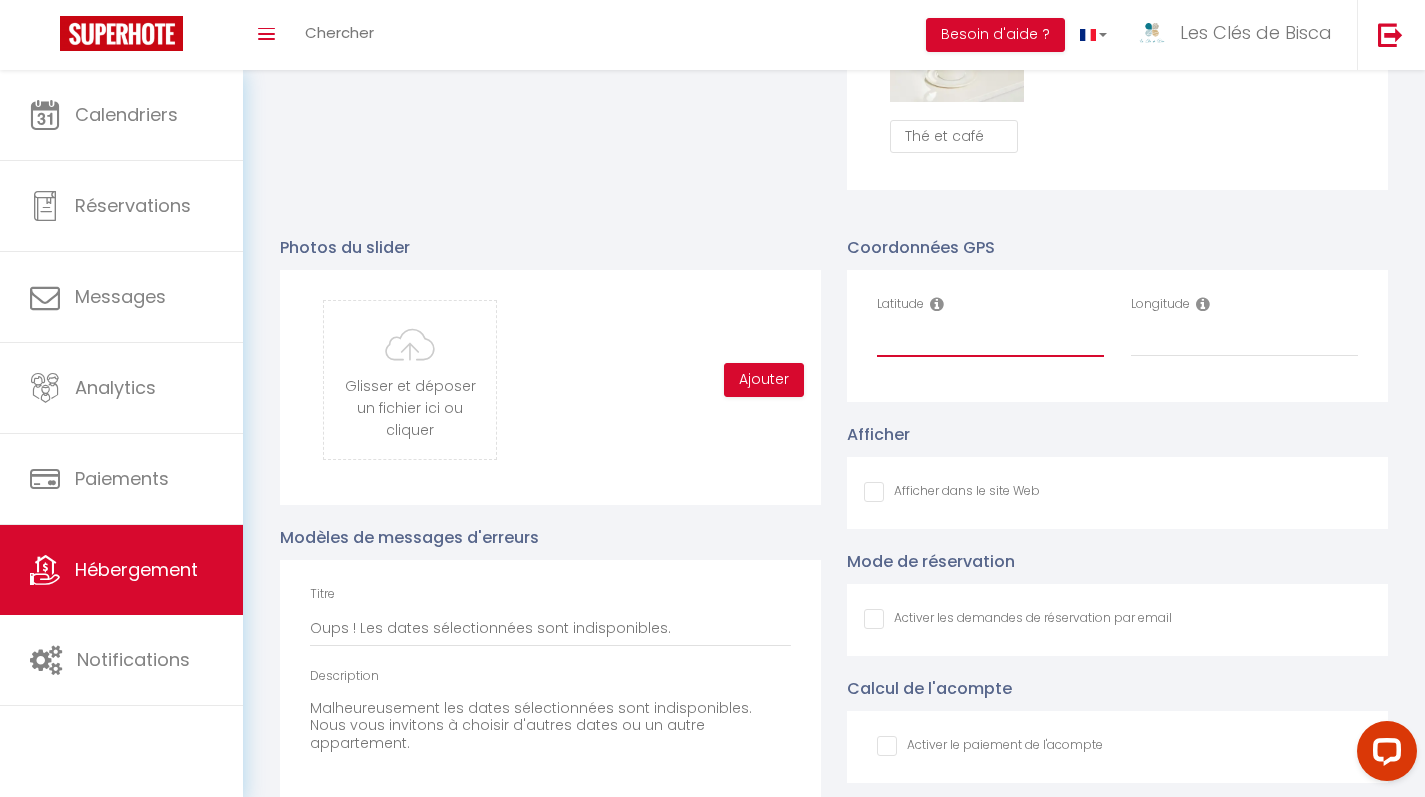 click on "Latitude" at bounding box center (990, 339) 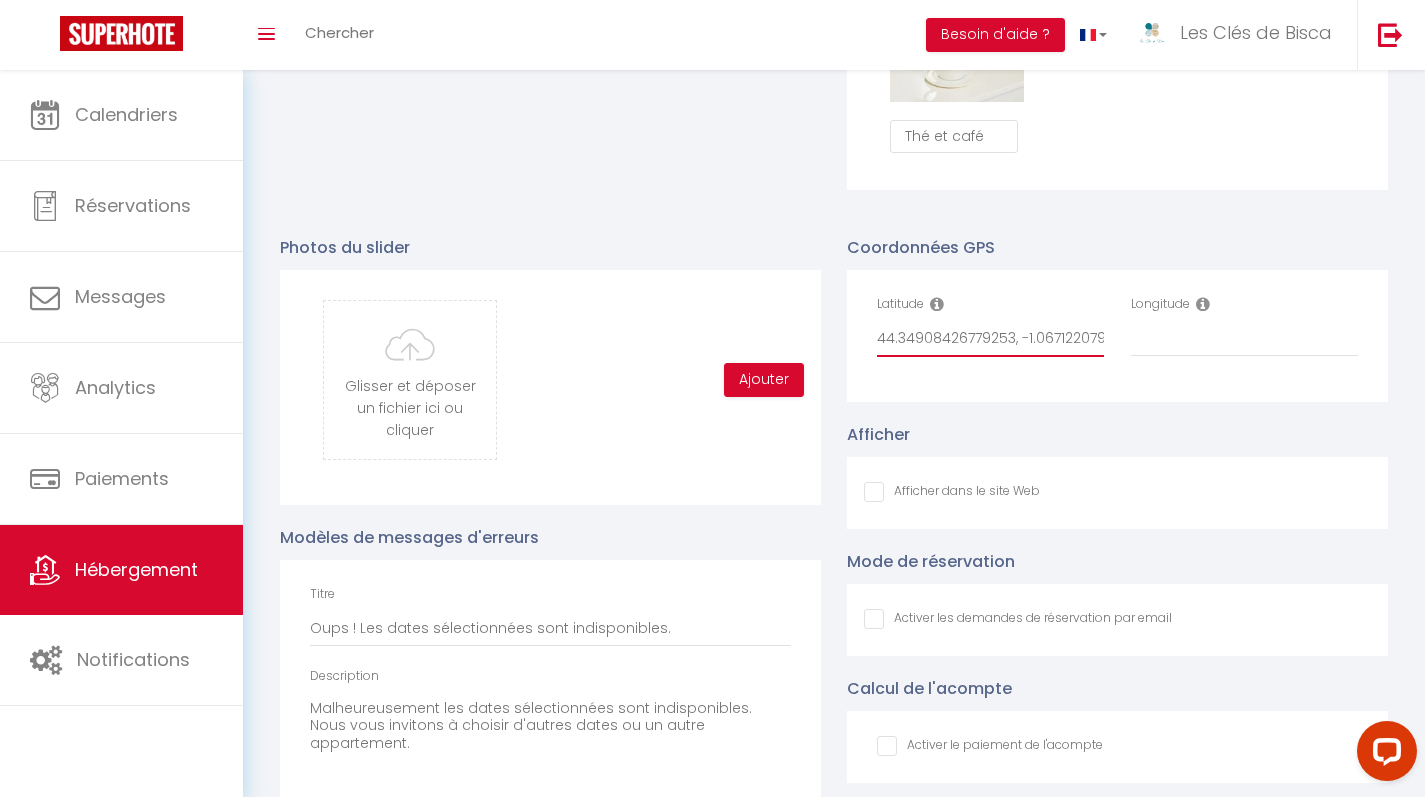 drag, startPoint x: 973, startPoint y: 351, endPoint x: 1246, endPoint y: 346, distance: 273.04578 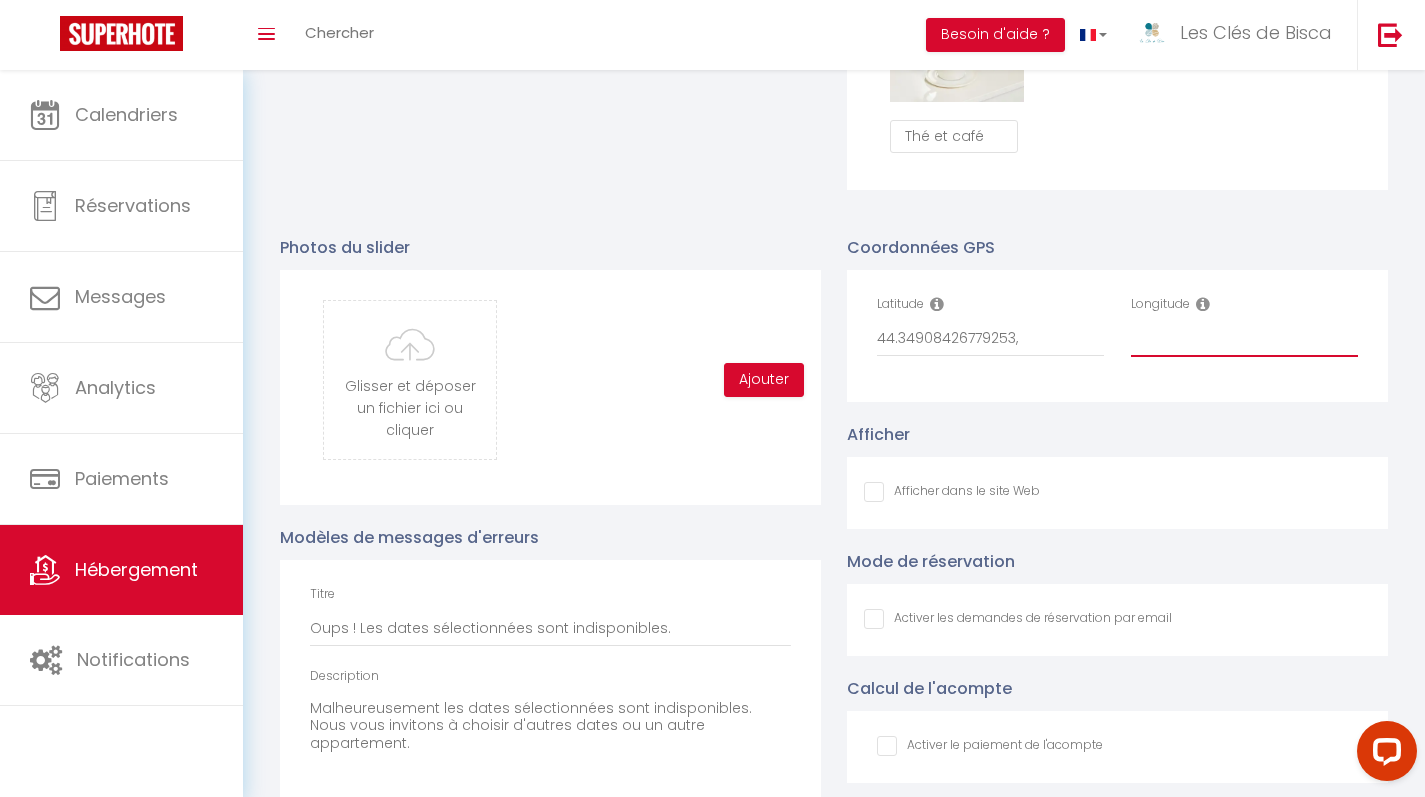 click on "Longitude" at bounding box center [1244, 339] 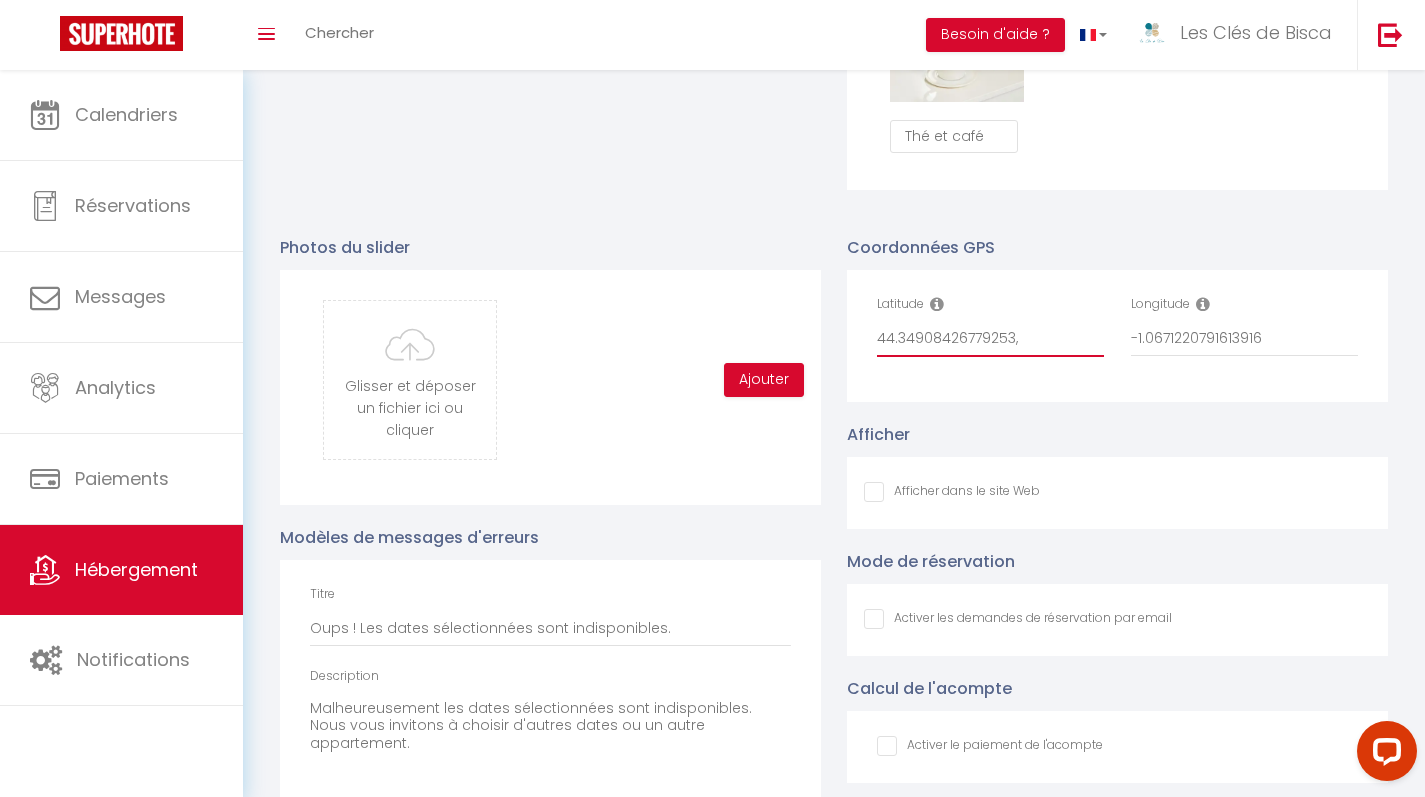click on "44.34908426779253," at bounding box center (990, 339) 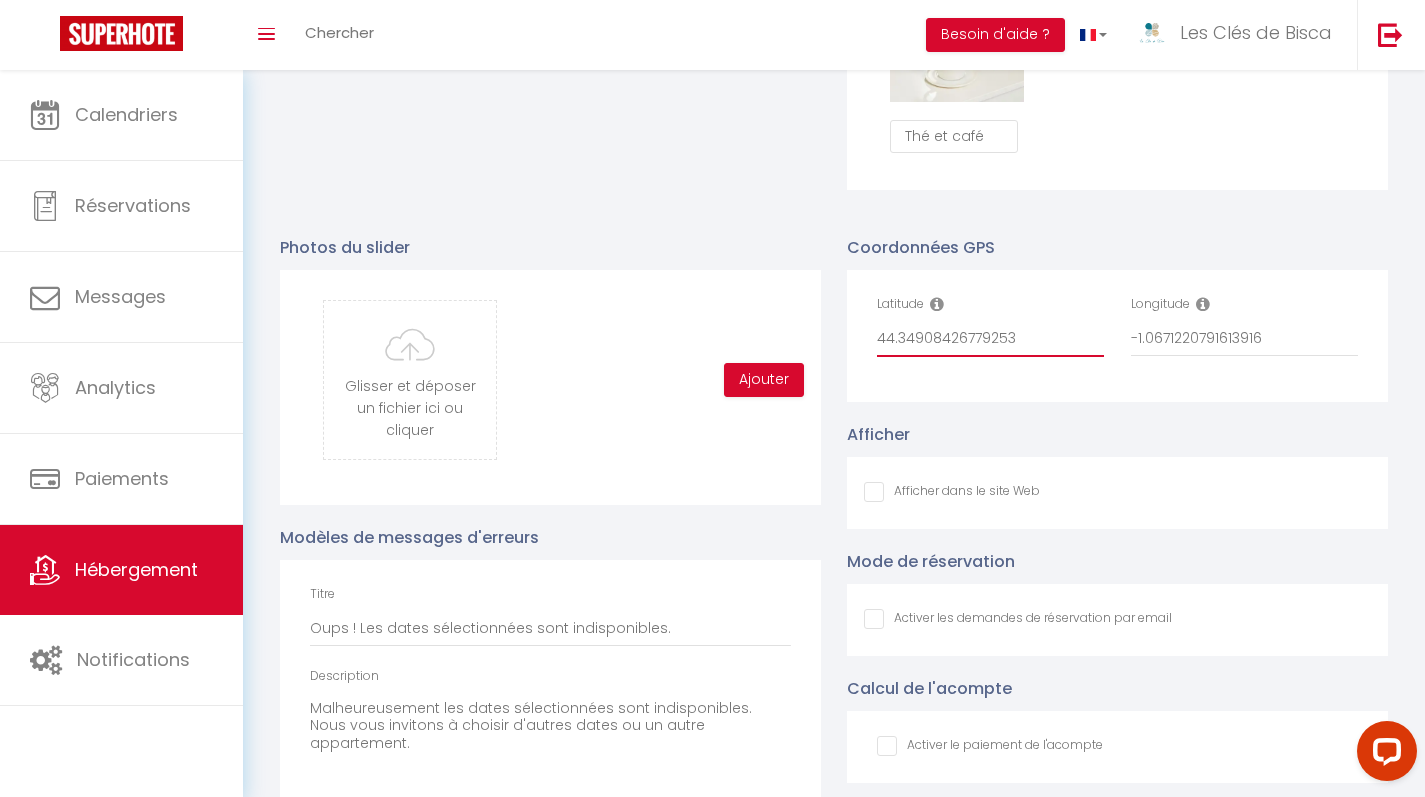 drag, startPoint x: 924, startPoint y: 349, endPoint x: 1136, endPoint y: 351, distance: 212.00943 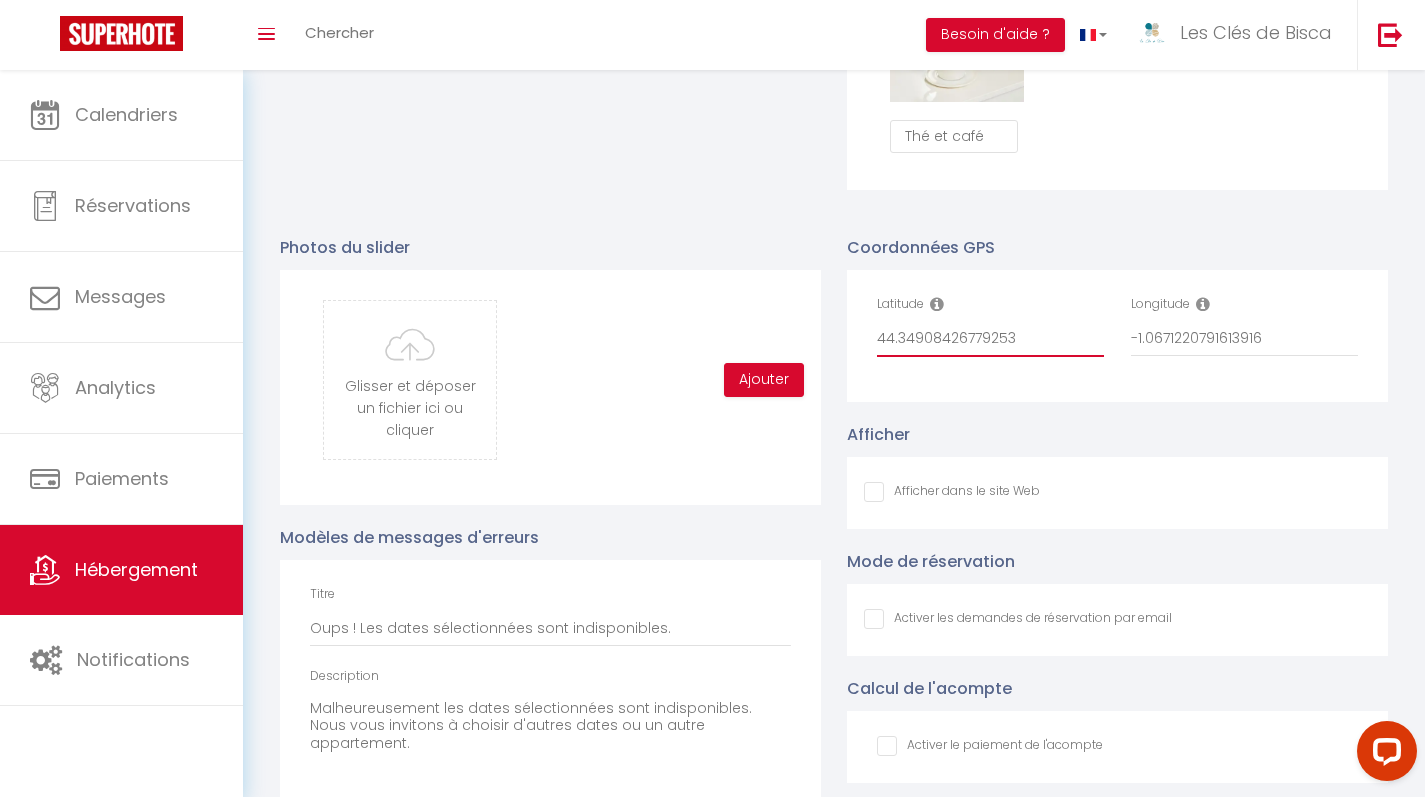 click on "Latitude
44.34908426779253
Longitude
-1.0671220791613916" at bounding box center (1117, 336) 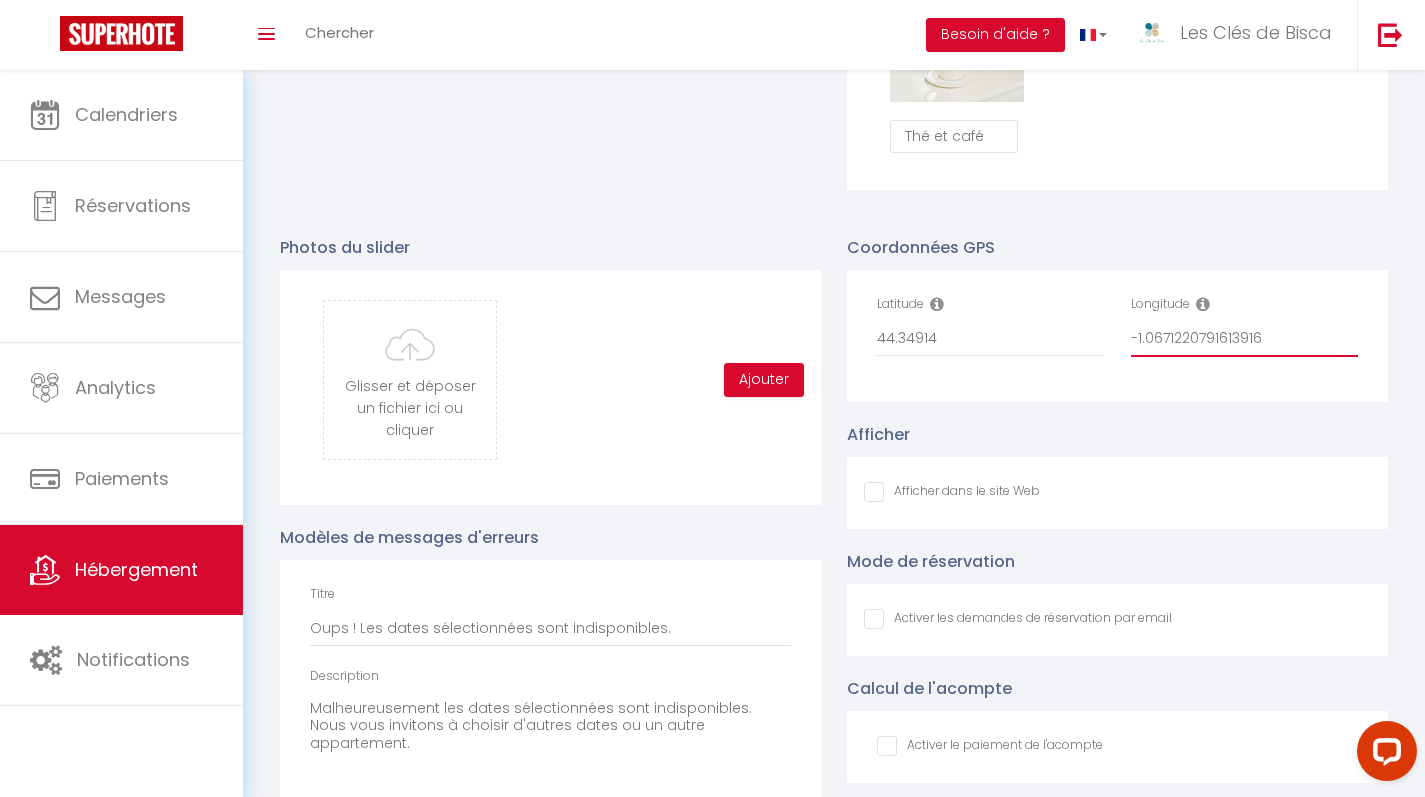 drag, startPoint x: 1170, startPoint y: 355, endPoint x: 1430, endPoint y: 358, distance: 260.0173 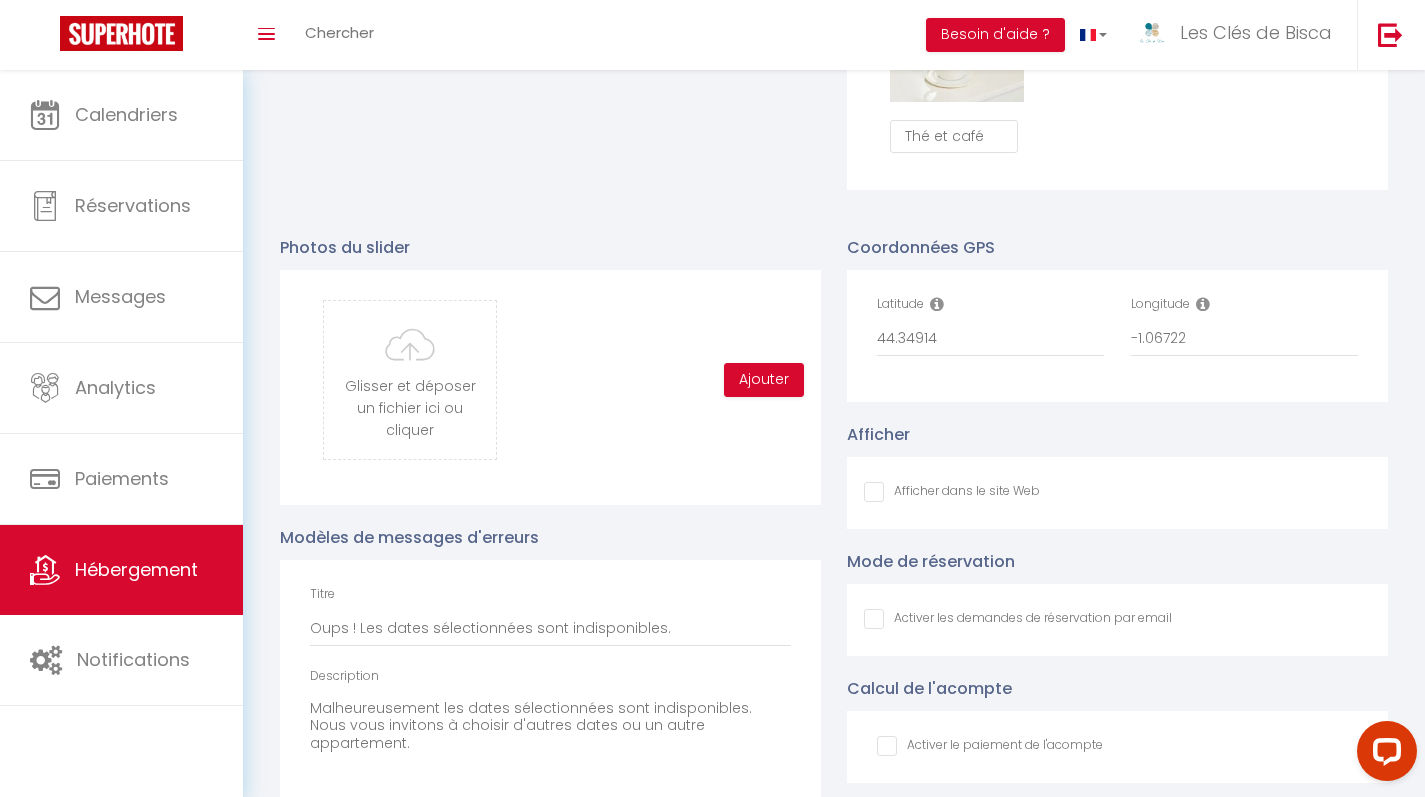 click on "Coordonnées GPS
Latitude
44.34914
Longitude
-1.06722   Afficher     Afficher dans le site Web   Mode de réservation     Activer les demandes de réservation par email   Calcul de l'acompte     Activer le paiement de l'acompte   Pourcent %   30" at bounding box center [1117, 570] 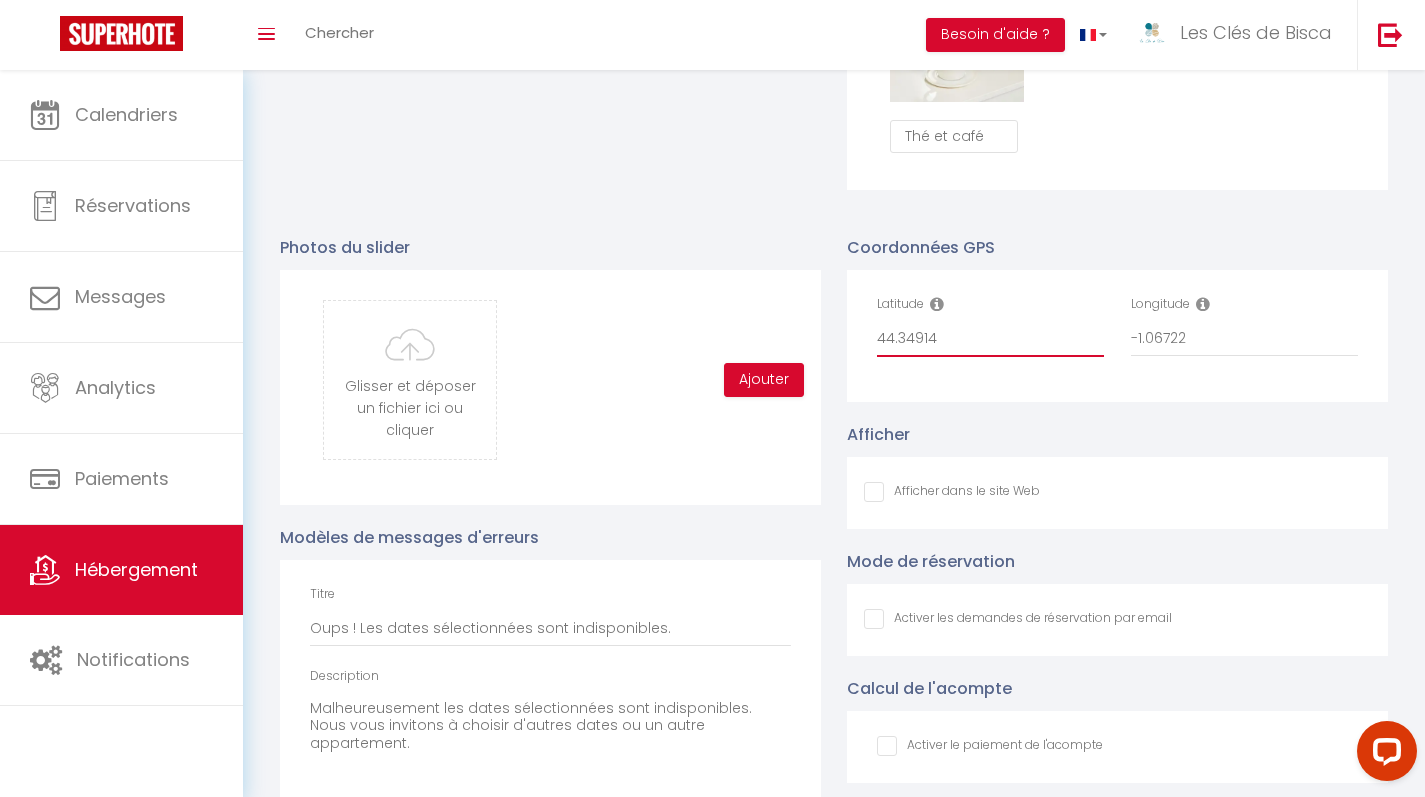 click on "44.34914" at bounding box center [990, 339] 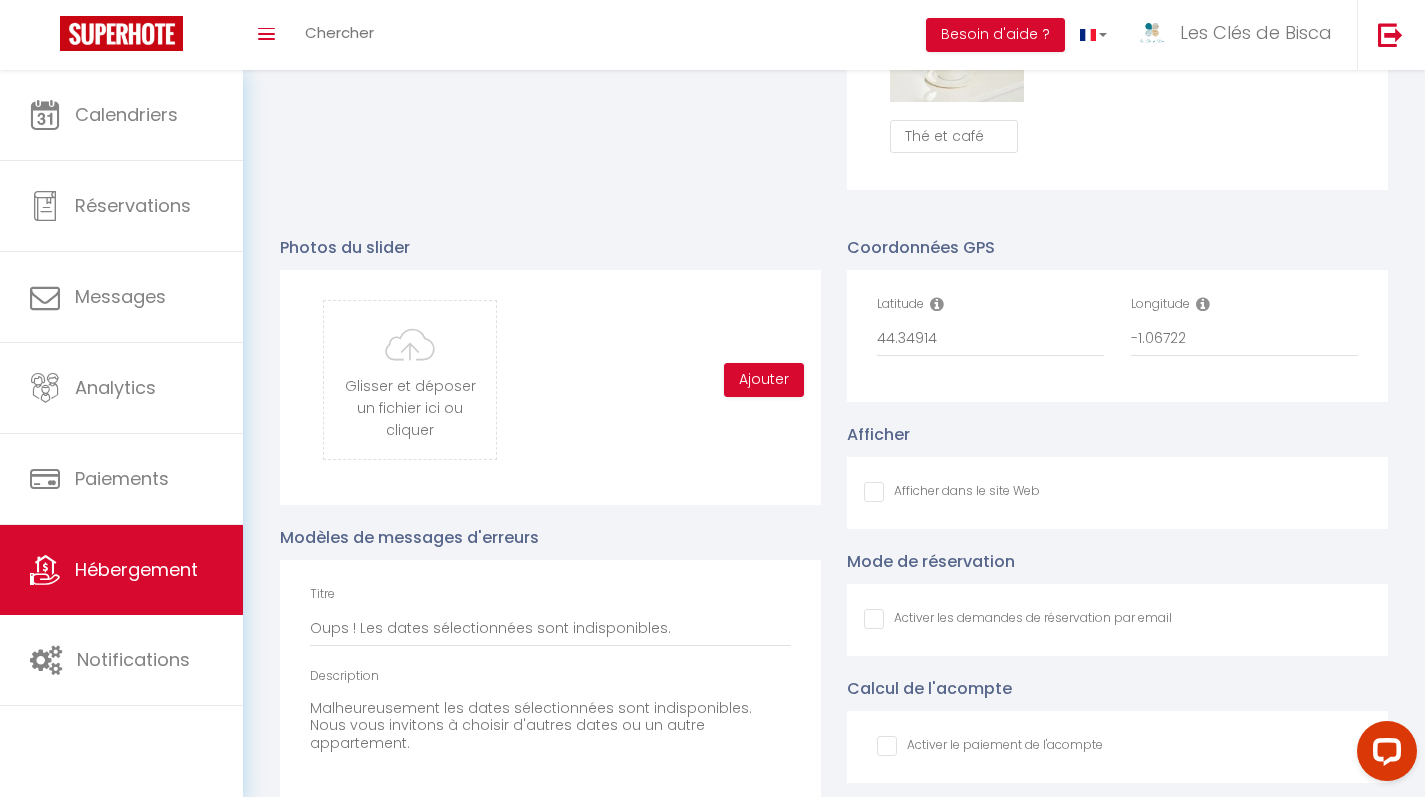 click on "Afficher dans le site Web" at bounding box center [1117, 493] 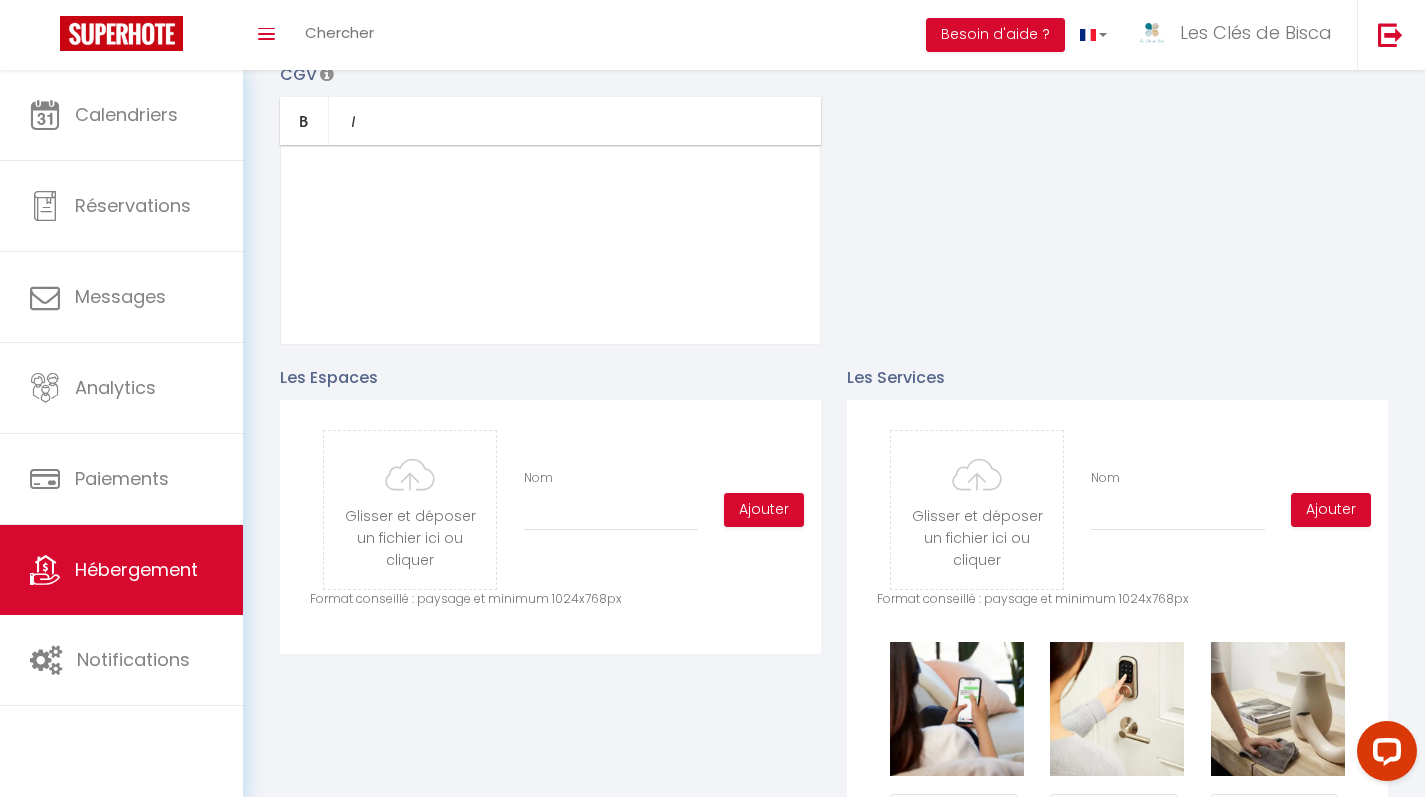 scroll, scrollTop: 0, scrollLeft: 0, axis: both 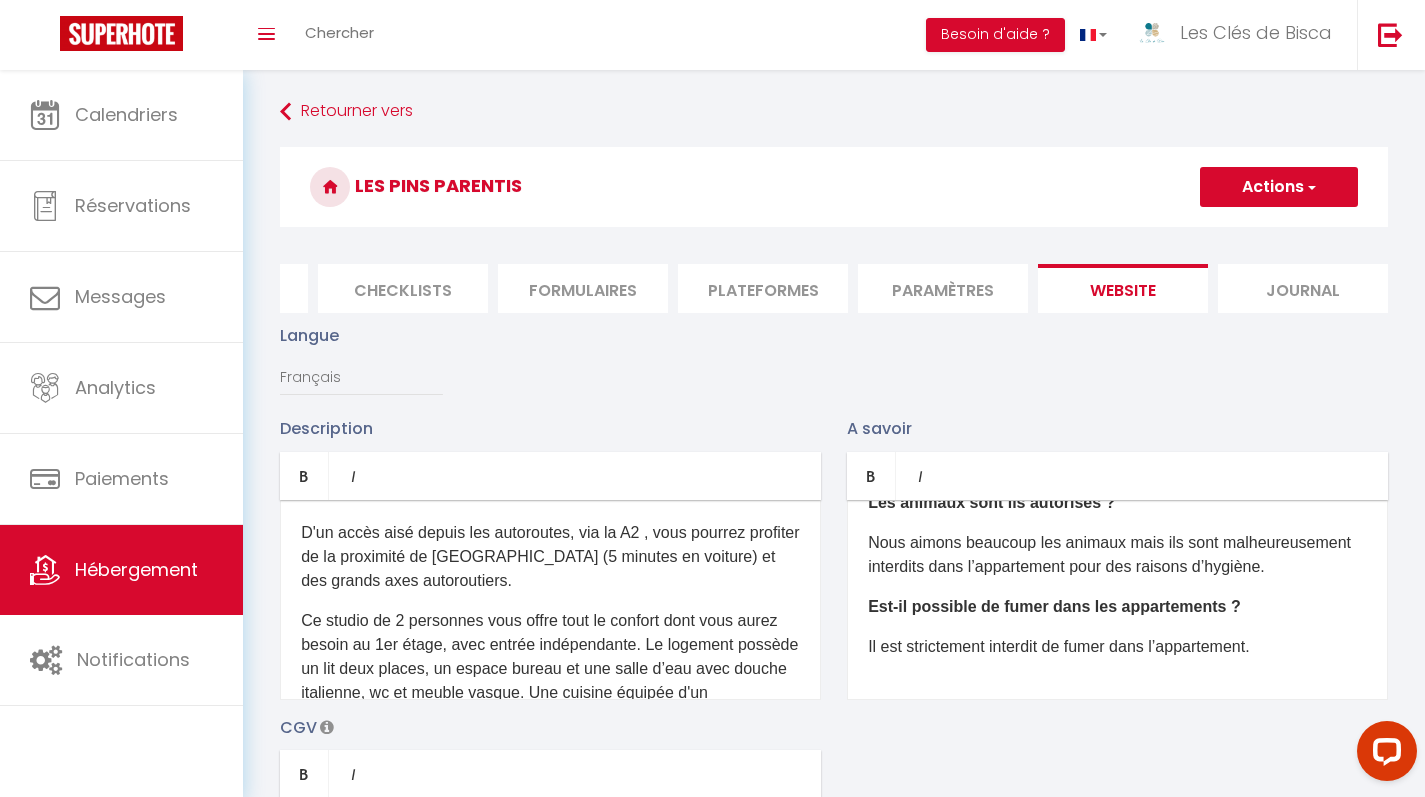 click on "Actions" at bounding box center (1279, 187) 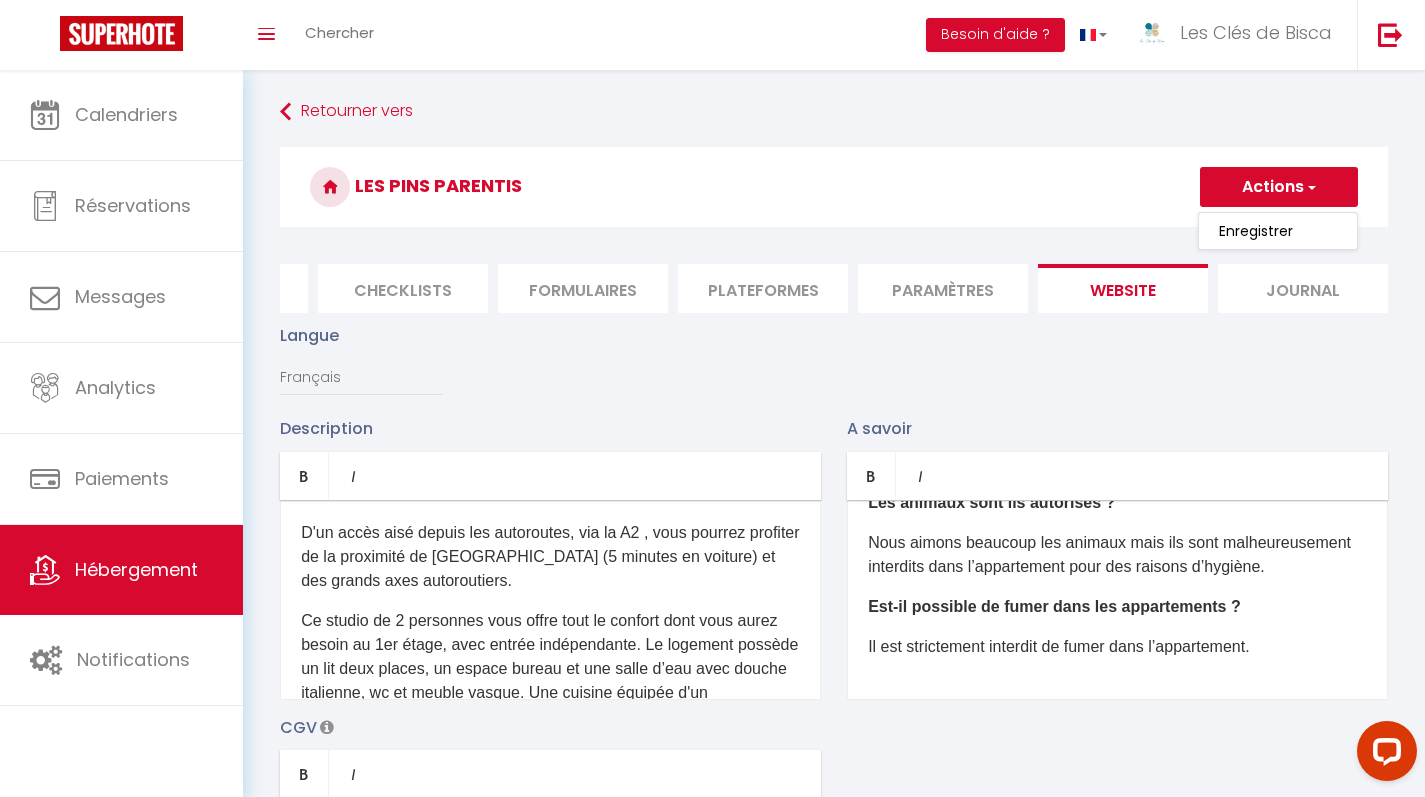 click on "Enregistrer" at bounding box center [1278, 231] 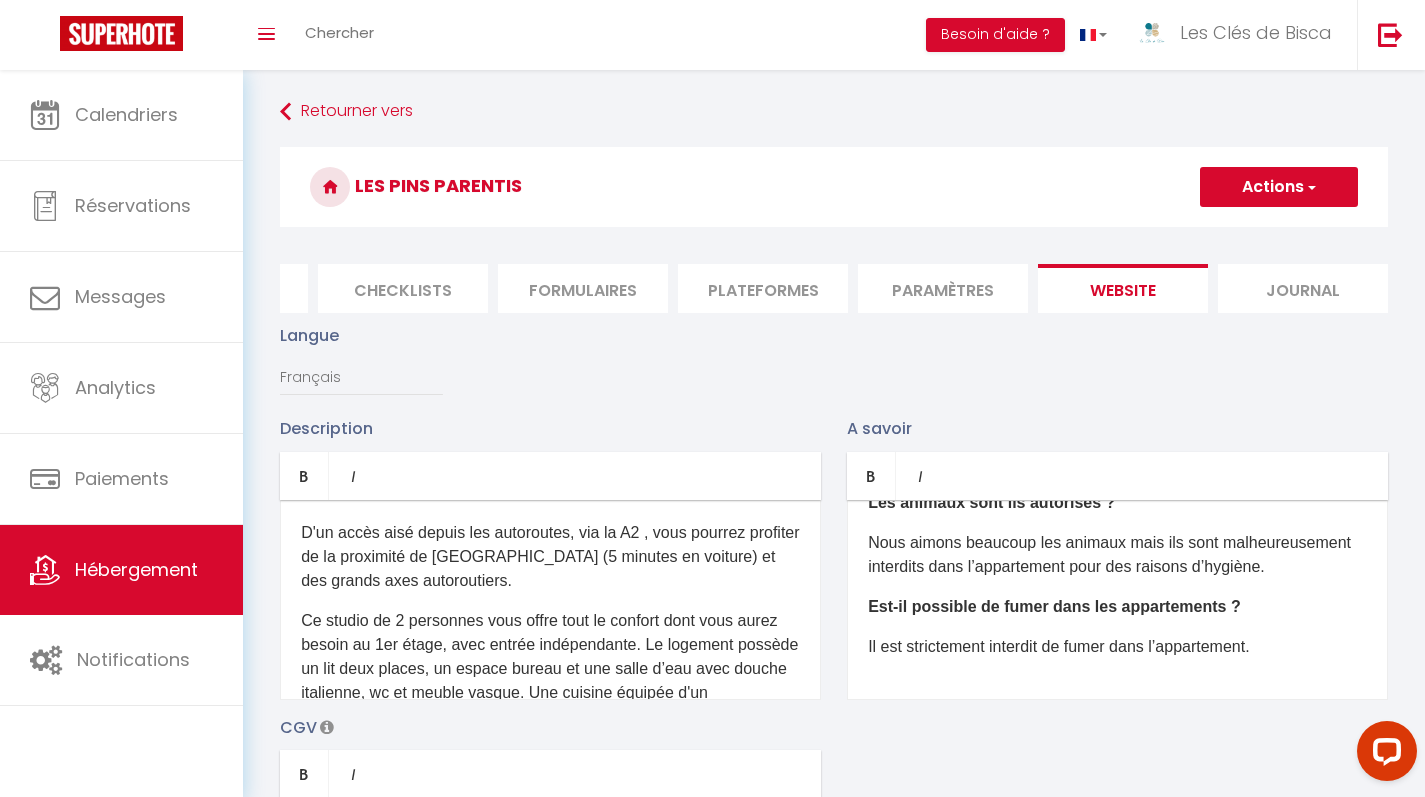 click on "Actions" at bounding box center [1279, 187] 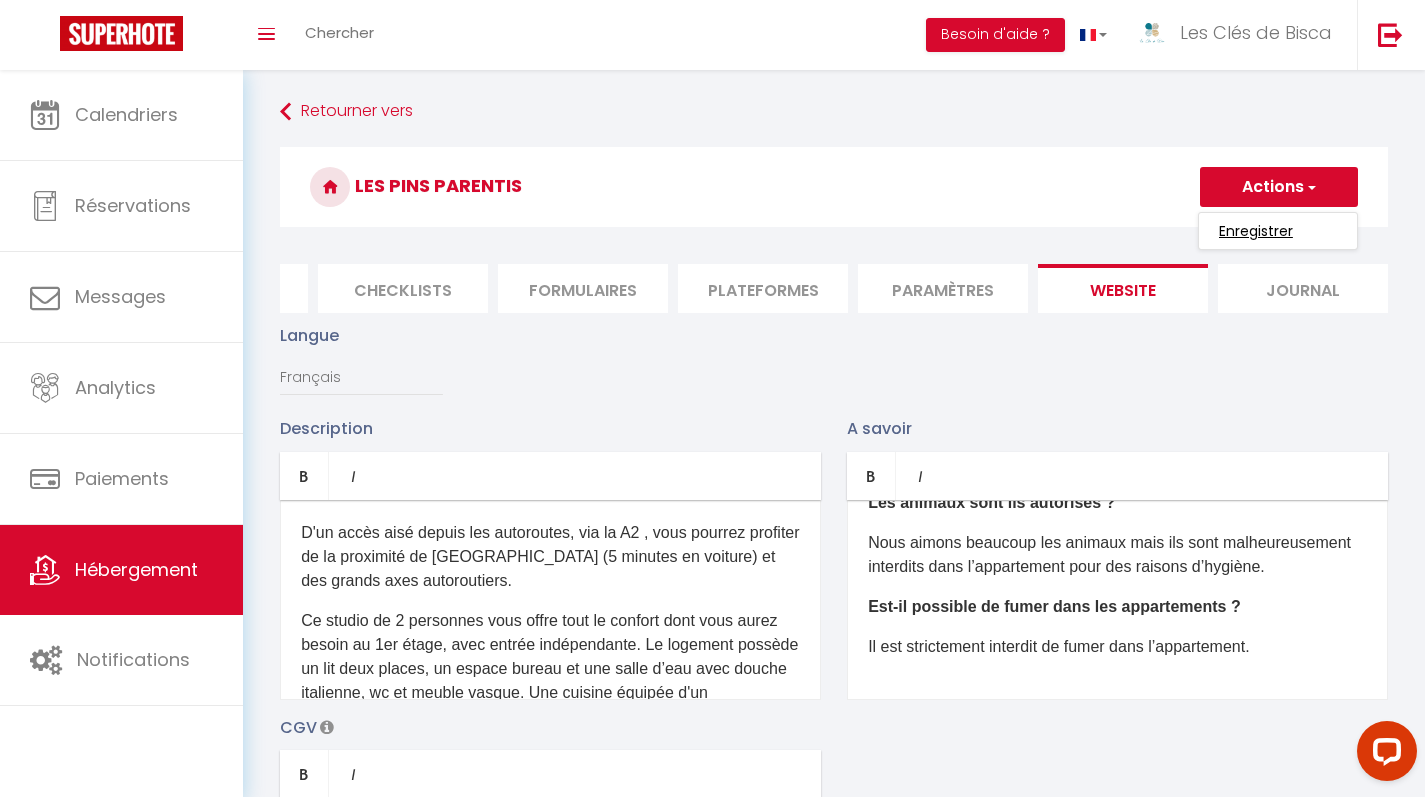 click on "Enregistrer" at bounding box center [1256, 231] 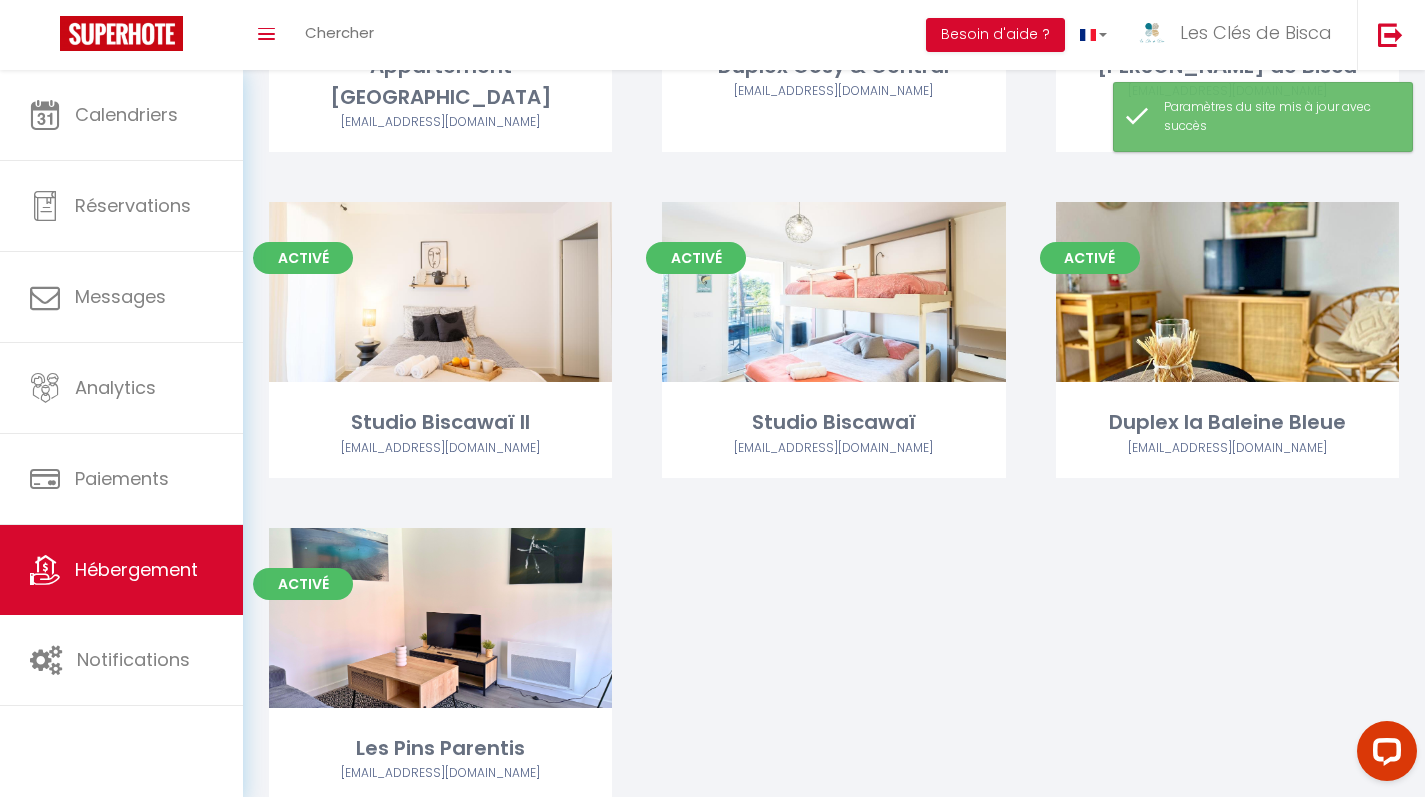 scroll, scrollTop: 2036, scrollLeft: 0, axis: vertical 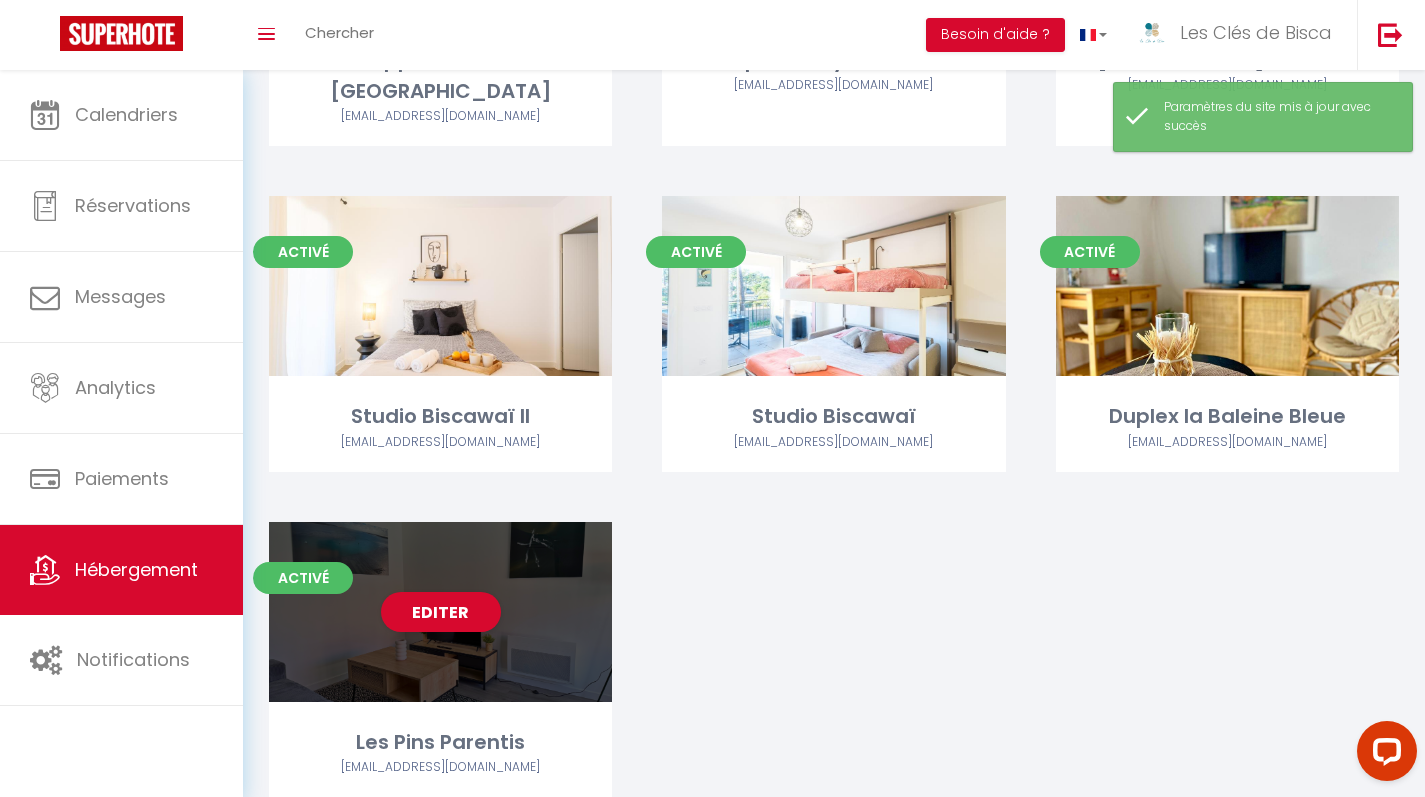 click on "Editer" at bounding box center [440, 612] 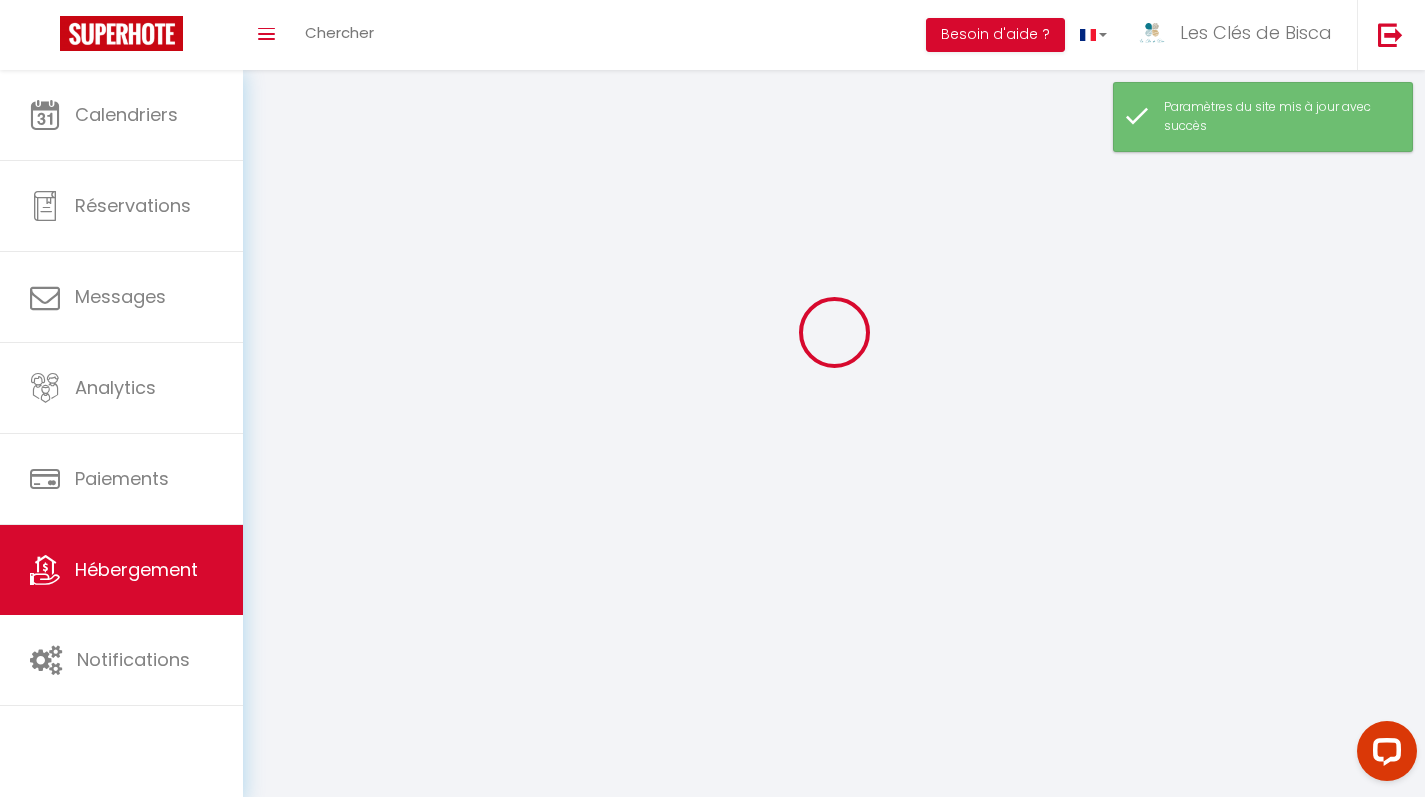 scroll, scrollTop: 0, scrollLeft: 0, axis: both 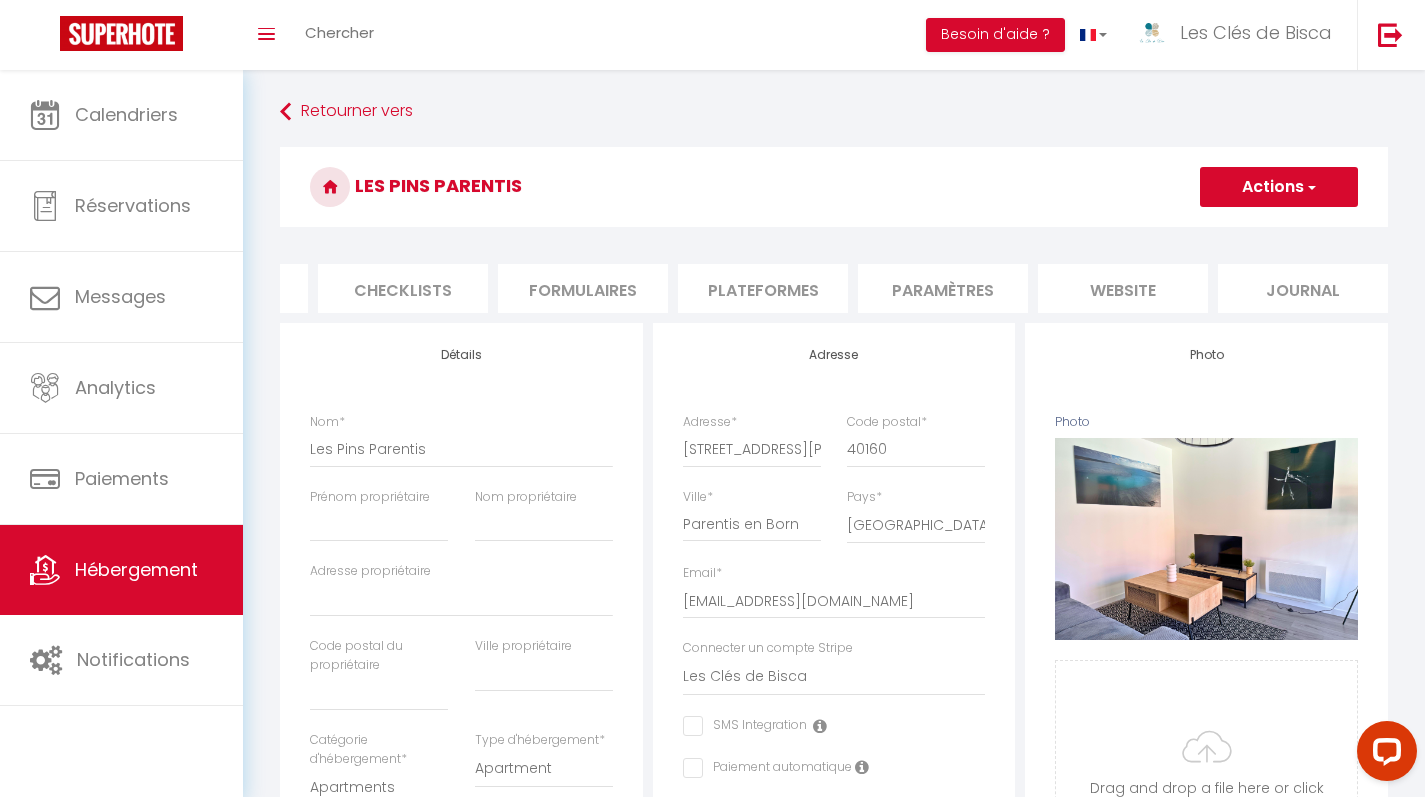 click on "Paramètres" at bounding box center [943, 288] 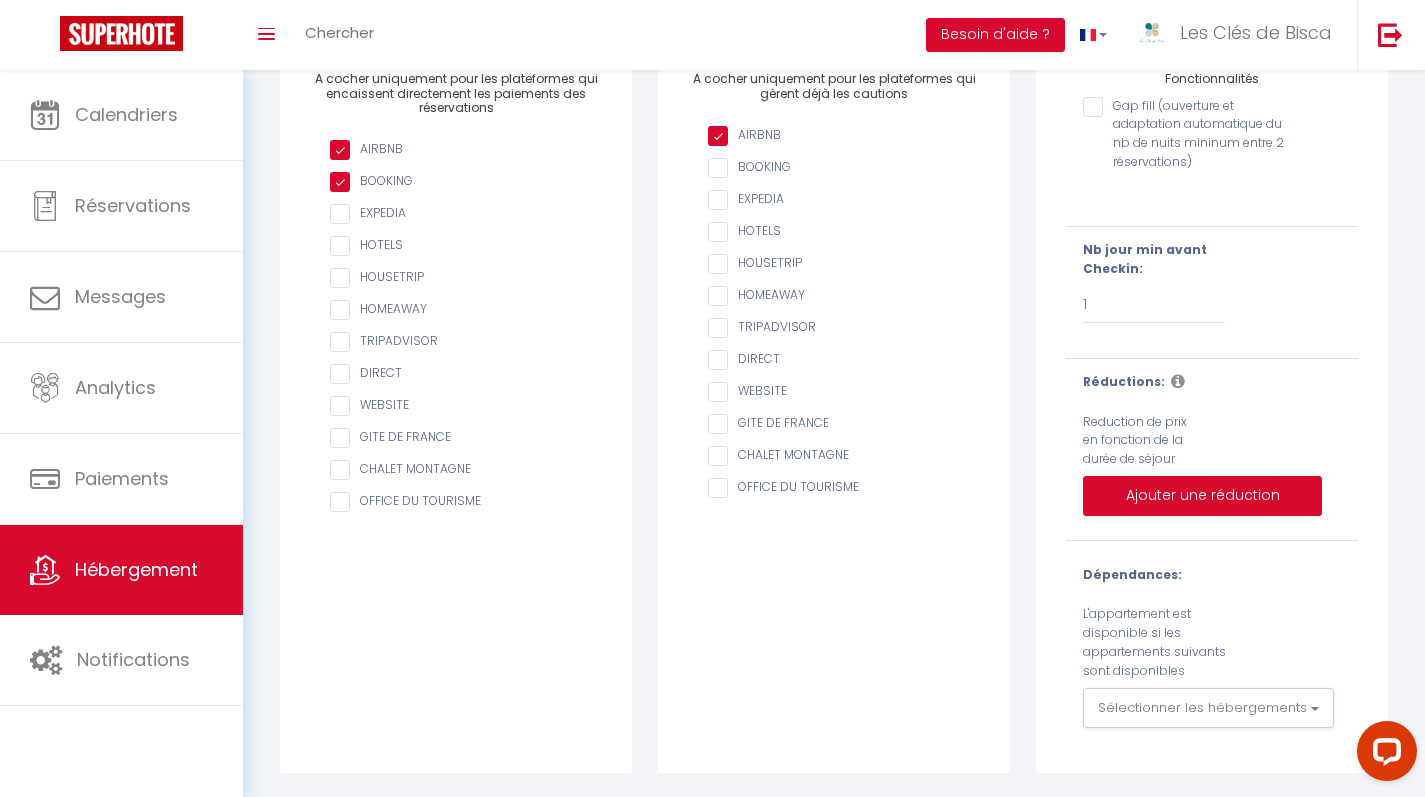 scroll, scrollTop: 0, scrollLeft: 0, axis: both 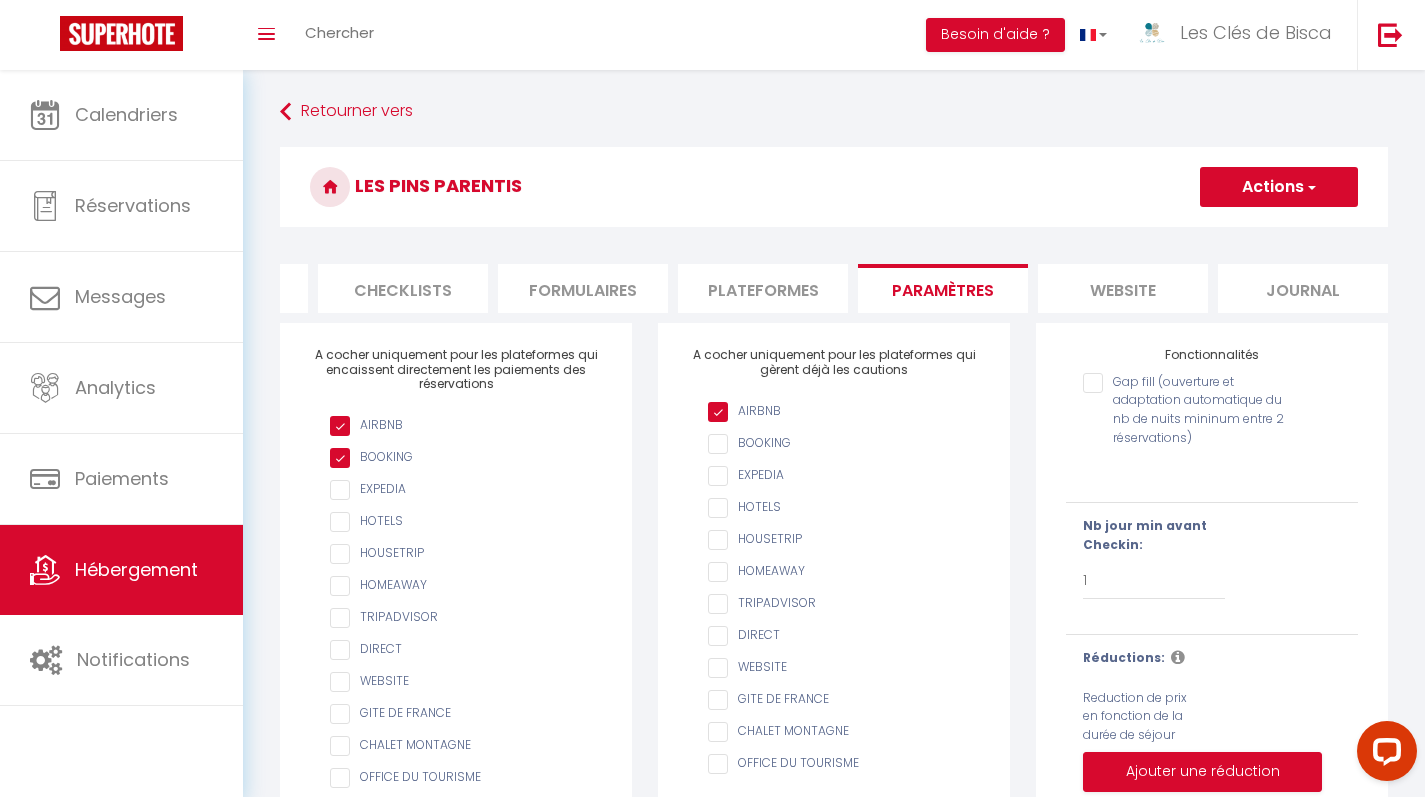 drag, startPoint x: 1279, startPoint y: 173, endPoint x: 1276, endPoint y: 193, distance: 20.22375 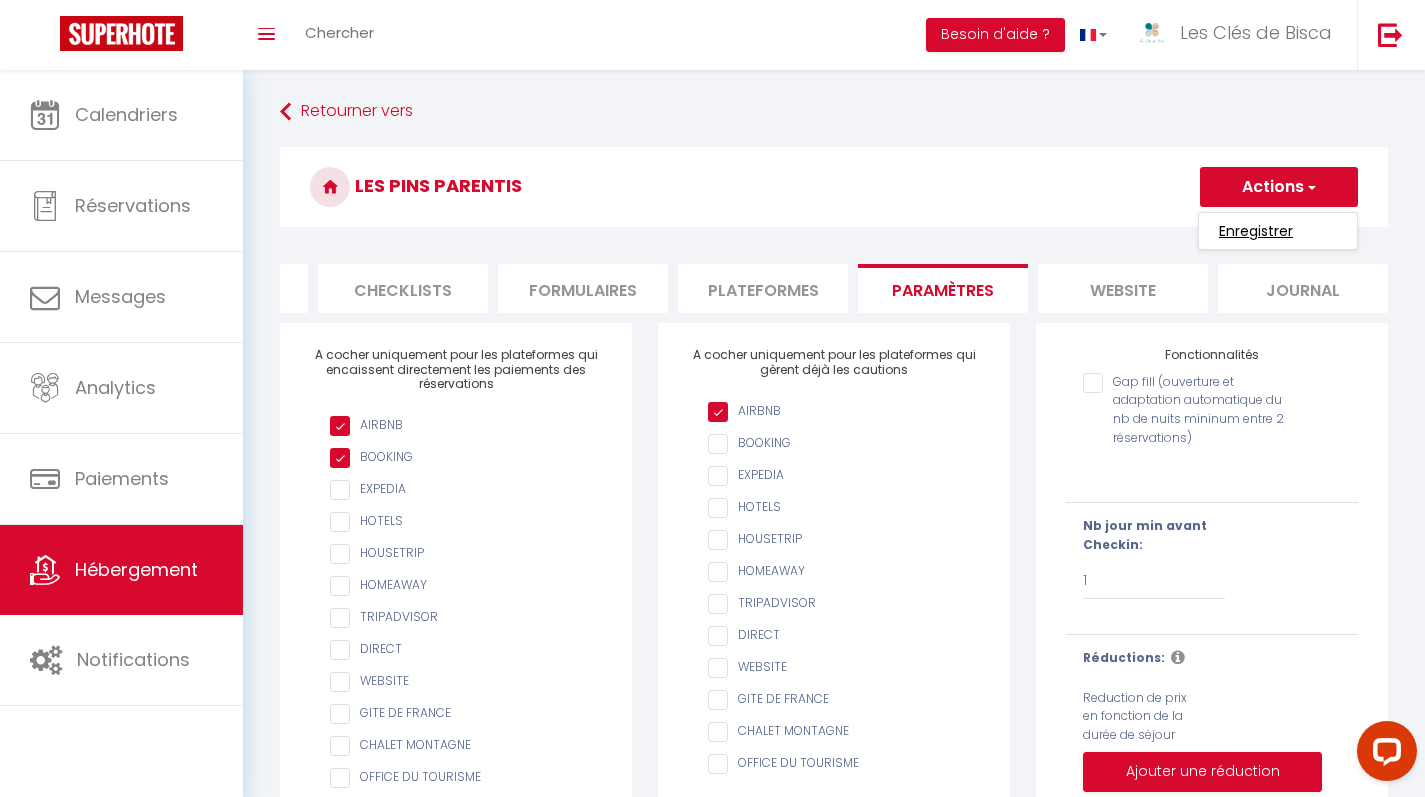 click on "Enregistrer" at bounding box center (1256, 231) 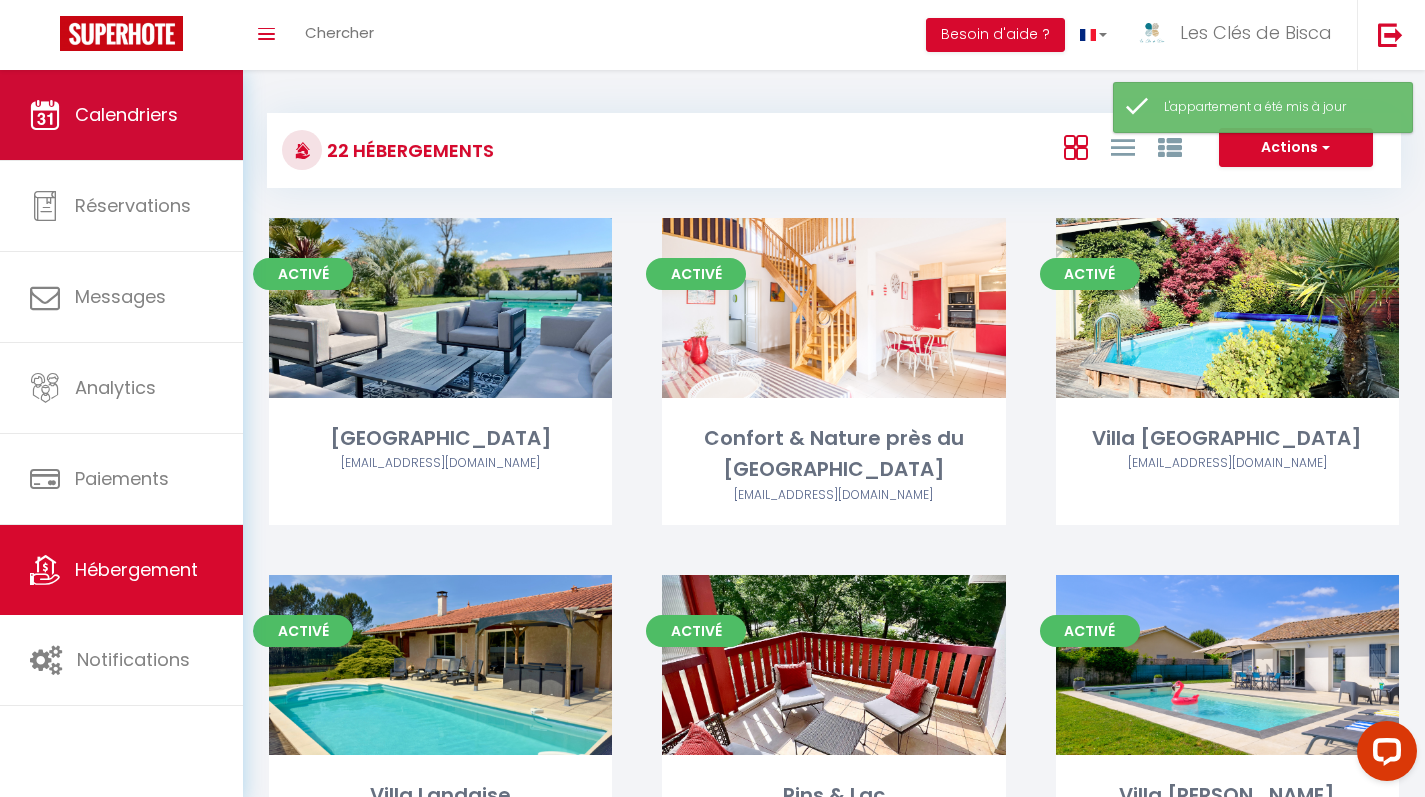 click on "Calendriers" at bounding box center (126, 114) 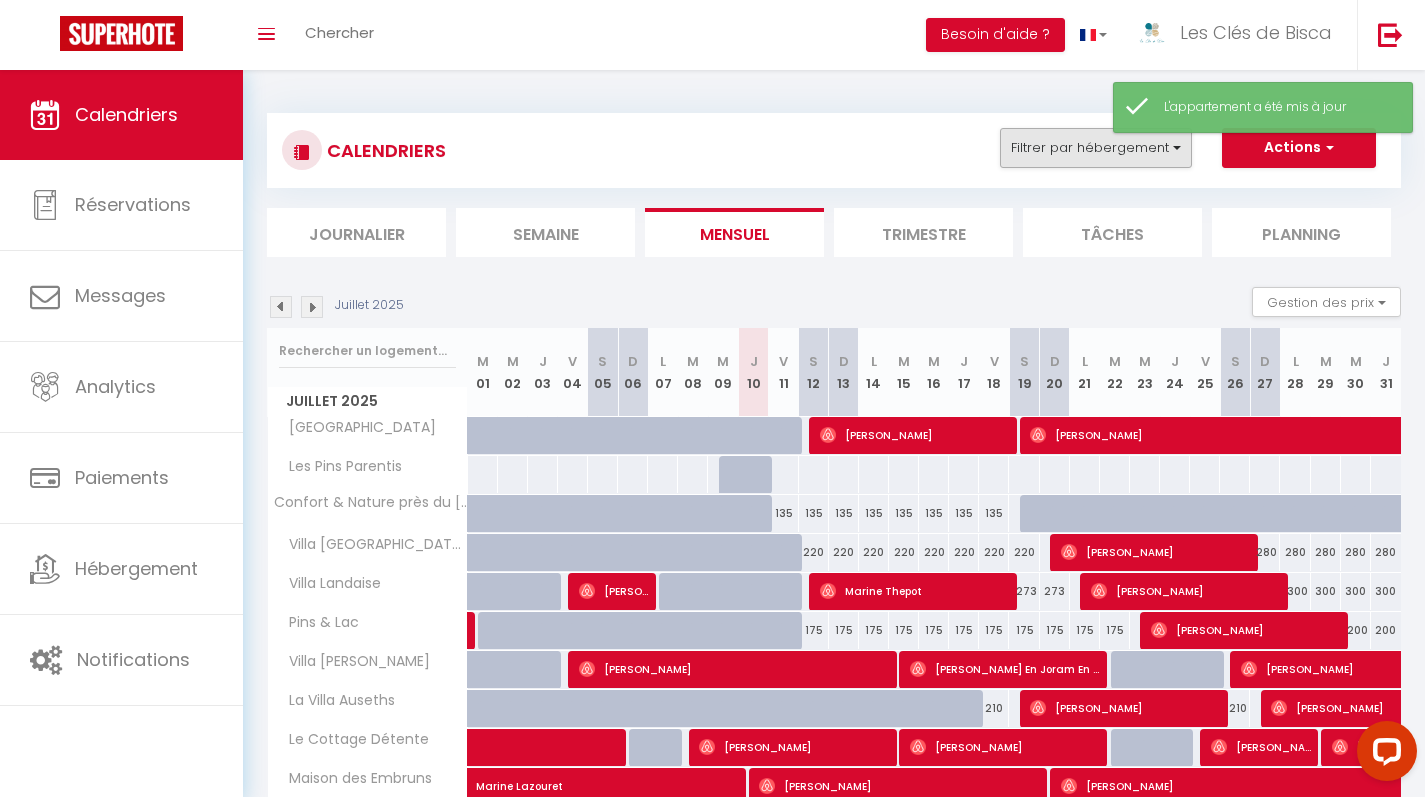 click on "Filtrer par hébergement" at bounding box center [1096, 148] 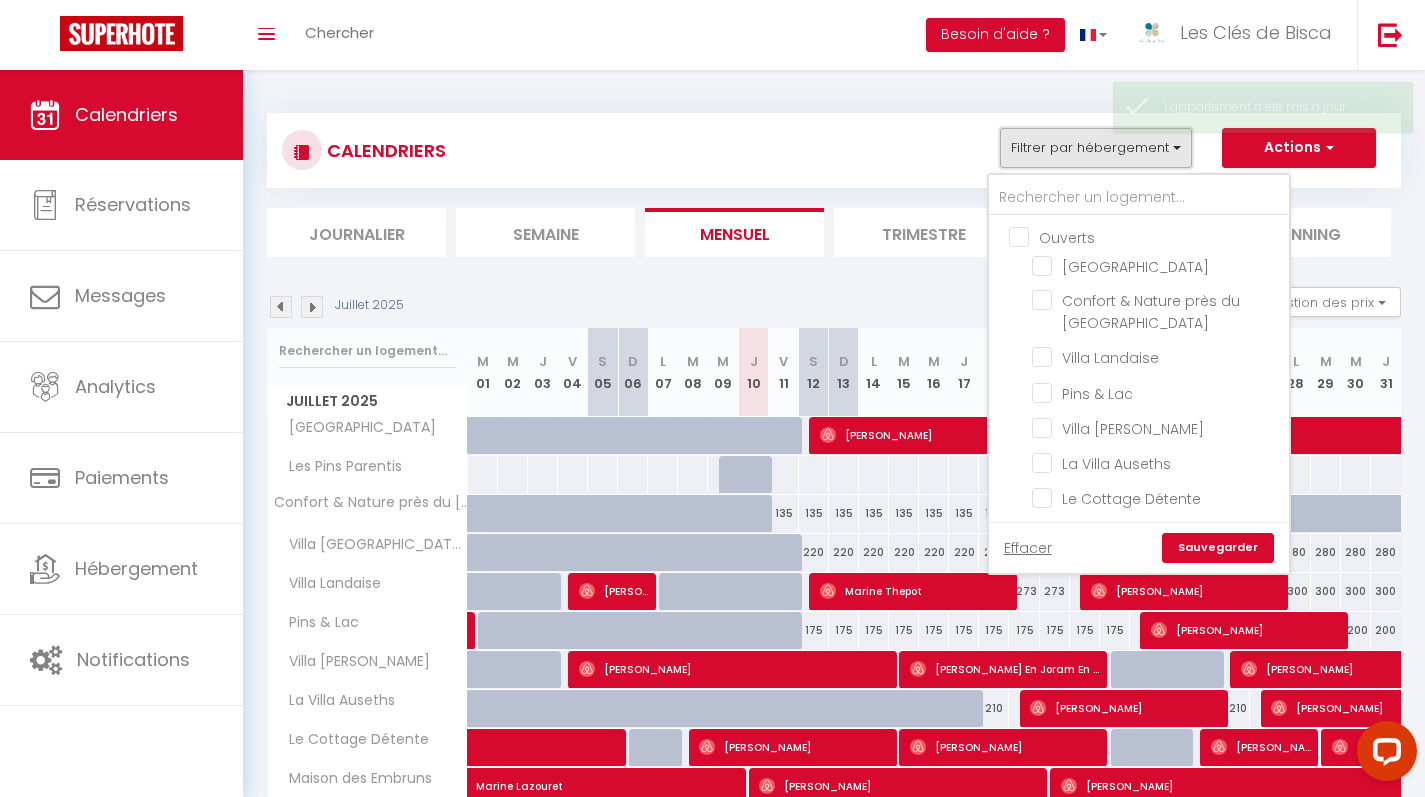 scroll, scrollTop: 646, scrollLeft: 0, axis: vertical 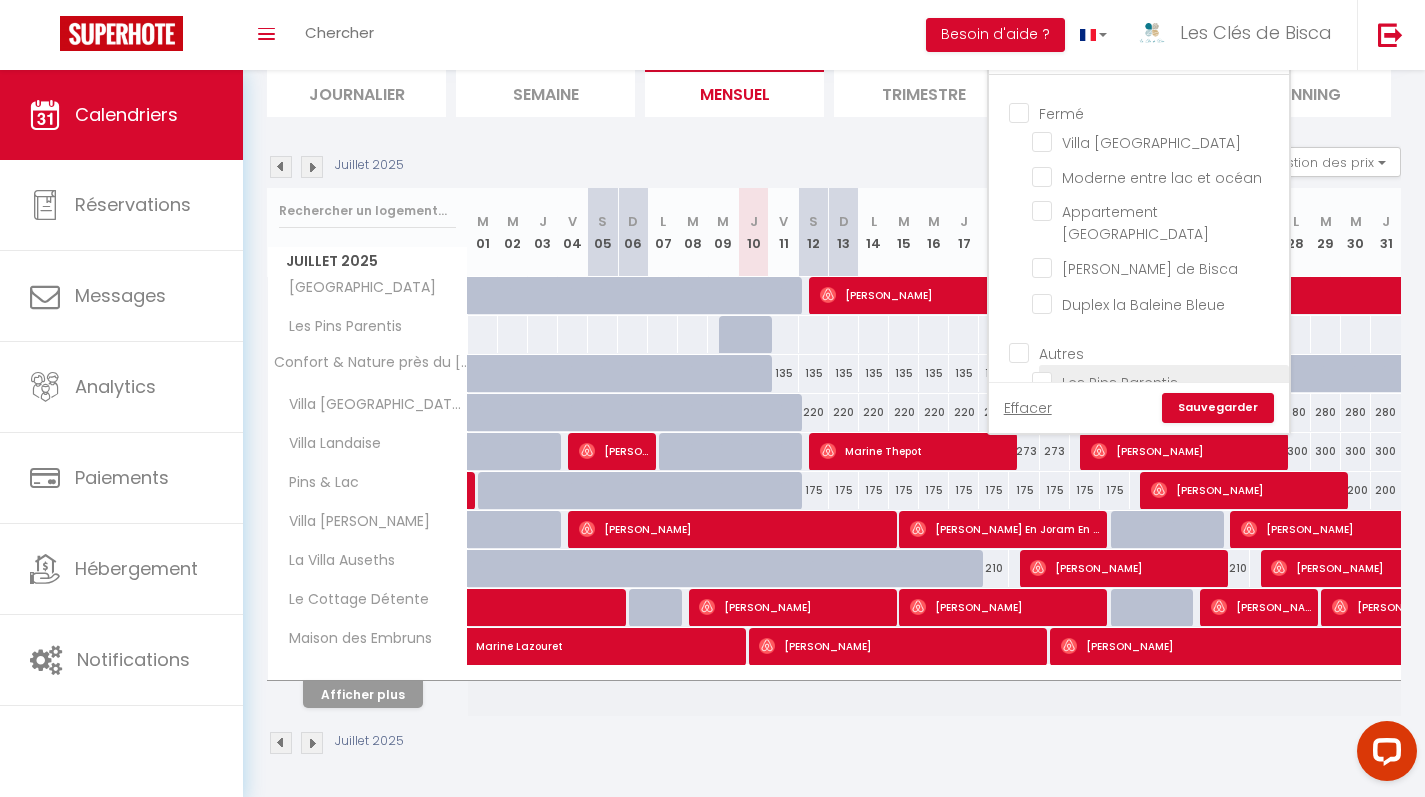 click on "Les Pins Parentis" at bounding box center [1157, 381] 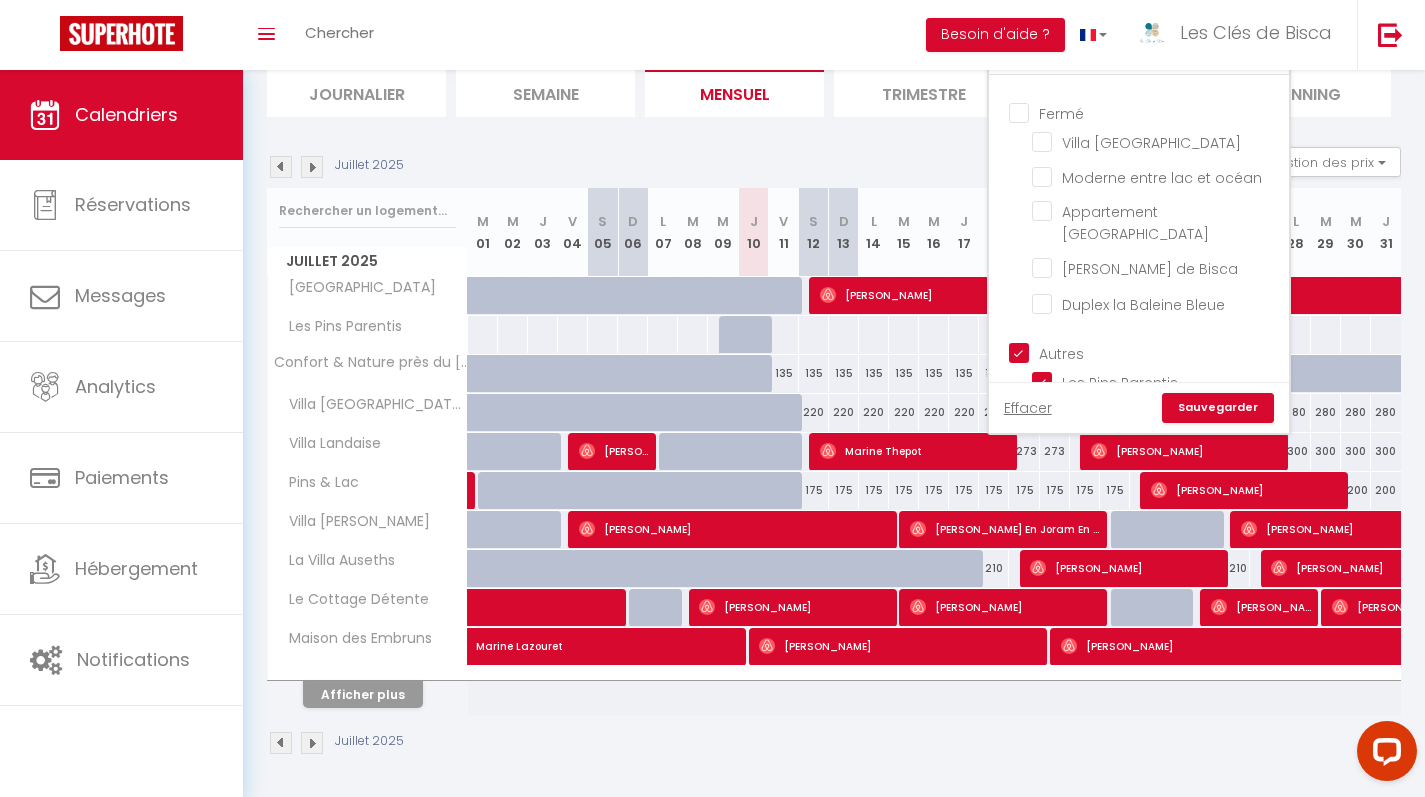 click on "Sauvegarder" at bounding box center (1218, 408) 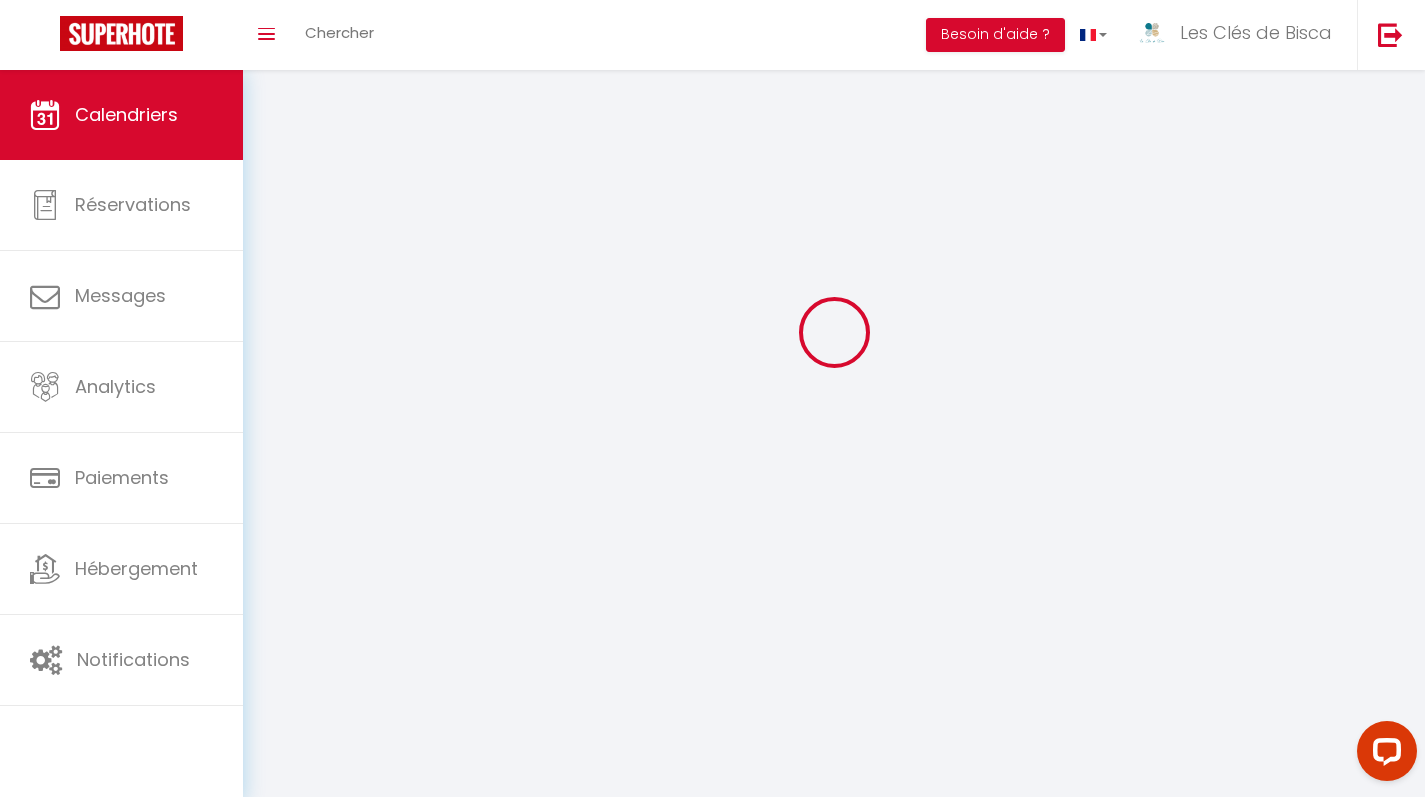 scroll, scrollTop: 70, scrollLeft: 0, axis: vertical 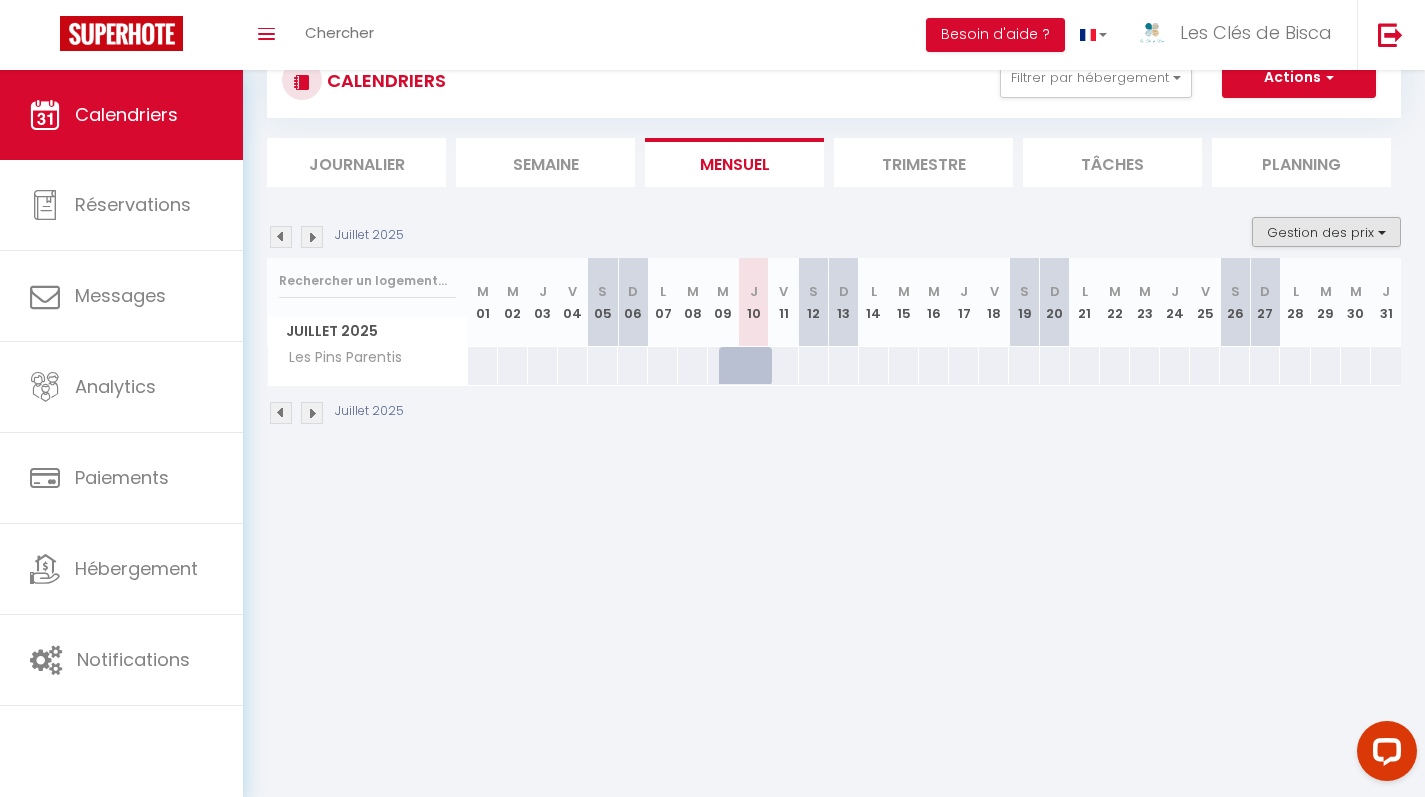 click on "Gestion des prix" at bounding box center (1326, 232) 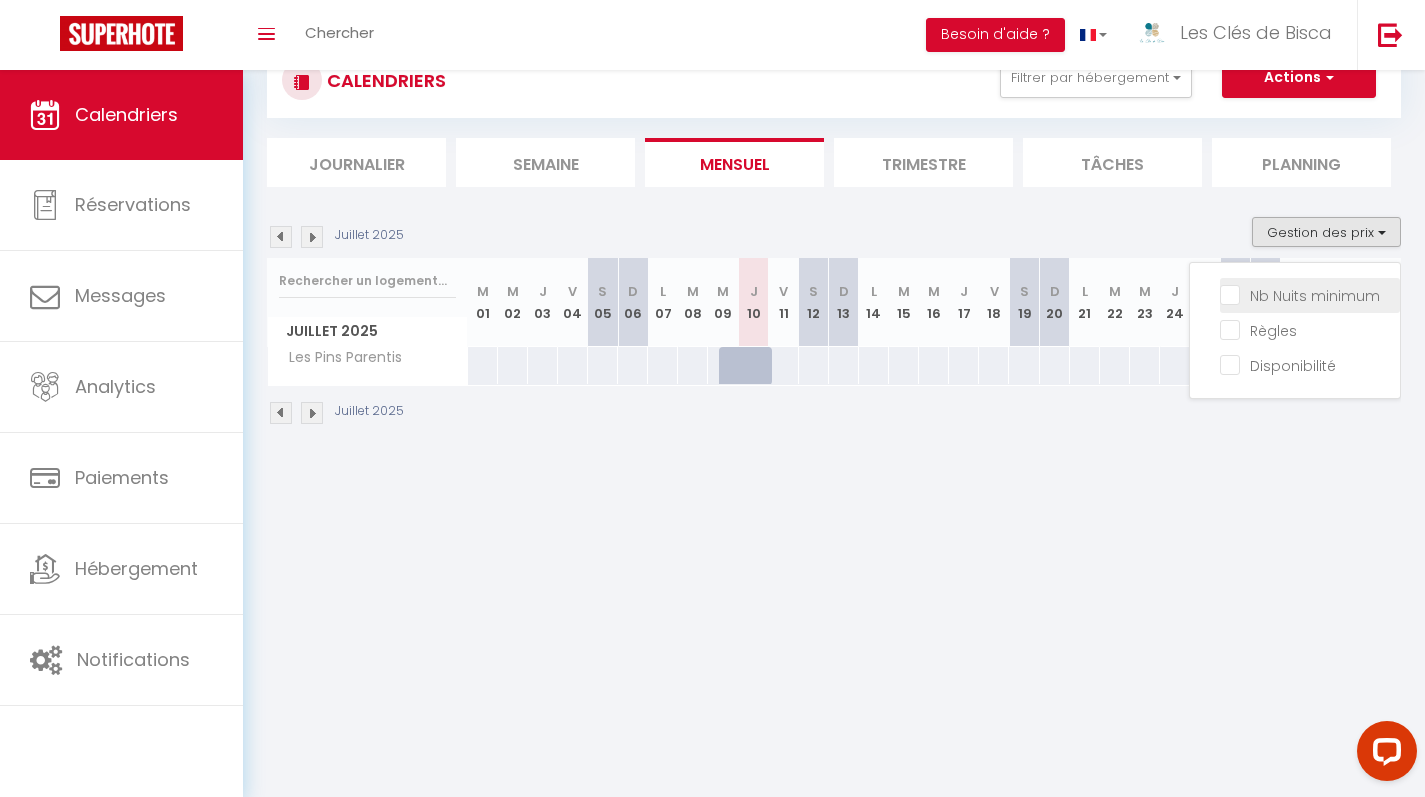 click on "Nb Nuits minimum" at bounding box center (1310, 294) 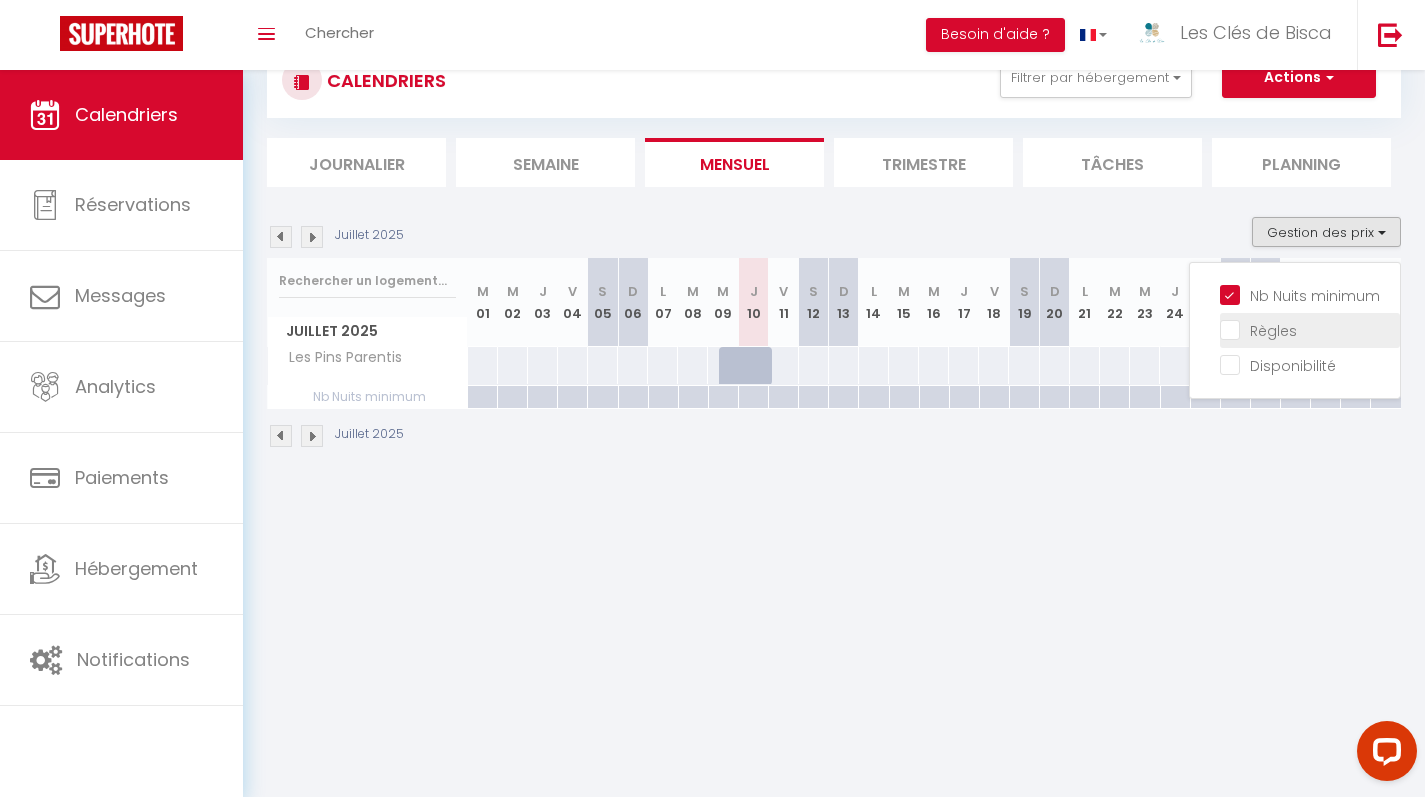 click on "Règles" at bounding box center (1310, 329) 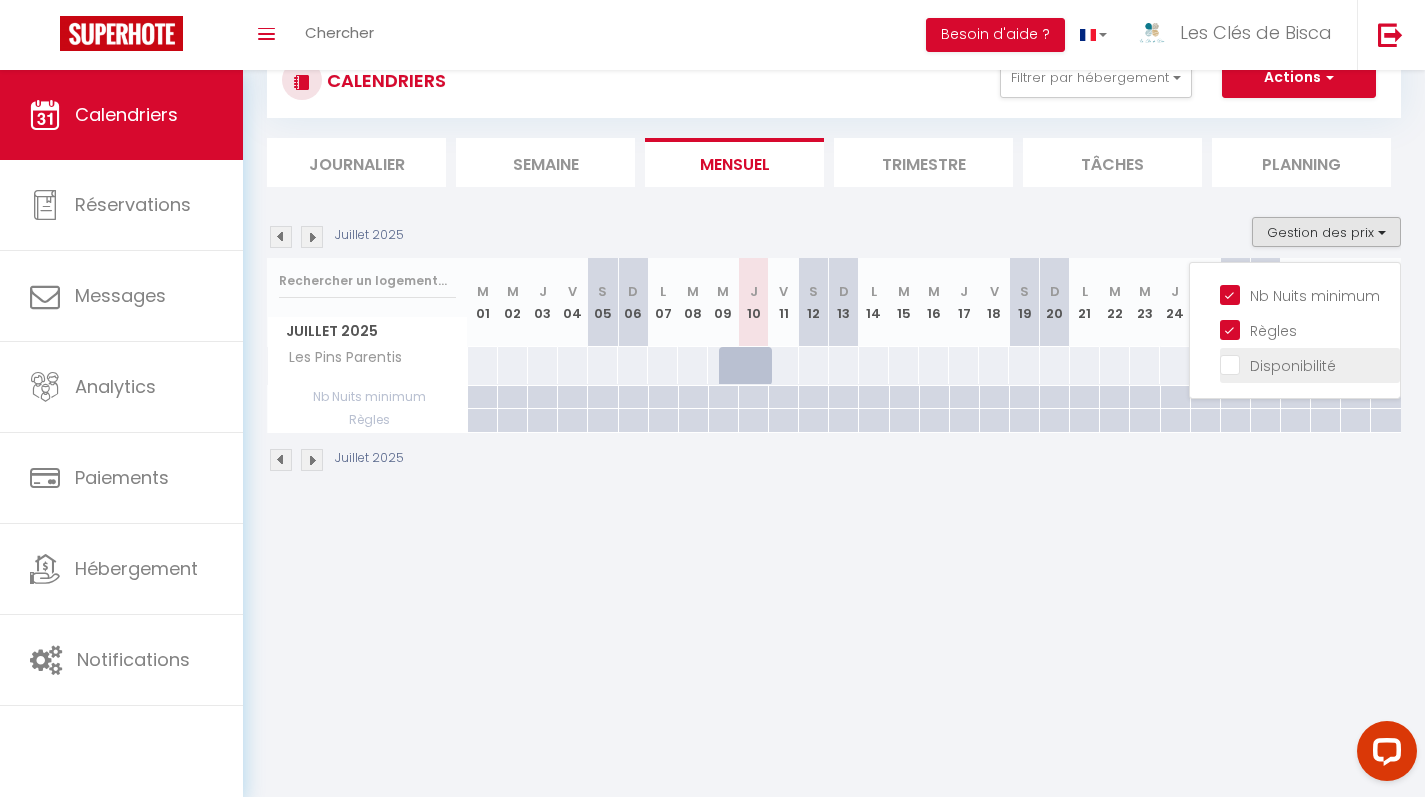 click on "Disponibilité" at bounding box center [1310, 364] 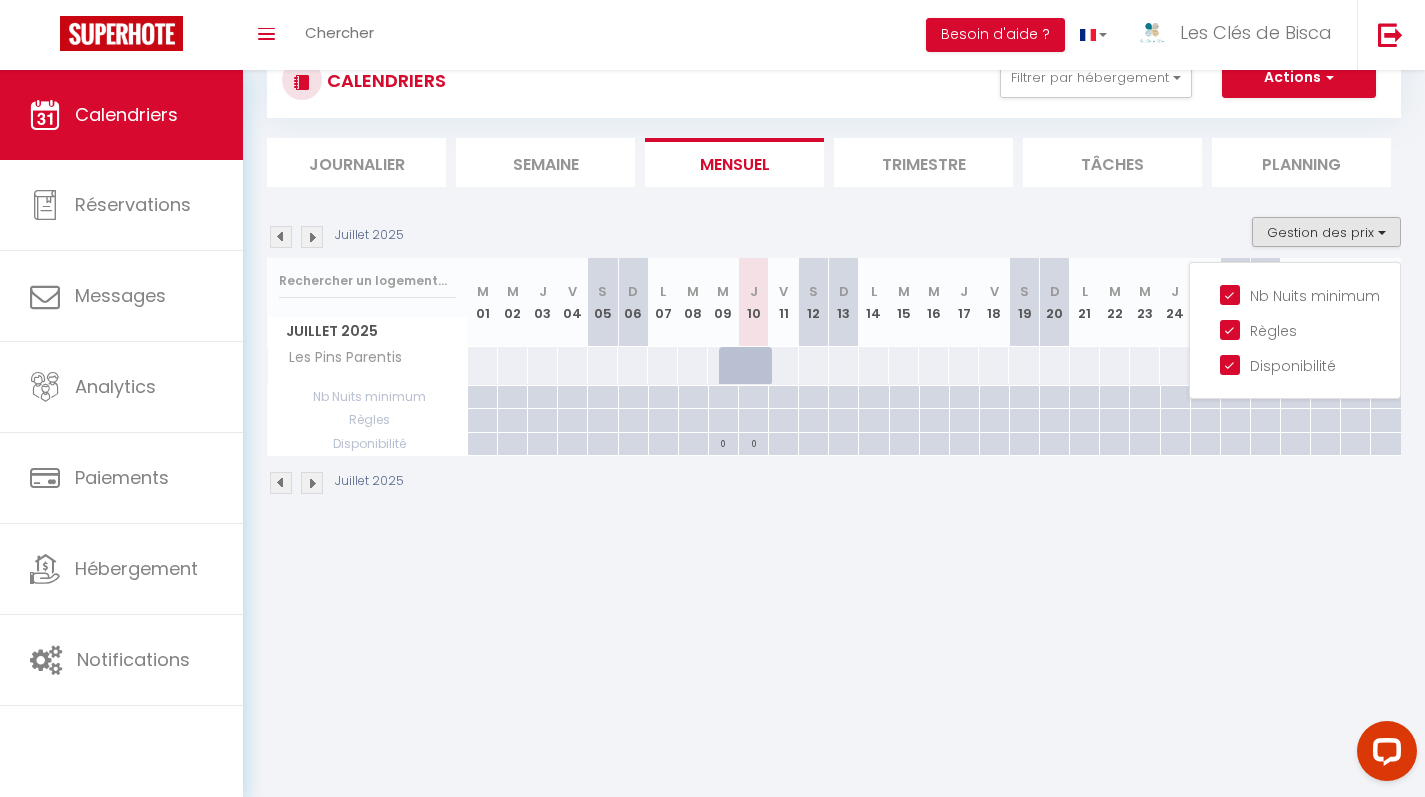 click on "Coaching SuperHote ce soir à 18h00, pour participer:  [URL][DOMAIN_NAME][SECURITY_DATA]   ×     Toggle navigation       Toggle Search     Toggle menubar     Chercher   BUTTON
Besoin d'aide ?
Les Clés de Bisca   Paramètres        Équipe     Résultat de la recherche   Aucun résultat     Calendriers     Réservations     Messages     Analytics      Paiements     Hébergement     Notifications                 Résultat de la recherche   Id   Appart   Voyageur    Checkin   Checkout   Nuits   Pers.   Plateforme   Statut     Résultat de la recherche   Aucun résultat           CALENDRIERS
Filtrer par hébergement
Ouverts       [GEOGRAPHIC_DATA]     Confort & Nature près du [GEOGRAPHIC_DATA]     Pins & [GEOGRAPHIC_DATA][PERSON_NAME]     [GEOGRAPHIC_DATA] Auseths     [GEOGRAPHIC_DATA] Détente     Maison des Embruns     Paisible & proche du Lac     Au Pied des Dunes     Douce Évasion" at bounding box center [712, 398] 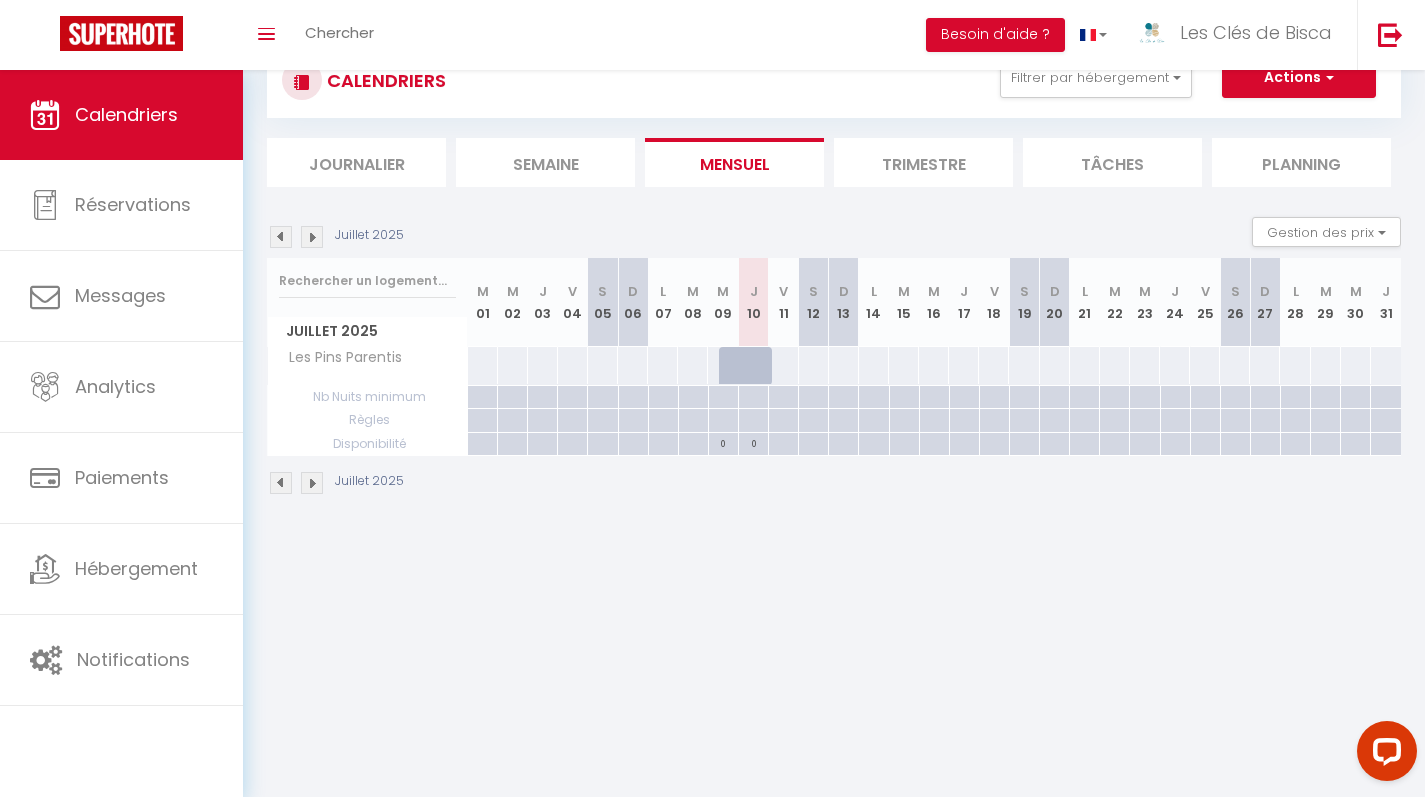 click at bounding box center (783, 397) 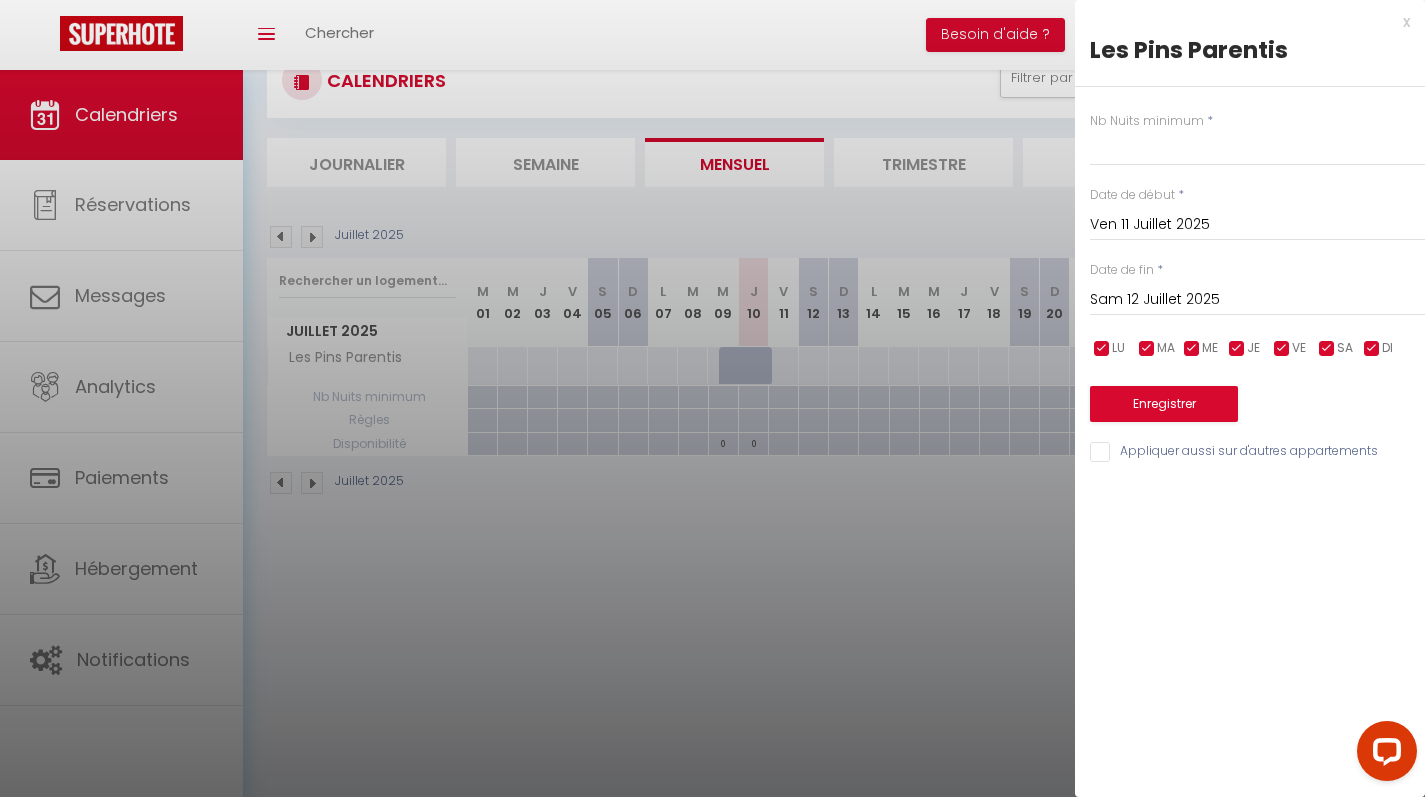 click on "Sam 12 Juillet 2025" at bounding box center (1257, 300) 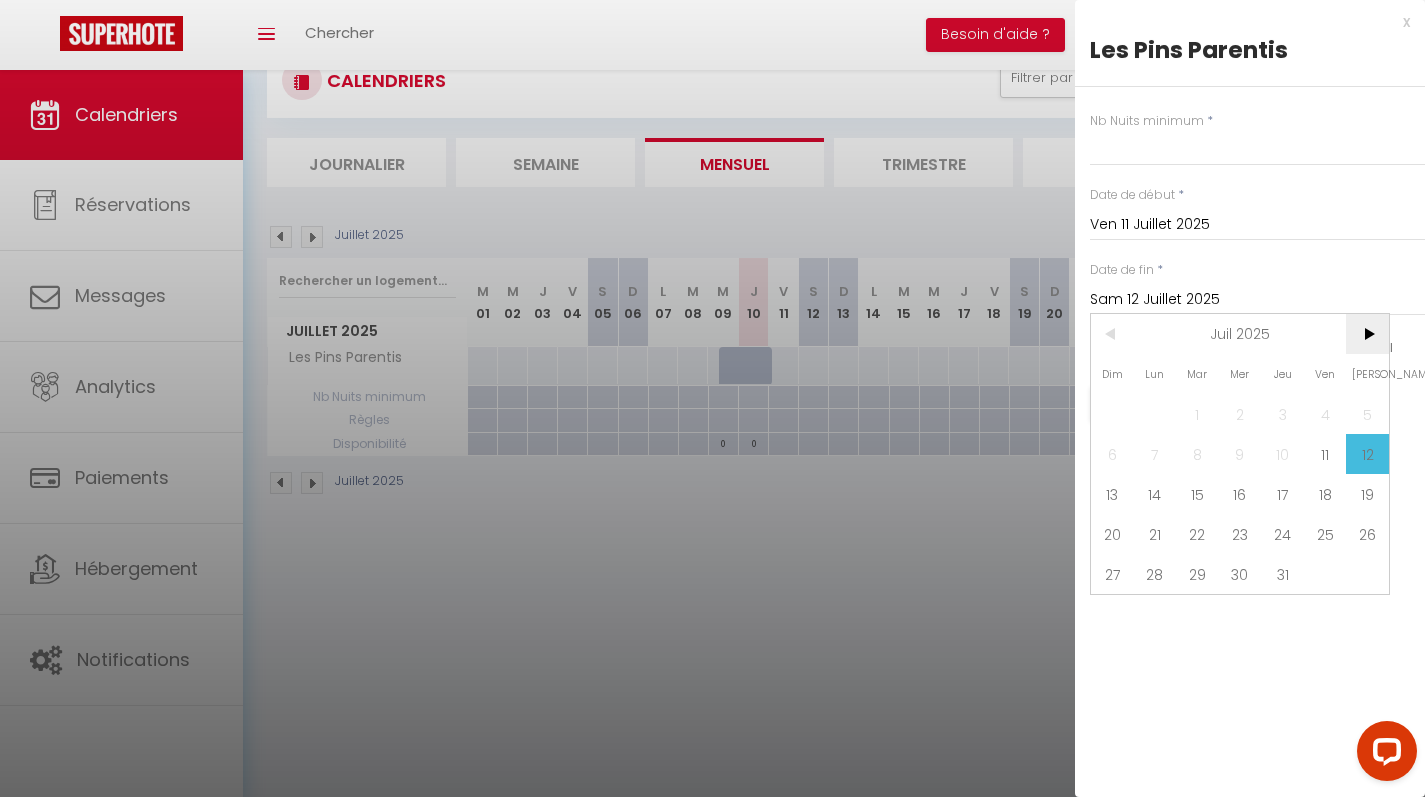 click on ">" at bounding box center [1367, 334] 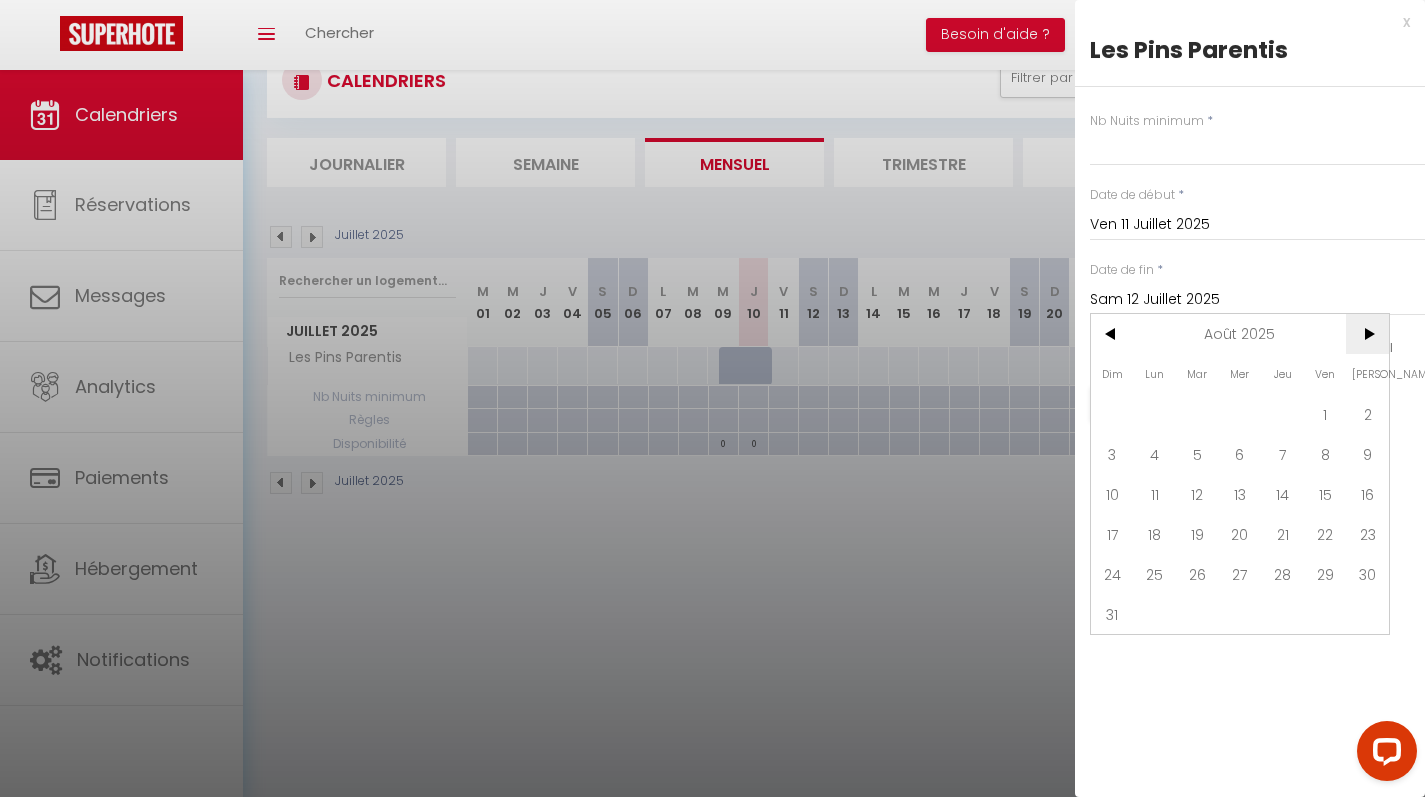 click on ">" at bounding box center [1367, 334] 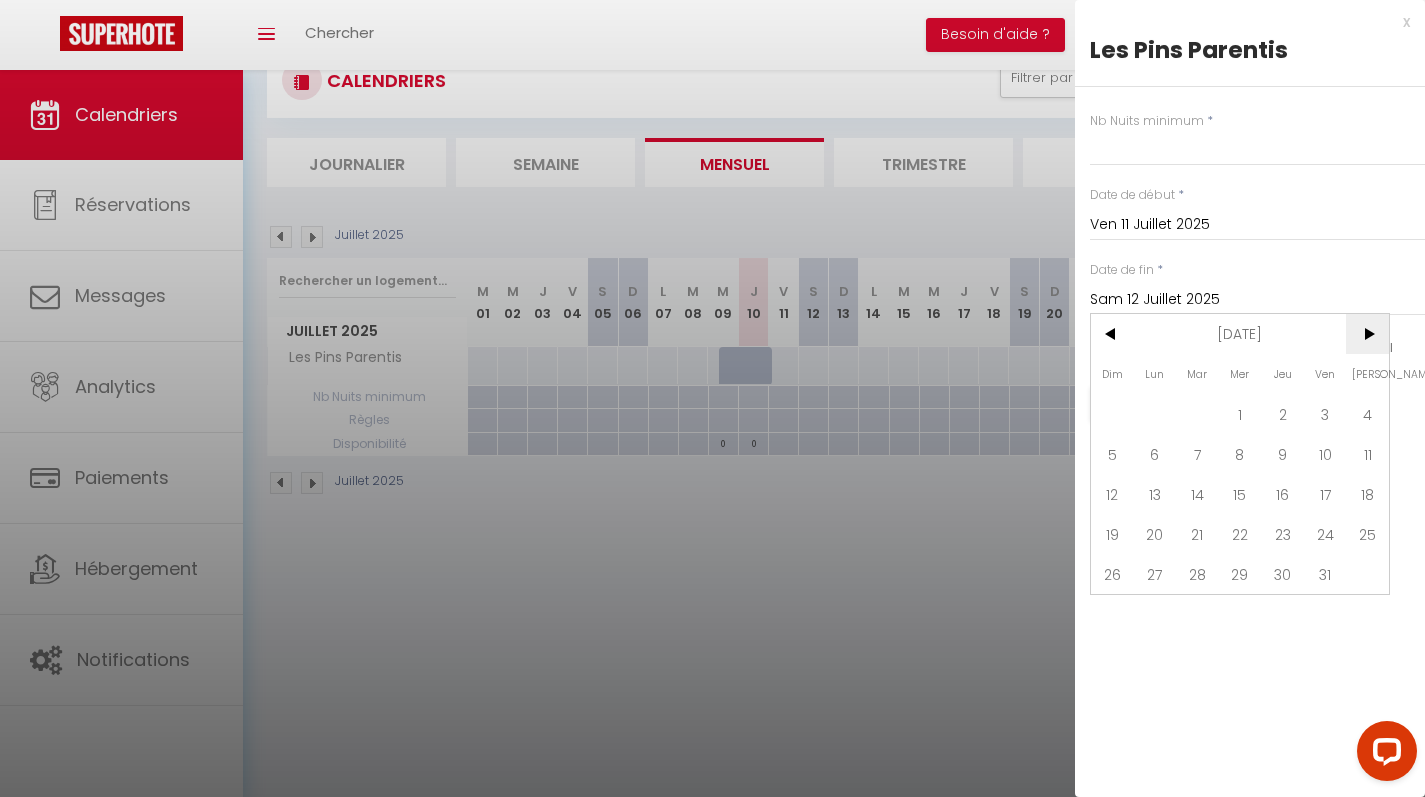 click on ">" at bounding box center (1367, 334) 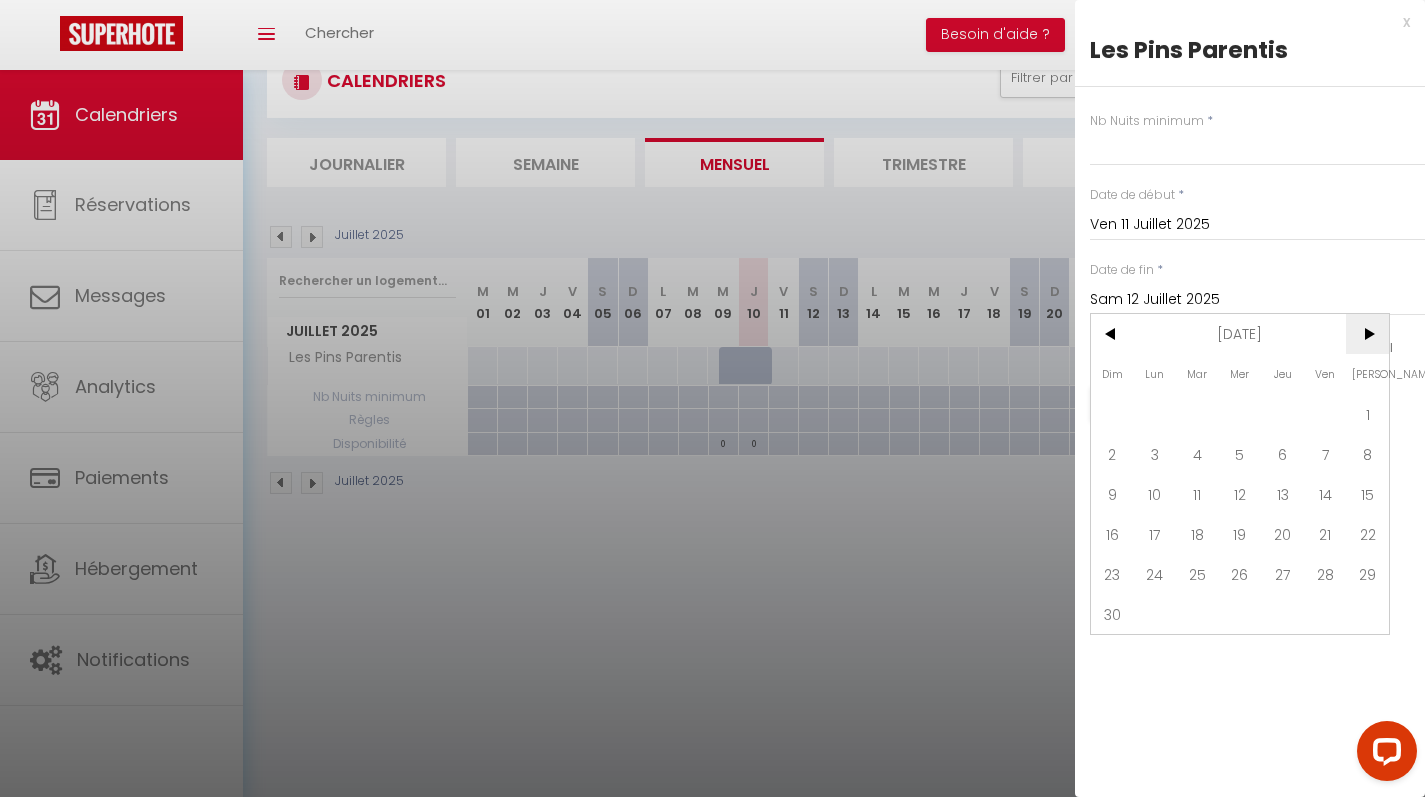 click on ">" at bounding box center (1367, 334) 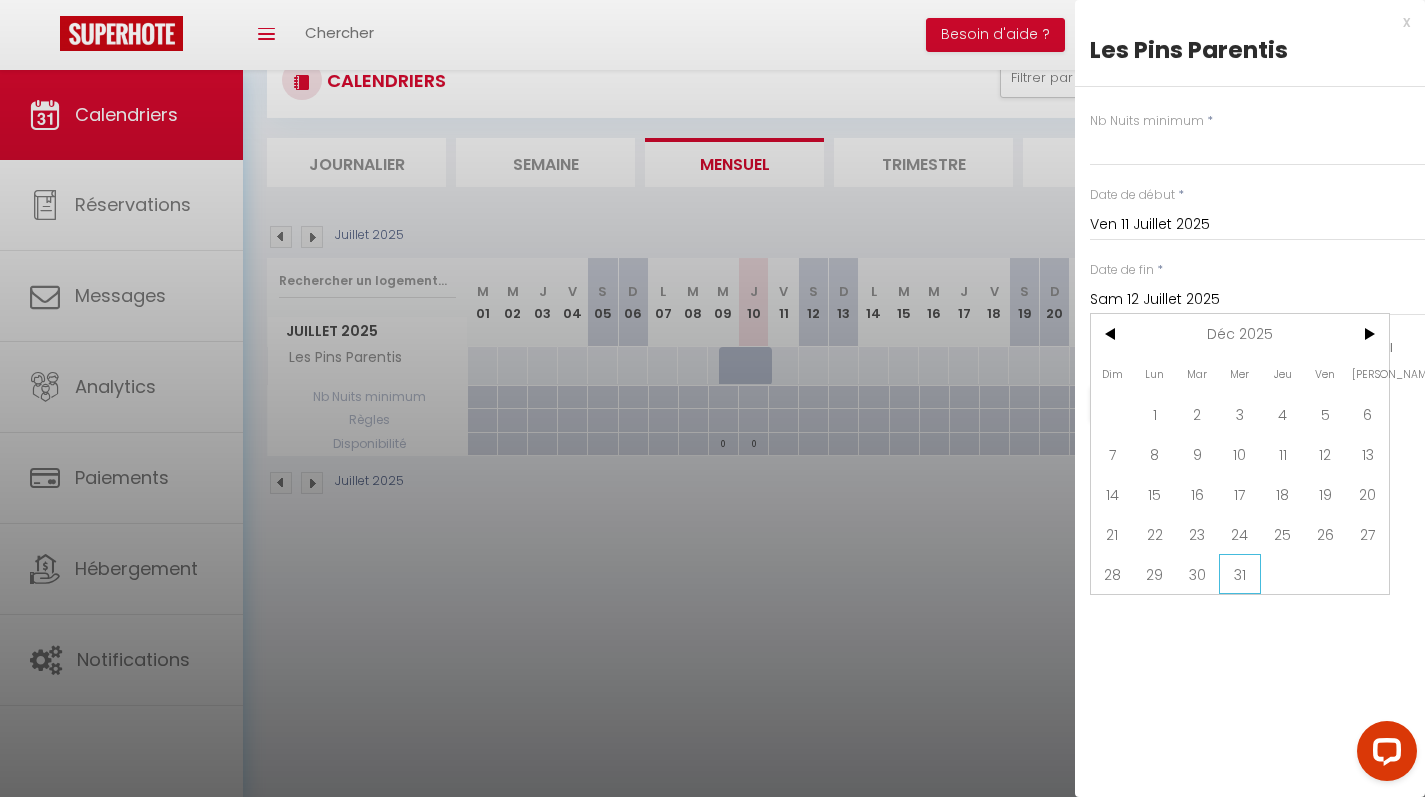 click on "31" at bounding box center [1240, 574] 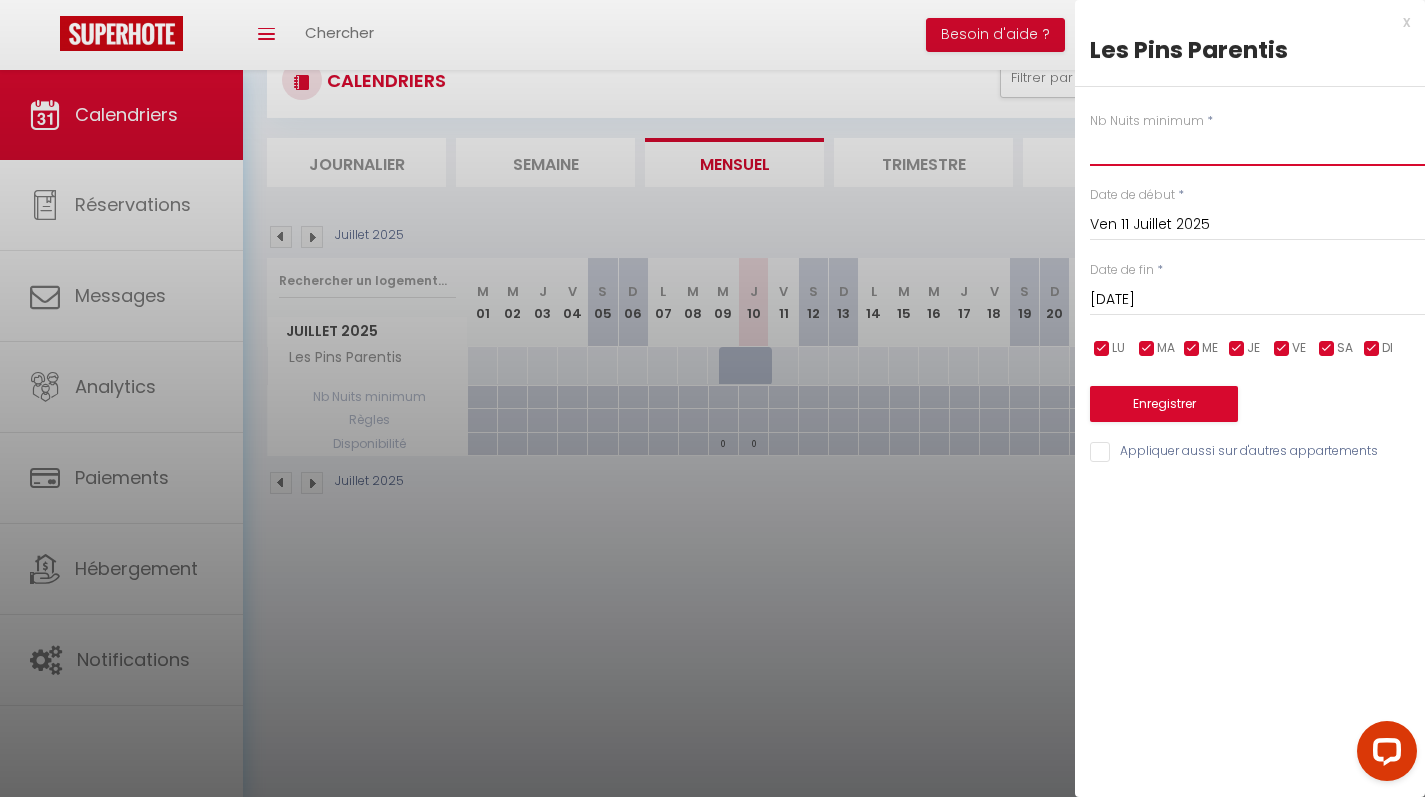 click at bounding box center (1257, 148) 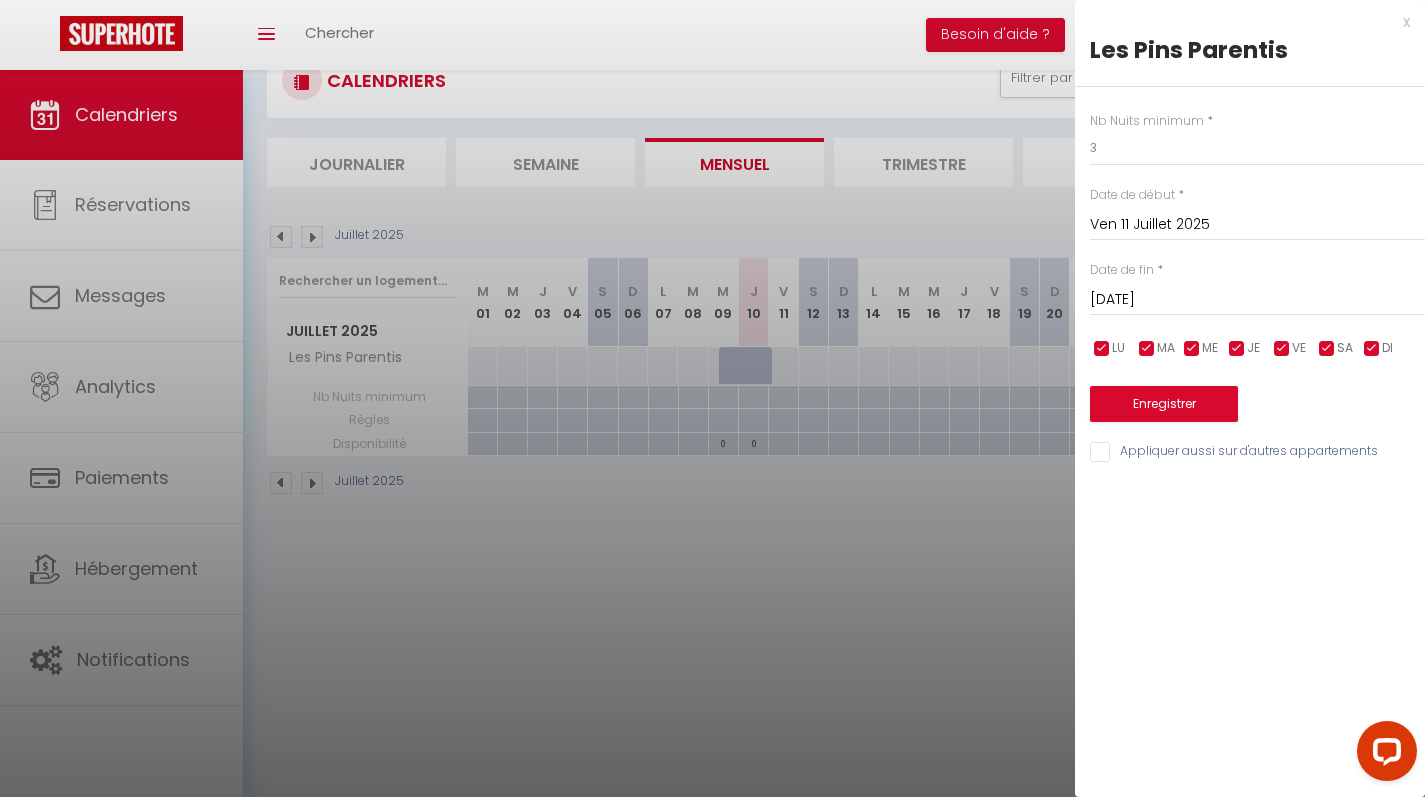 click on "Enregistrer" at bounding box center [1164, 404] 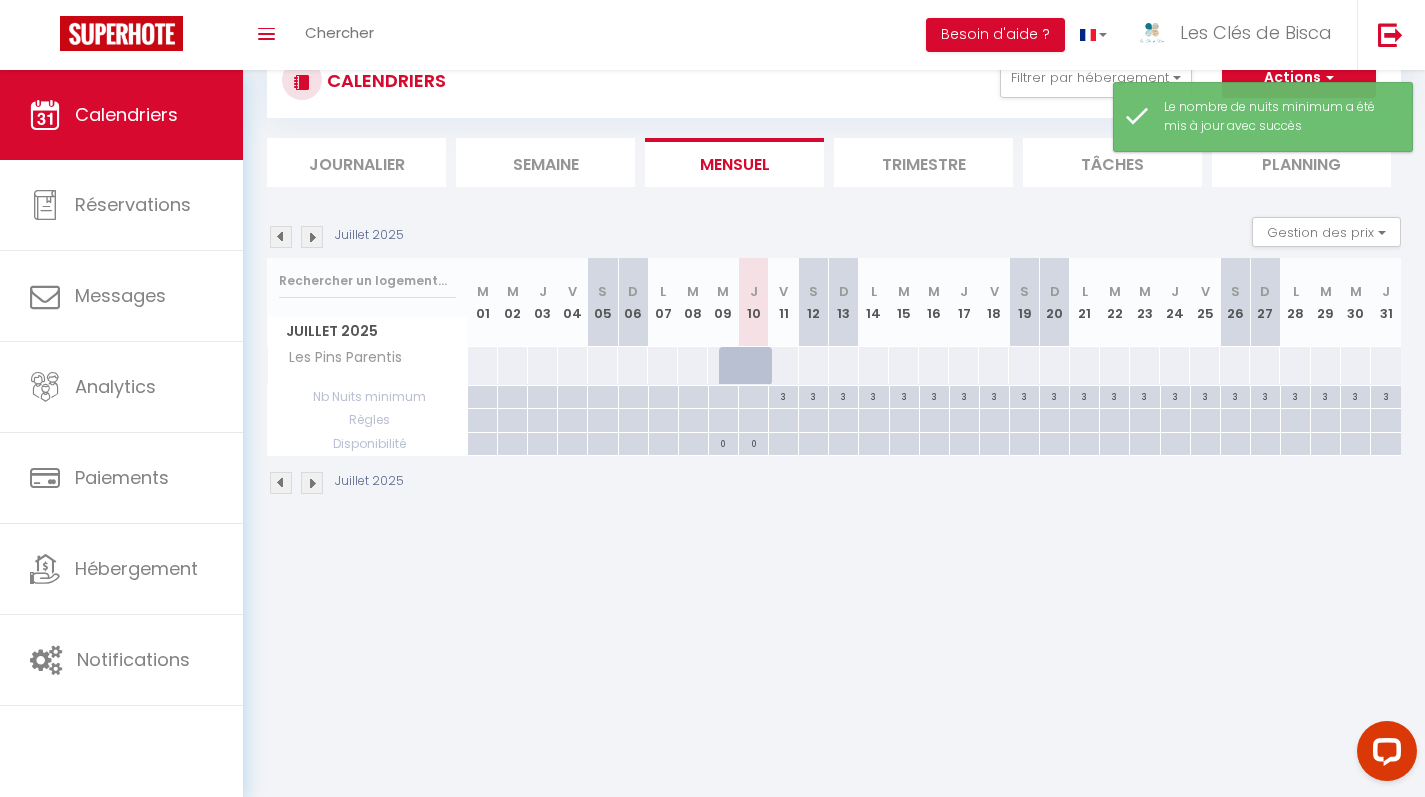 click at bounding box center (312, 483) 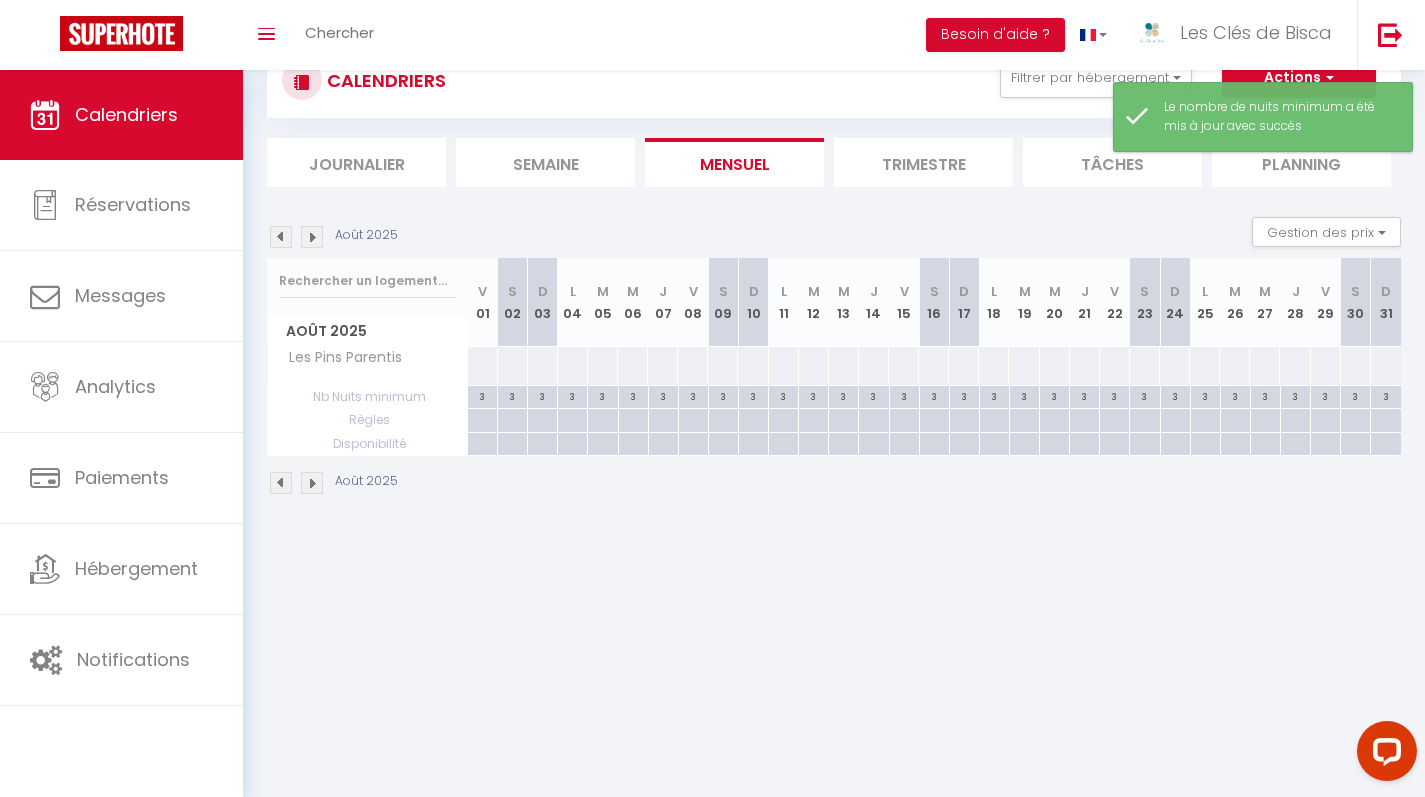 click at bounding box center [312, 483] 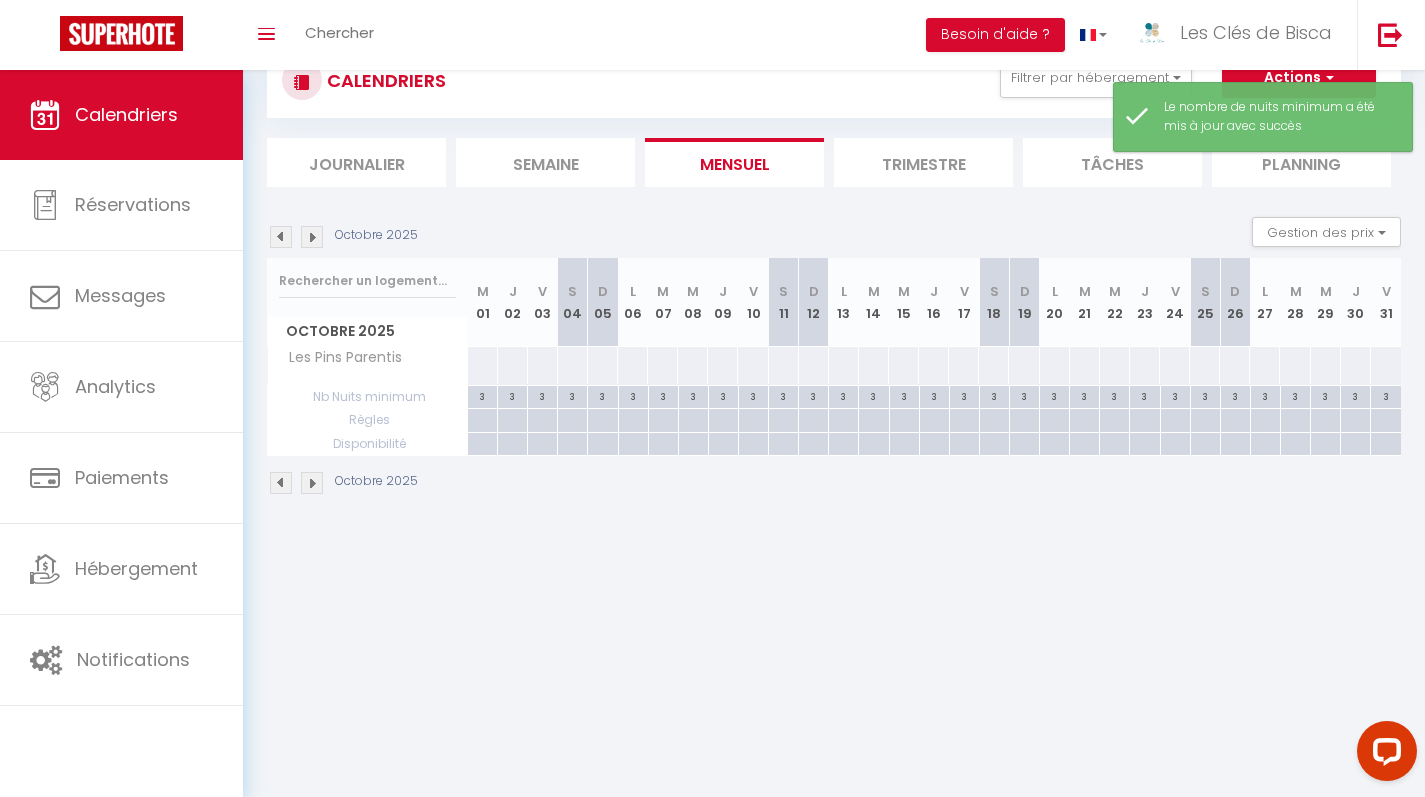 click at bounding box center (312, 483) 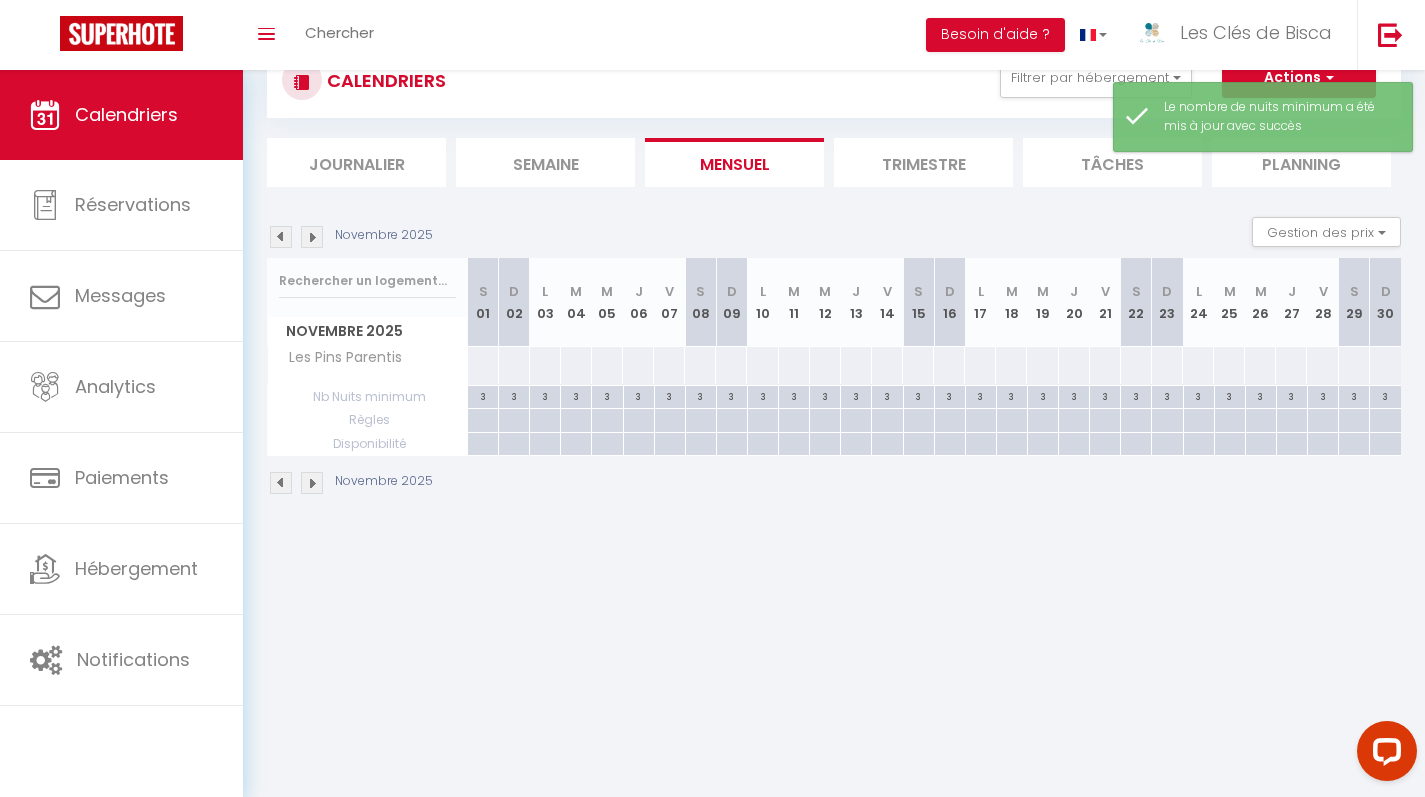 click at bounding box center (312, 483) 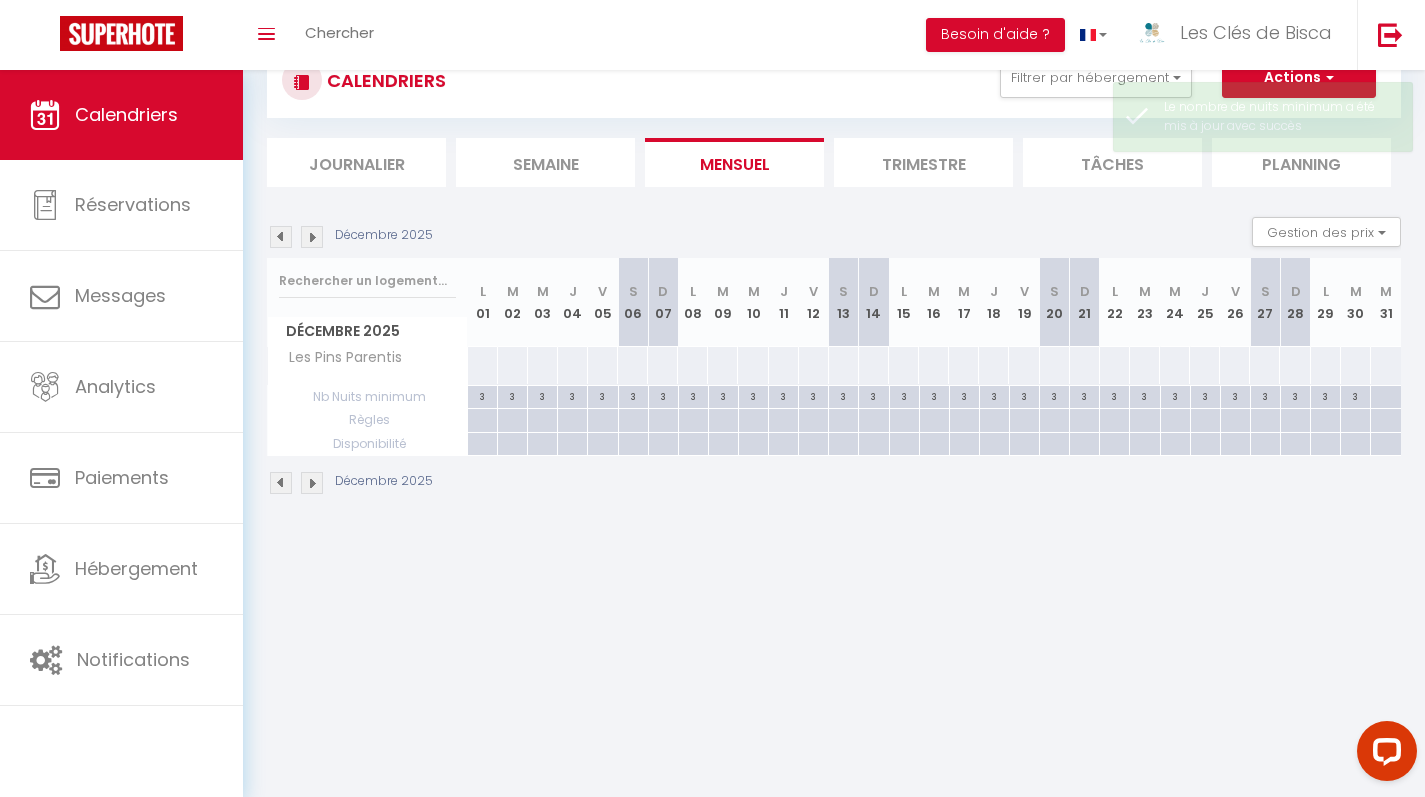 click at bounding box center [312, 483] 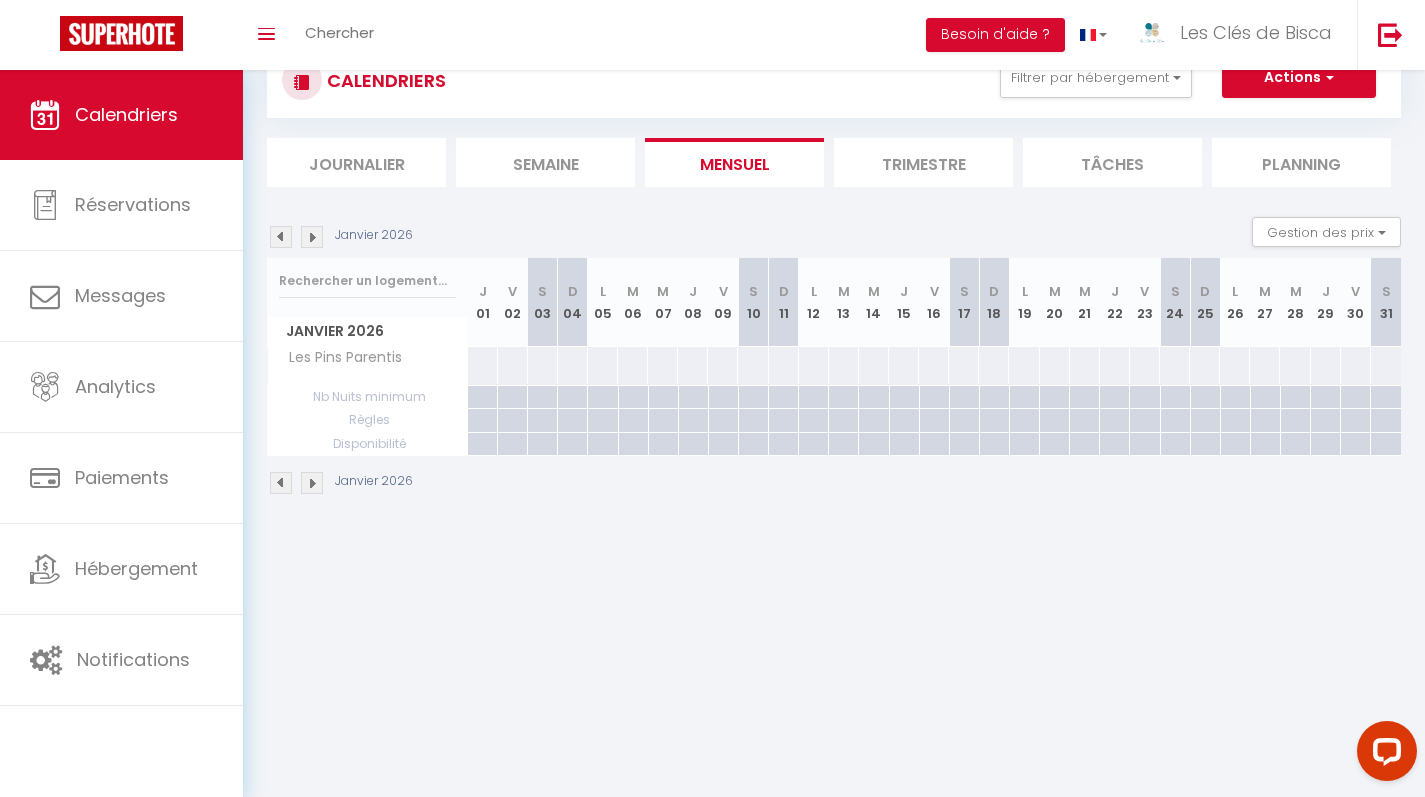 click at bounding box center [482, 365] 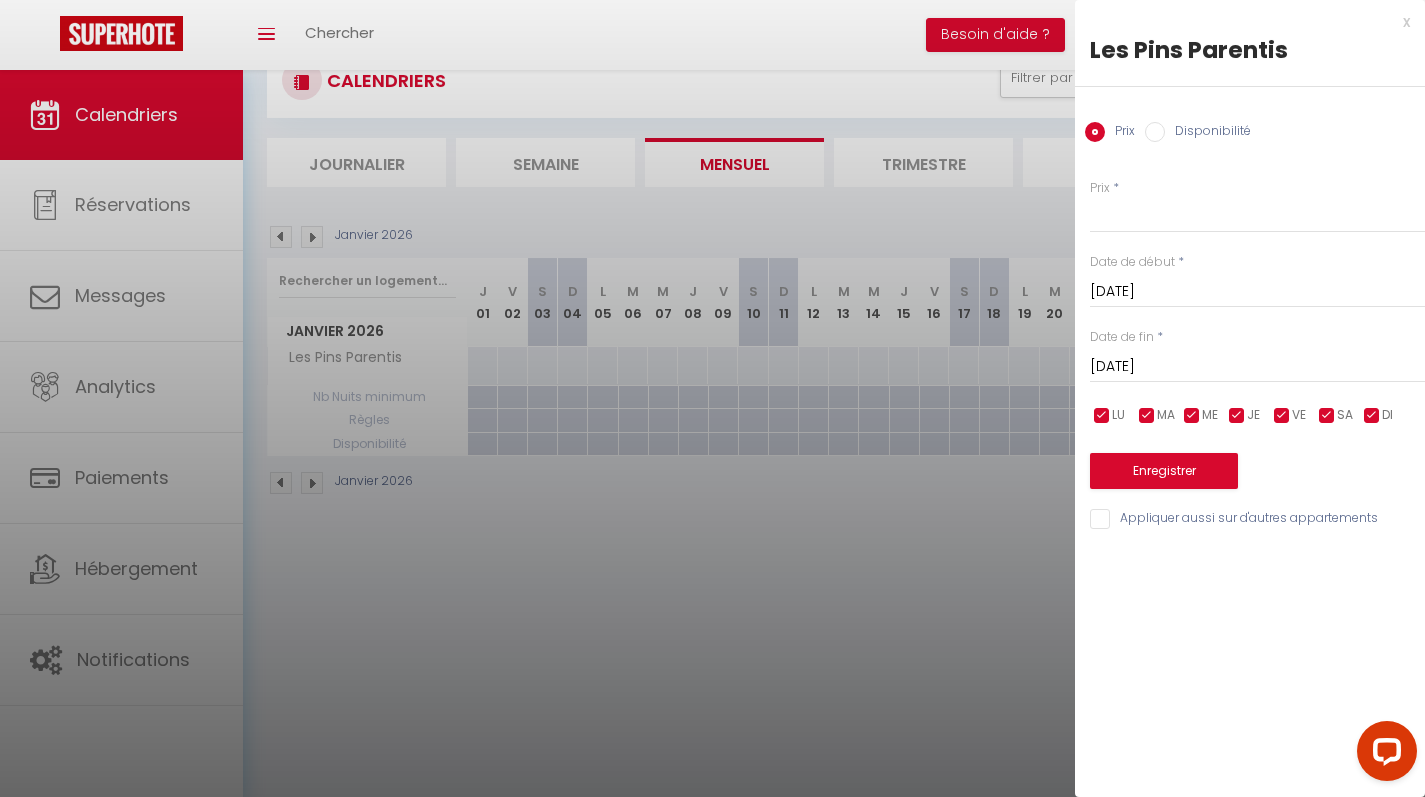 drag, startPoint x: 1134, startPoint y: 364, endPoint x: 1153, endPoint y: 366, distance: 19.104973 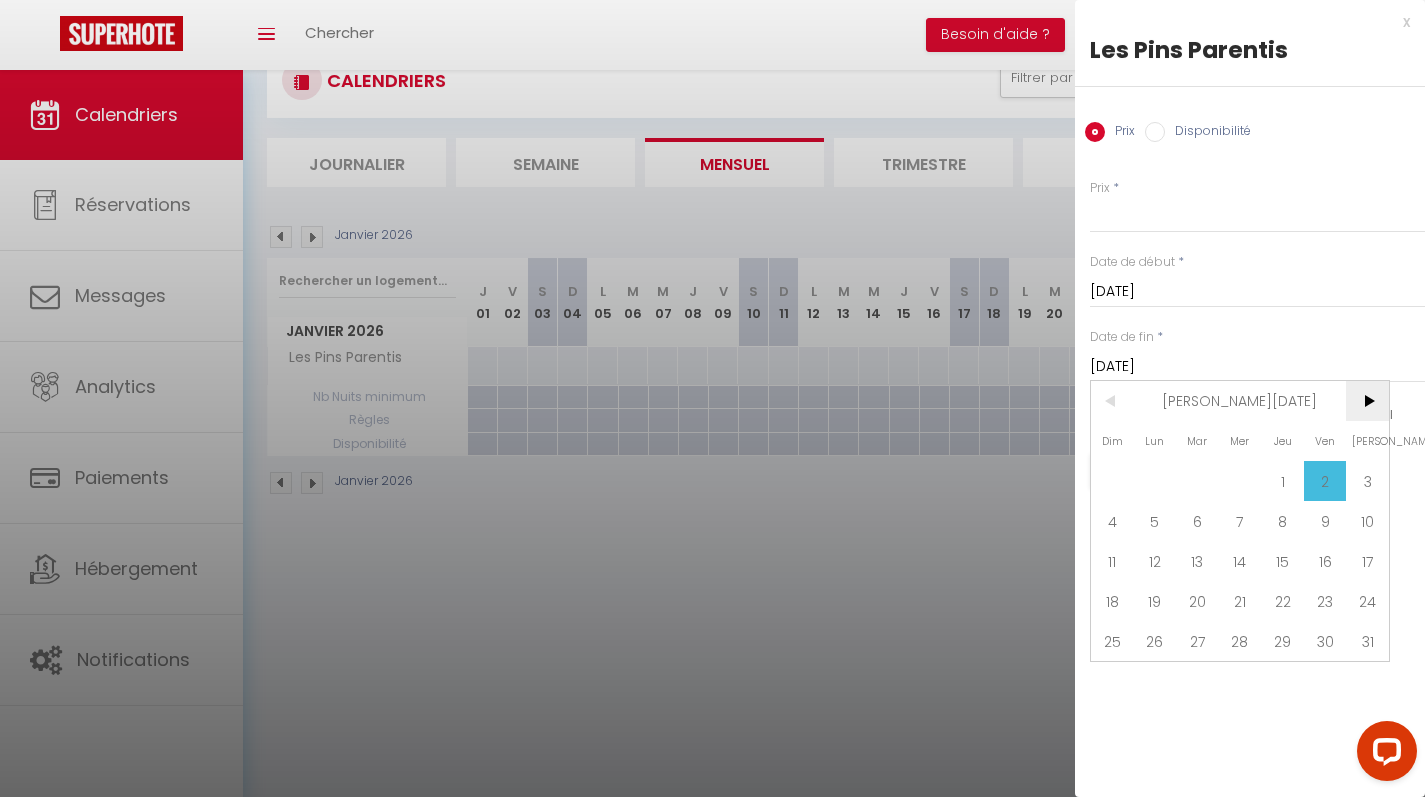 click on ">" at bounding box center [1367, 401] 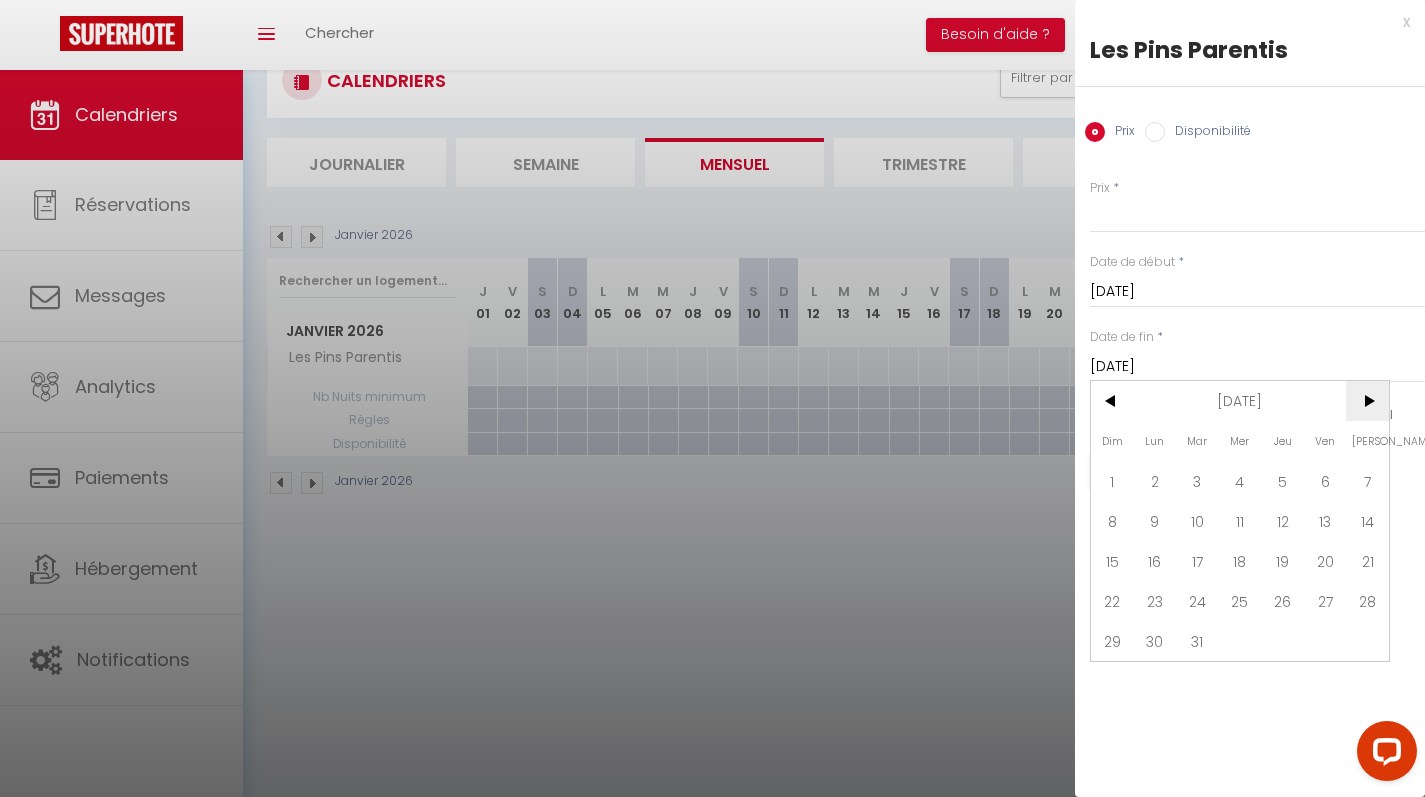 click on ">" at bounding box center [1367, 401] 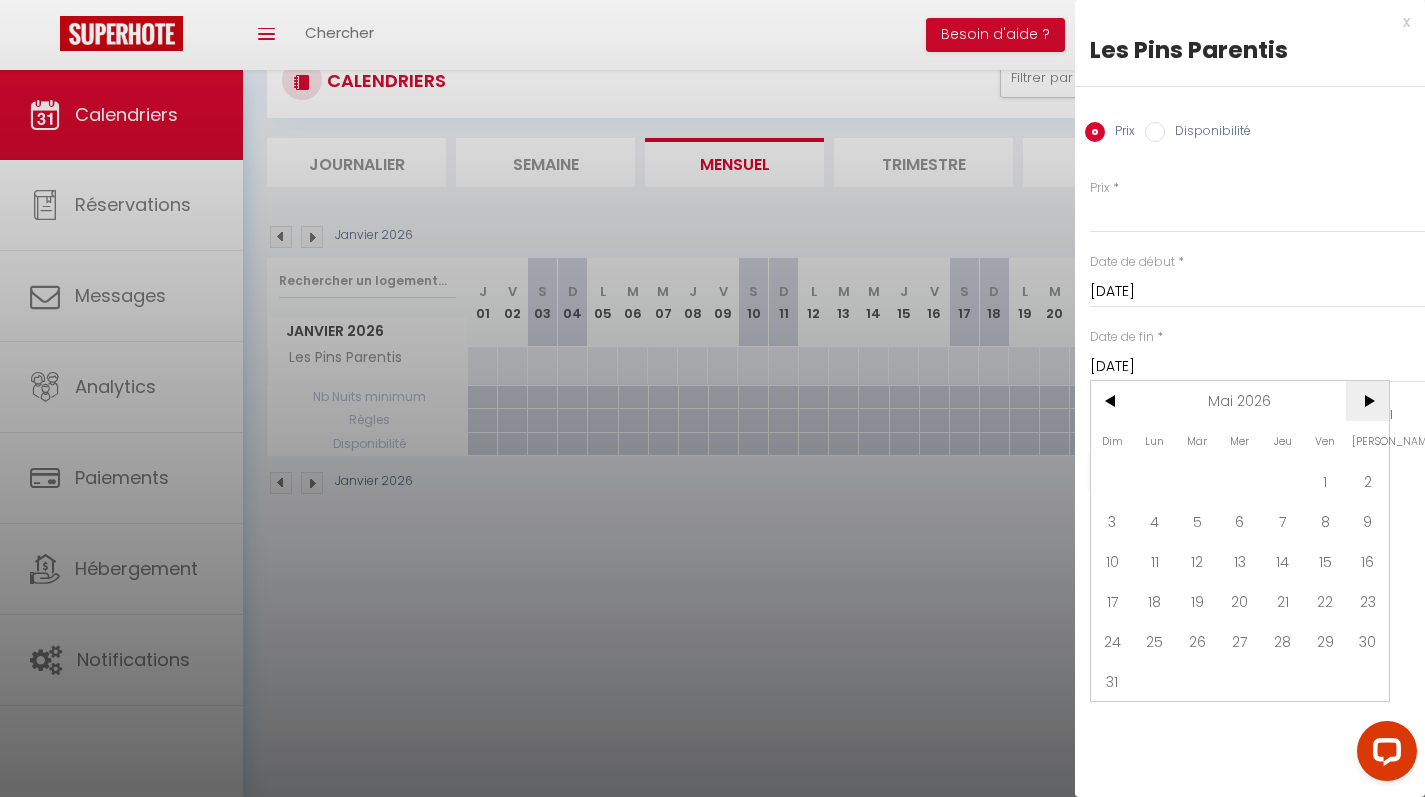 click on ">" at bounding box center (1367, 401) 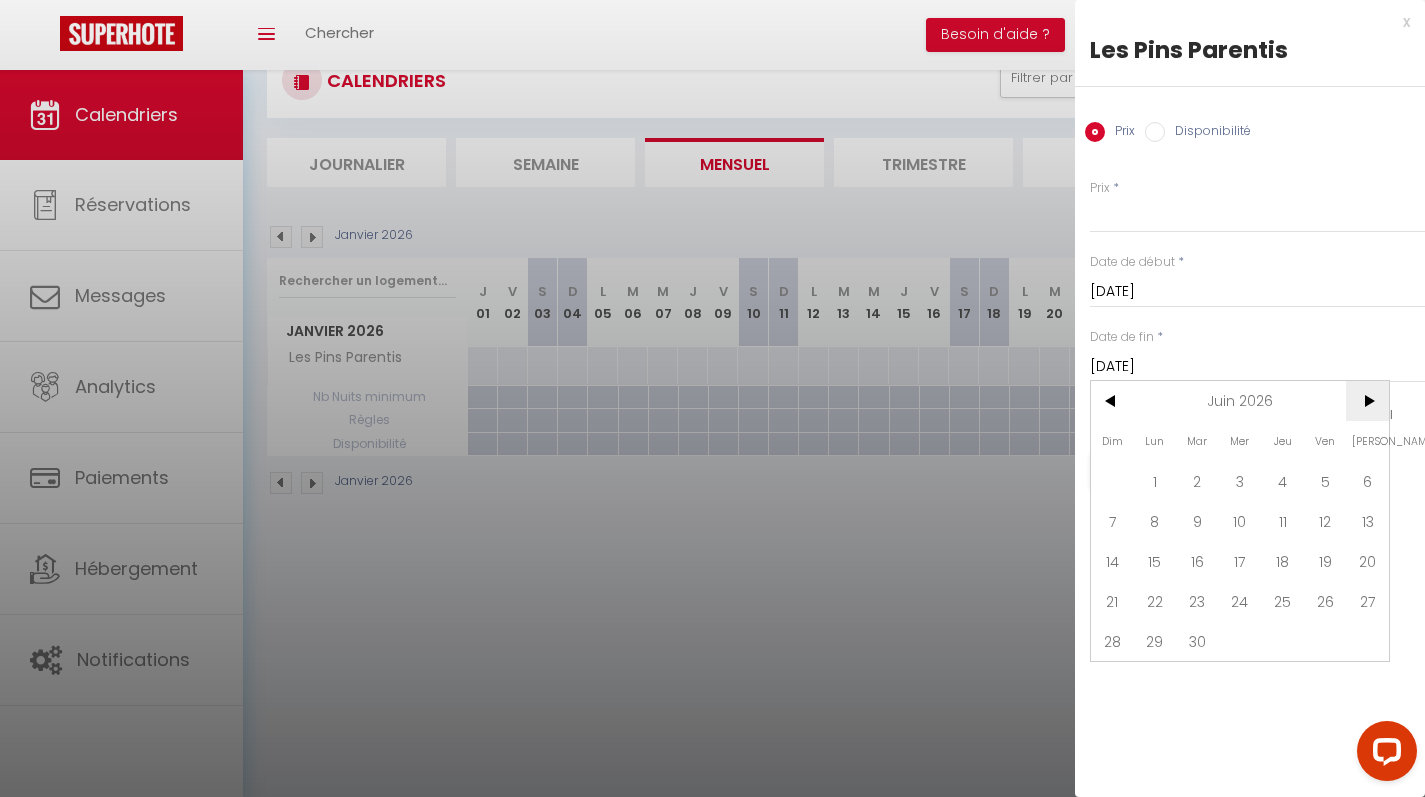 click on ">" at bounding box center [1367, 401] 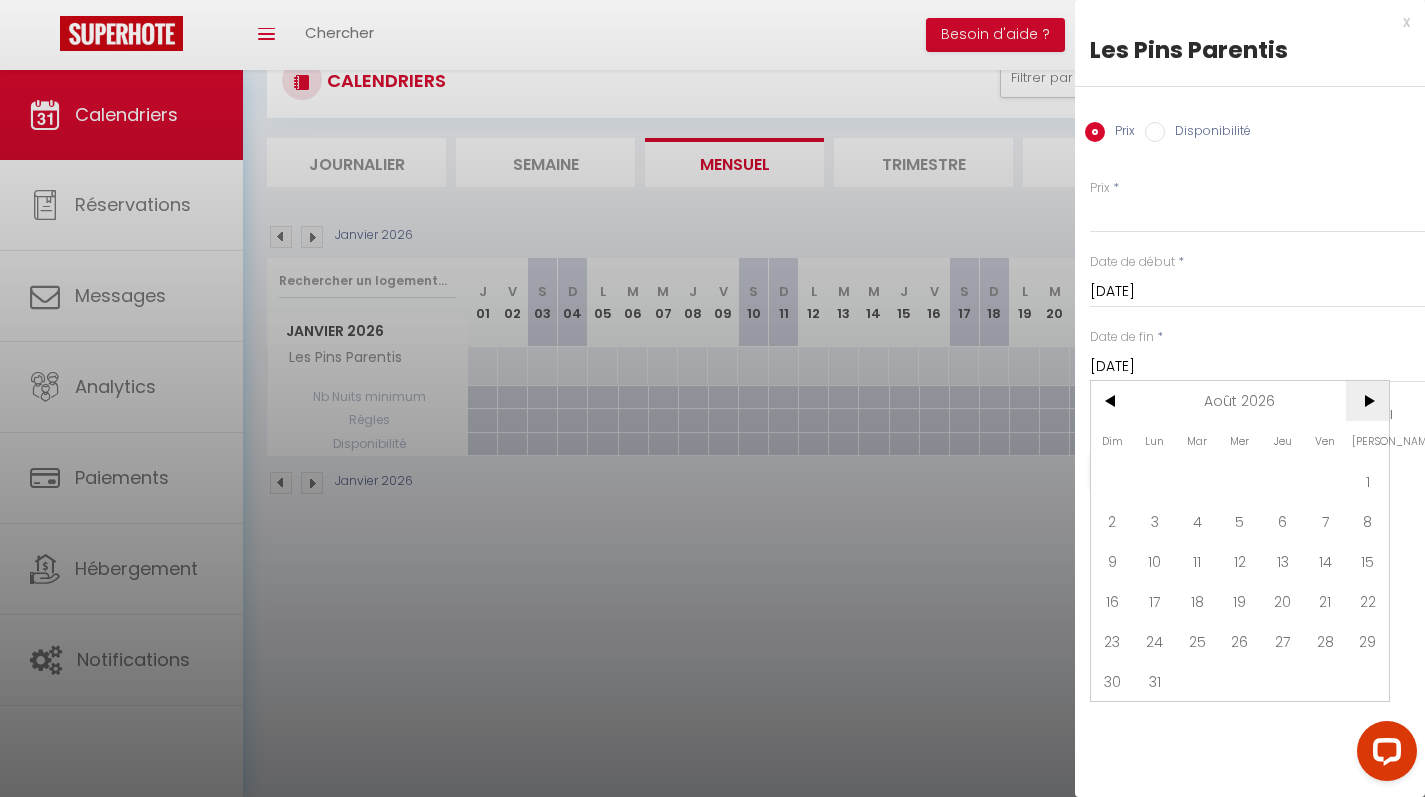 click on ">" at bounding box center (1367, 401) 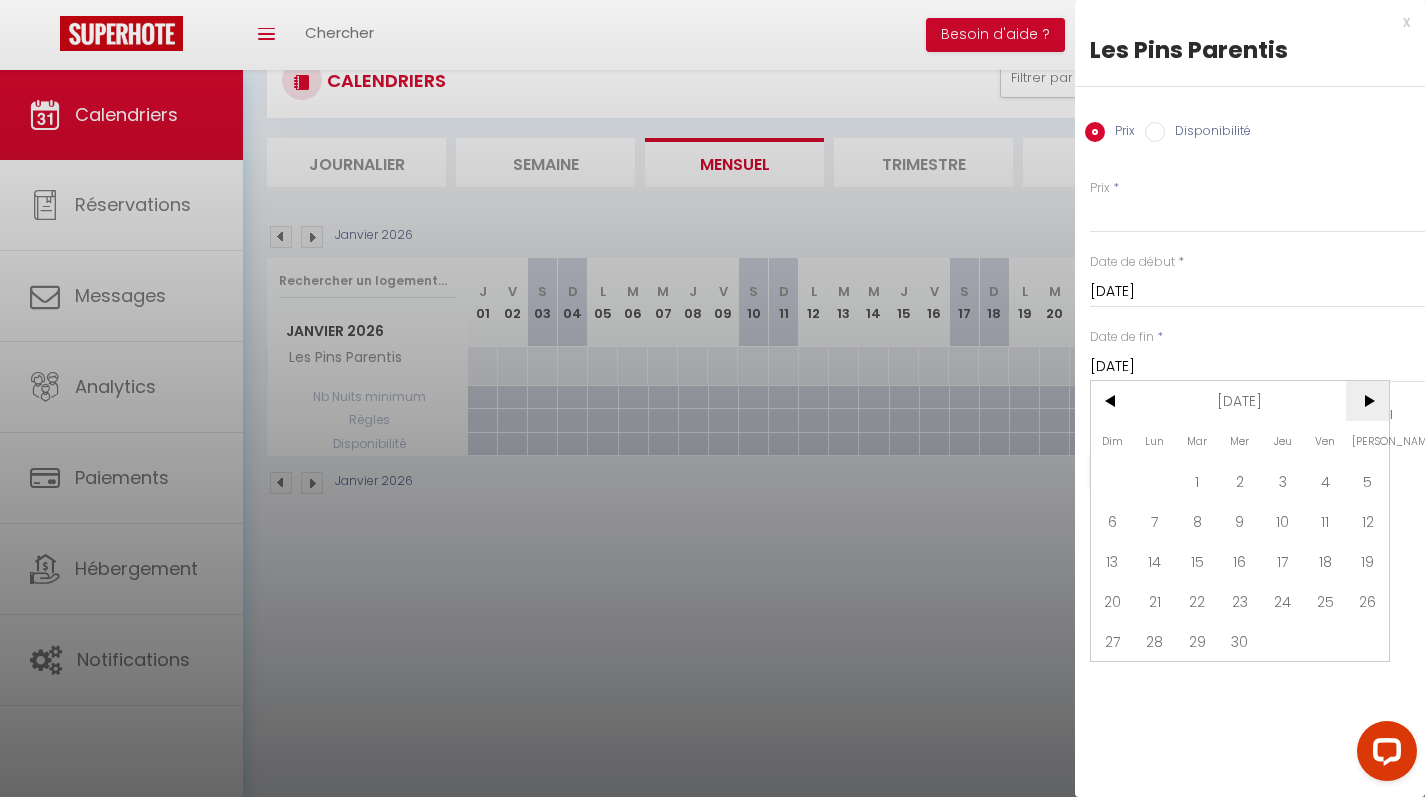 click on ">" at bounding box center [1367, 401] 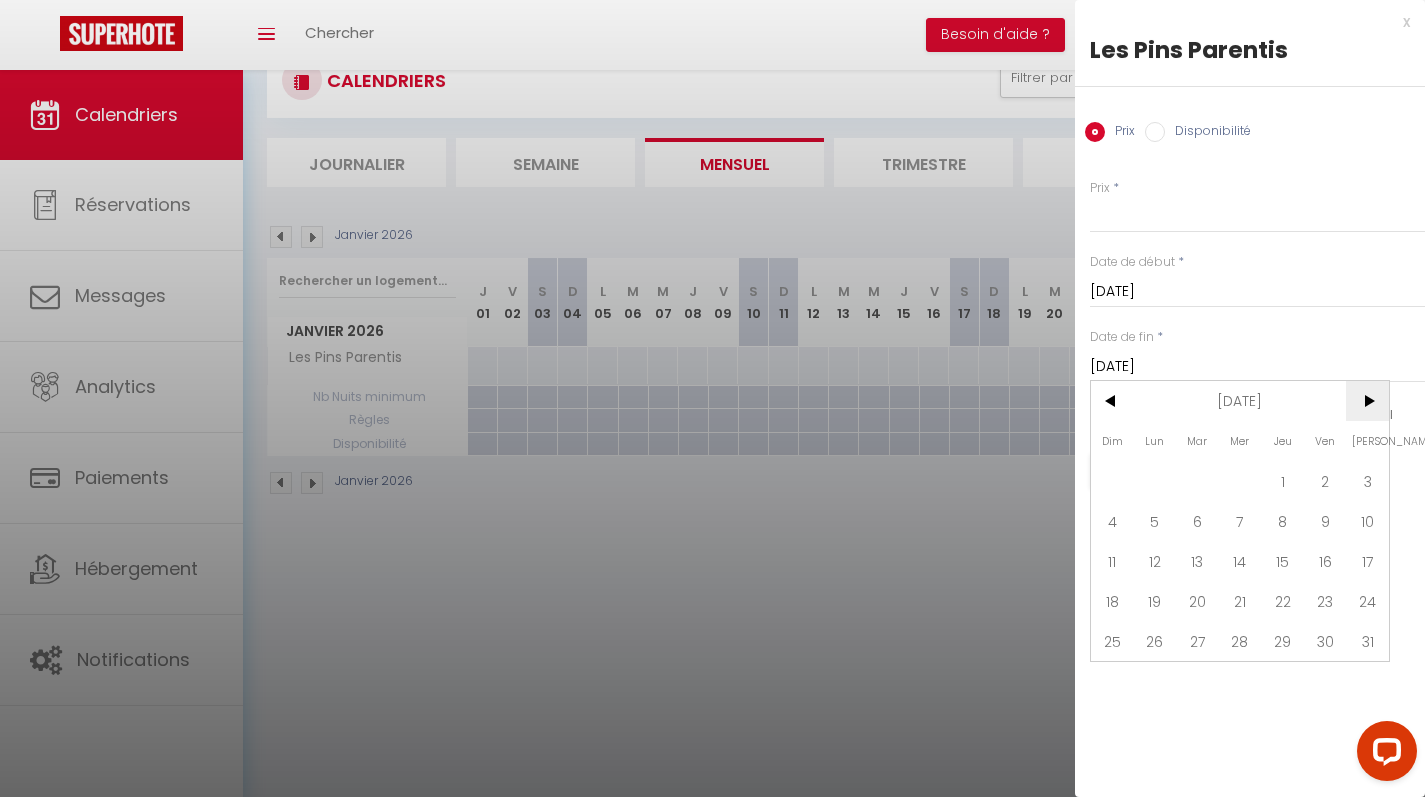 click on ">" at bounding box center (1367, 401) 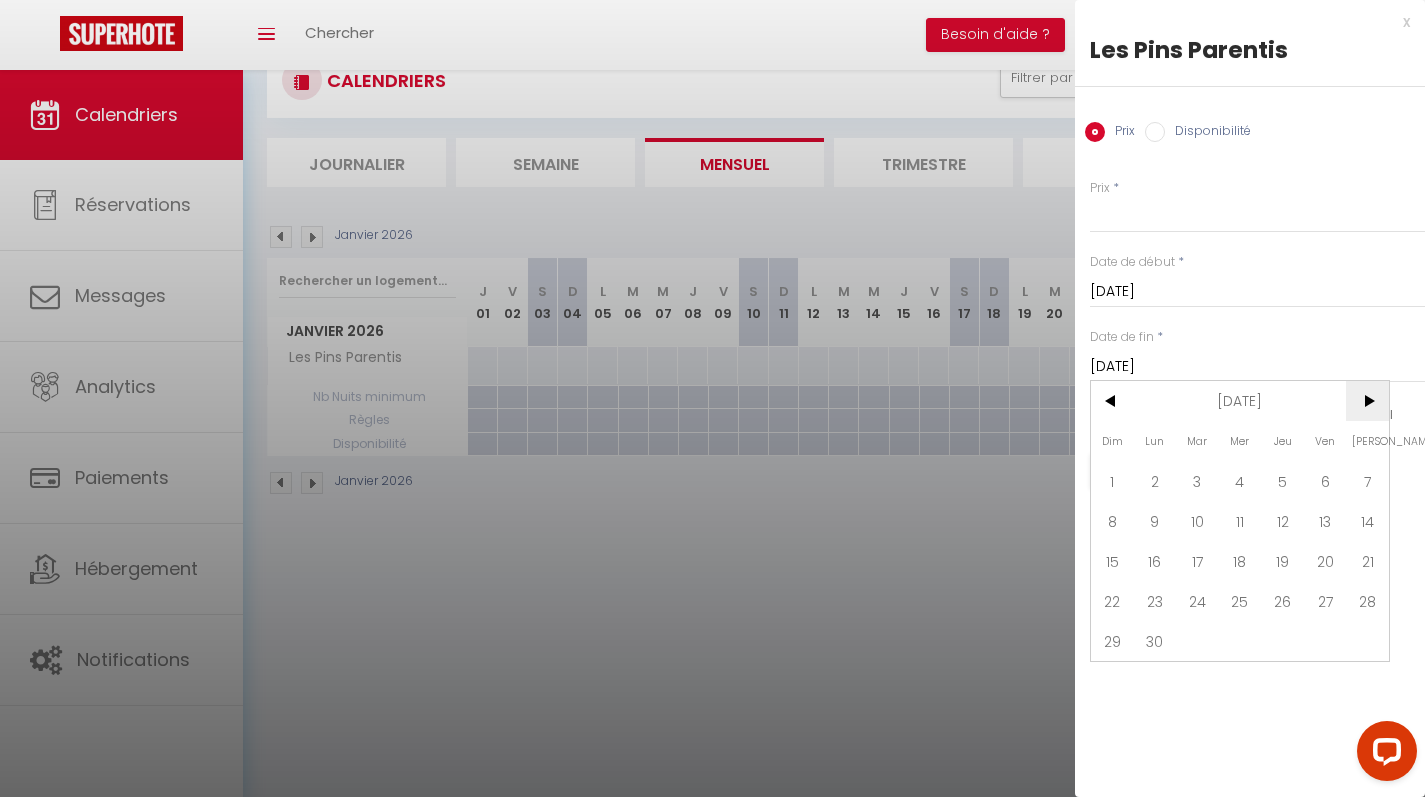 click on ">" at bounding box center (1367, 401) 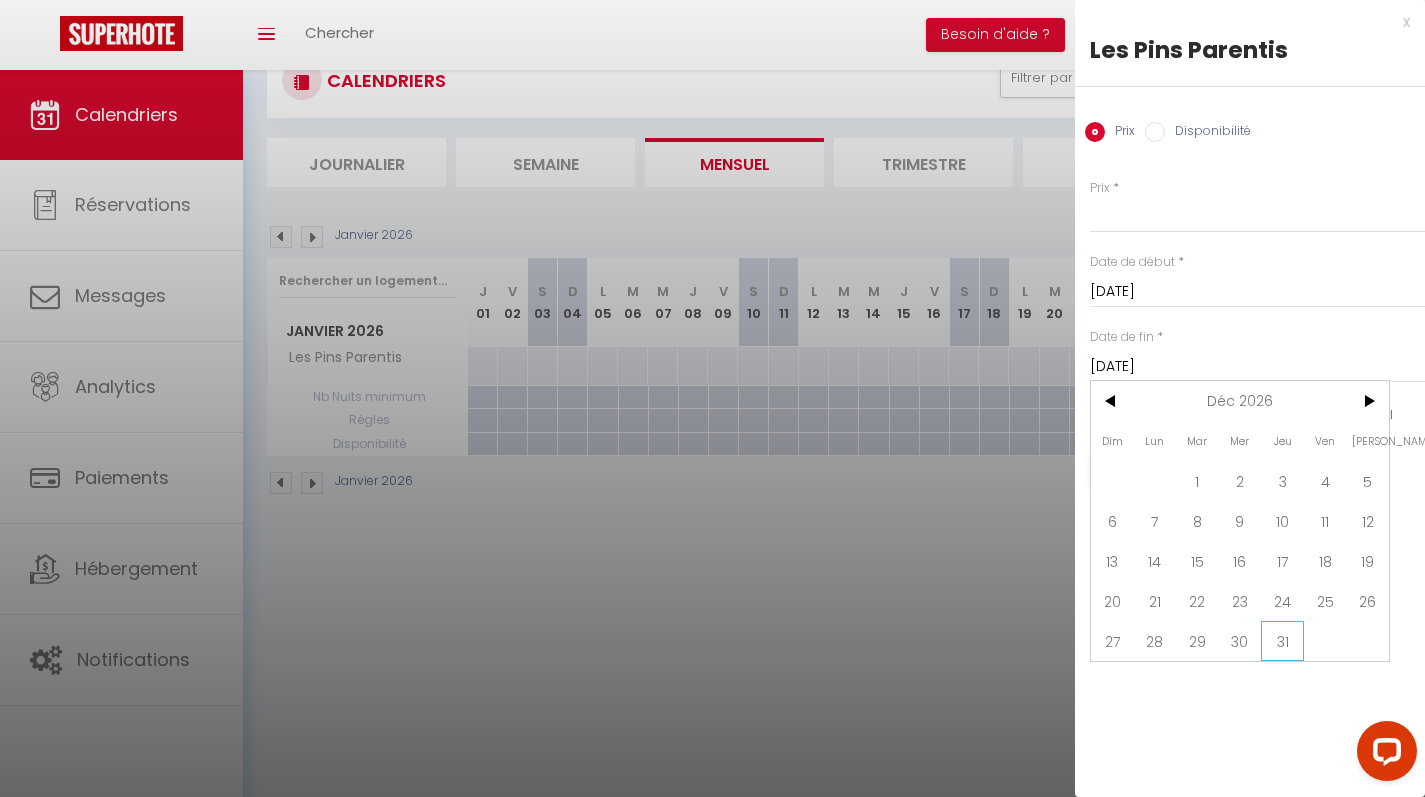 click on "31" at bounding box center [1282, 641] 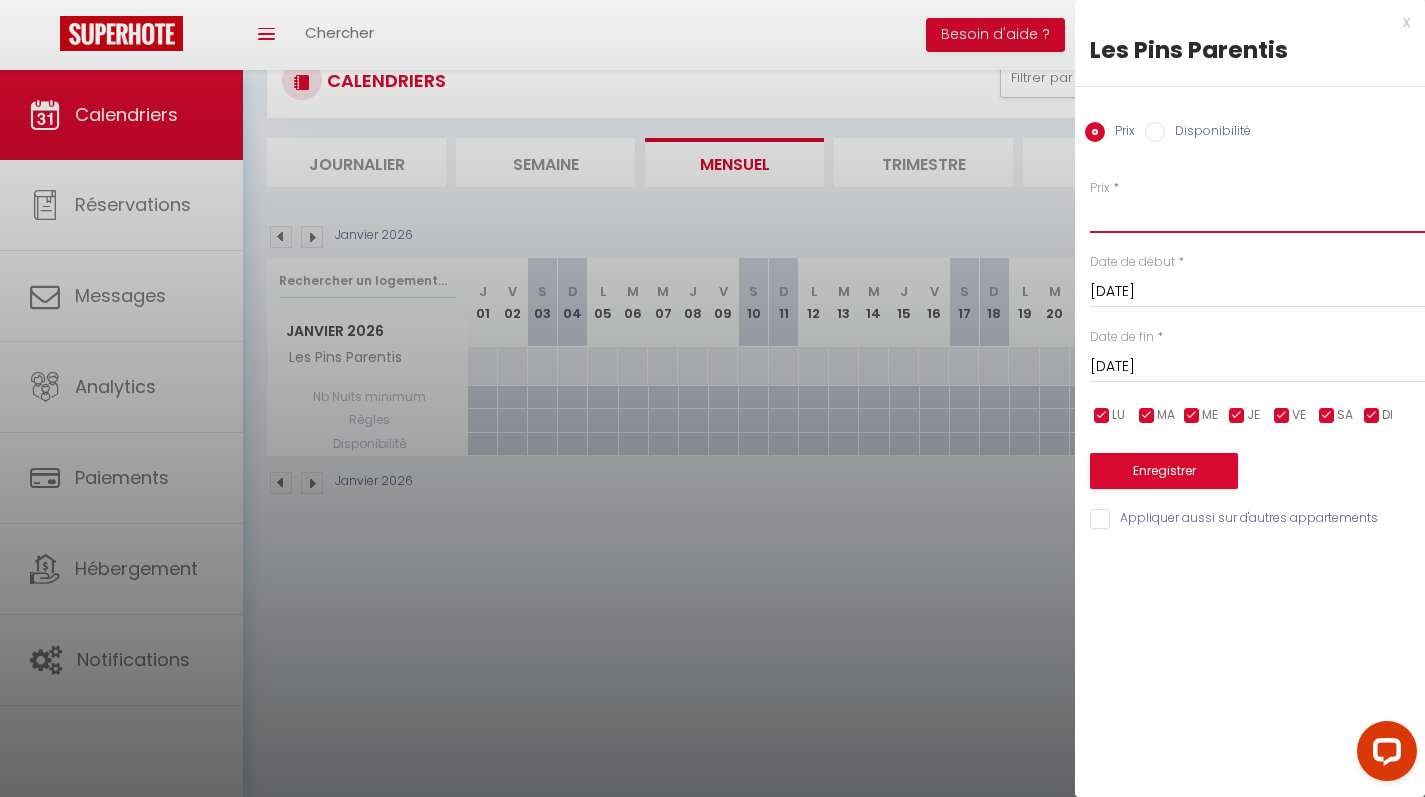 click on "Prix" at bounding box center [1257, 215] 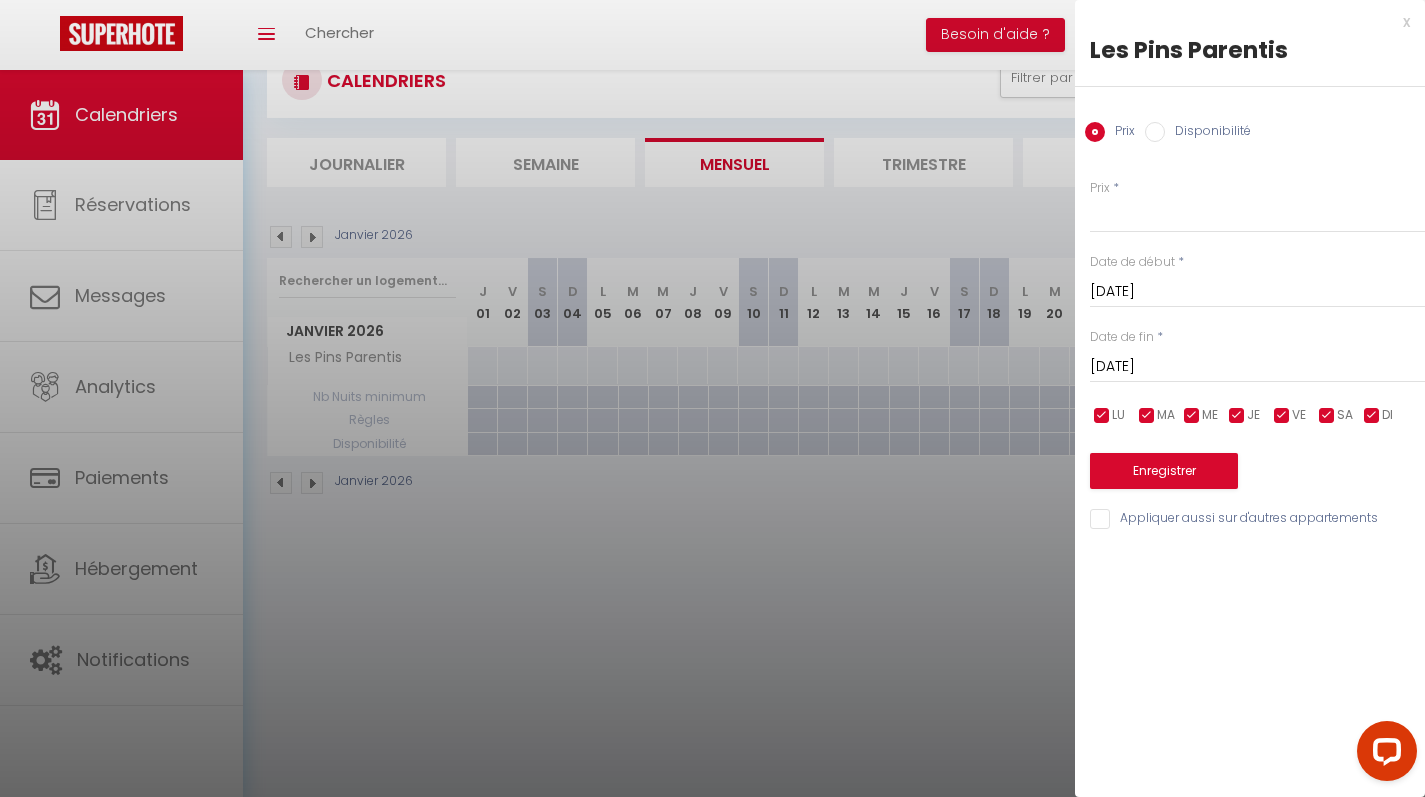 click on "Disponibilité" at bounding box center [1208, 133] 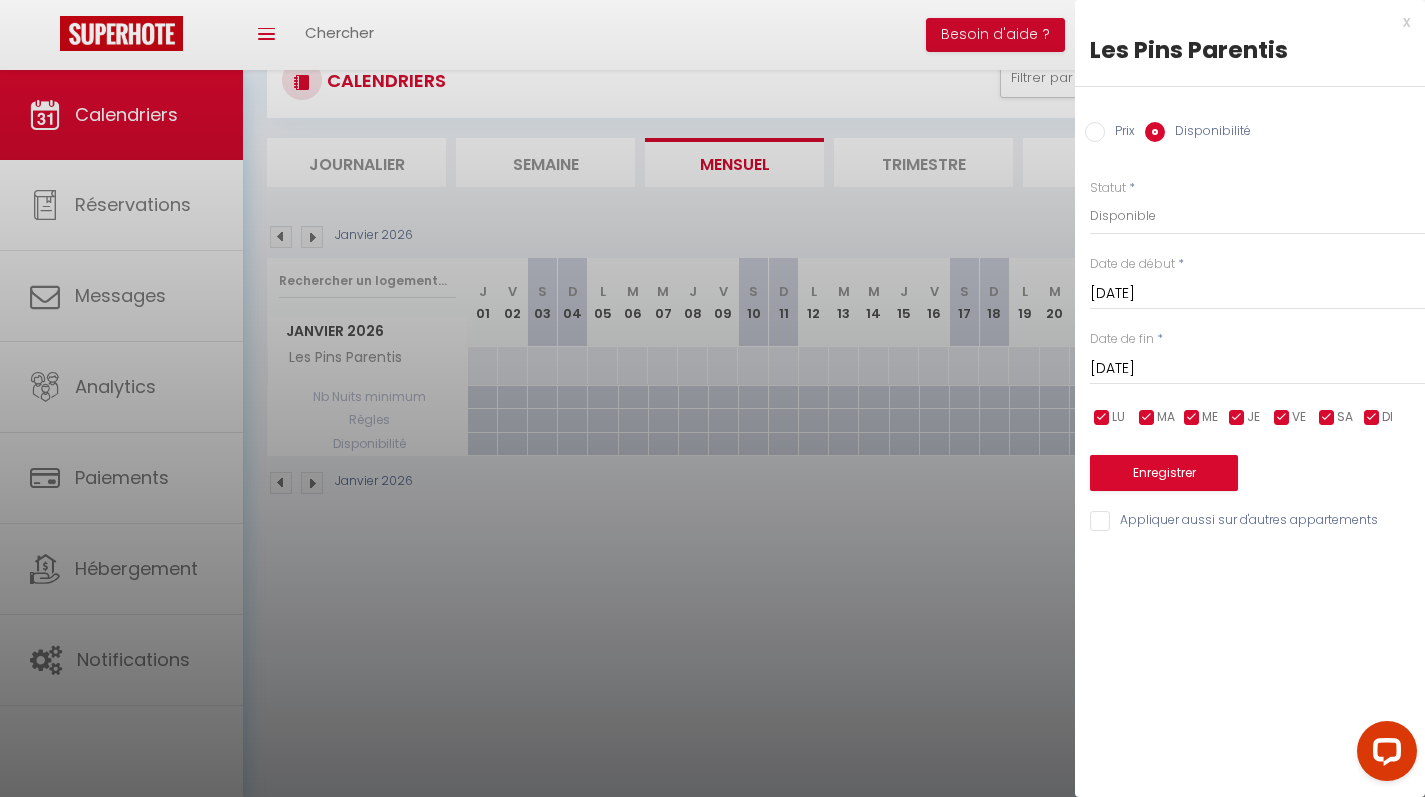 click on "Prix
*
Statut
*
Disponible
Indisponible
Date de début
*     [DATE]         <   [PERSON_NAME][DATE]   >   Dim Lun Mar Mer Jeu Ven Sam   1 2 3 4 5 6 7 8 9 10 11 12 13 14 15 16 17 18 19 20 21 22 23 24 25 26 27 28 29 30 31     <   2026   >   [PERSON_NAME] Mars Avril Mai Juin Juillet Août Septembre Octobre Novembre Décembre     <   [DATE] - [DATE]   >   2020 2021 2022 2023 2024 2025 2026 2027 2028 2029
Date de fin
*     [DATE]         <   [DATE]   >   Dim Lun Mar Mer Jeu Ven Sam   1 2 3 4 5 6 7 8 9 10 11 12 13 14 15 16 17 18 19 20 21 22 23 24 25 26 27 28 29 30 31     <   2026   >   Janvier Février Mars Avril Mai Juin Juillet Août Septembre Octobre Novembre Décembre     <   [DATE] - [DATE]   >   2020 2021" at bounding box center (1250, 344) 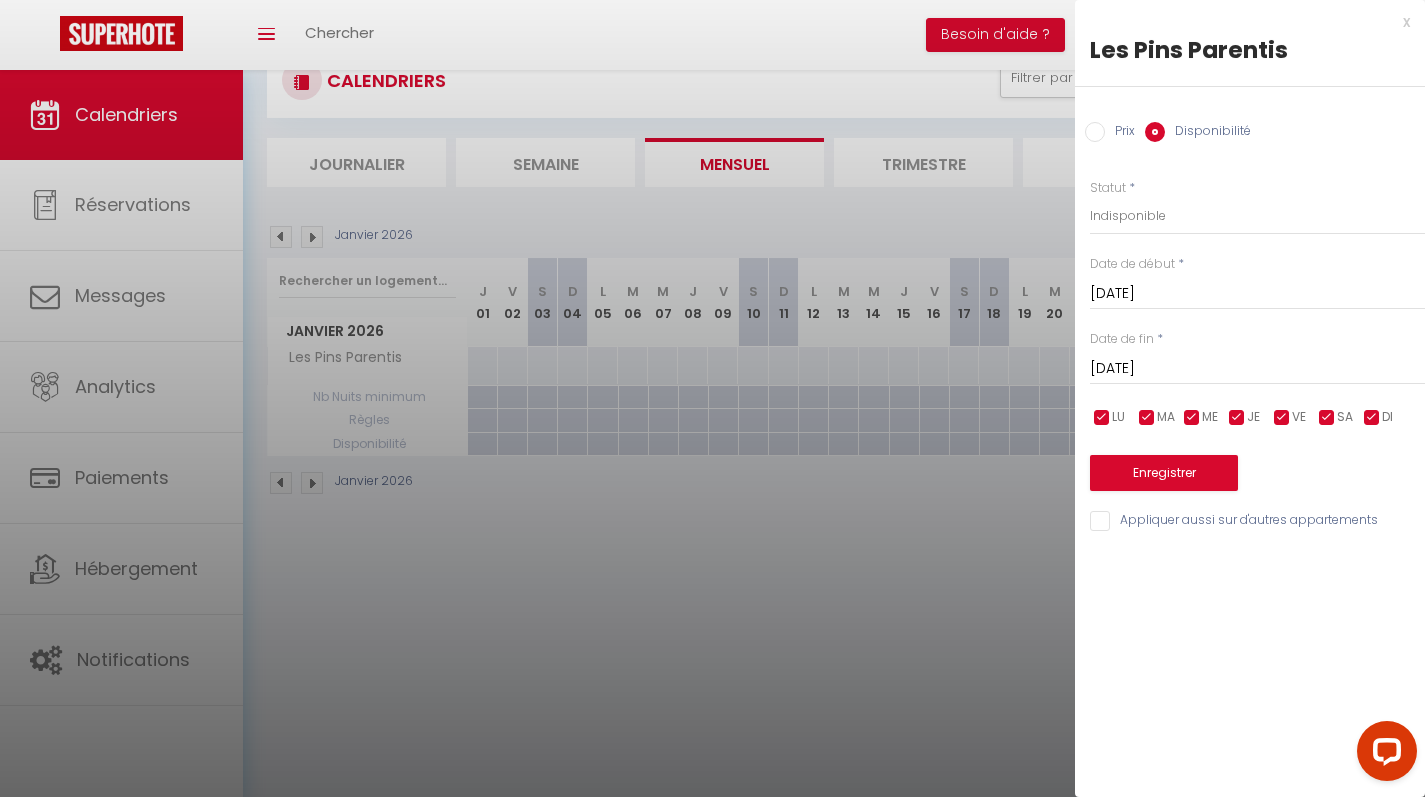 click on "Enregistrer" at bounding box center (1164, 473) 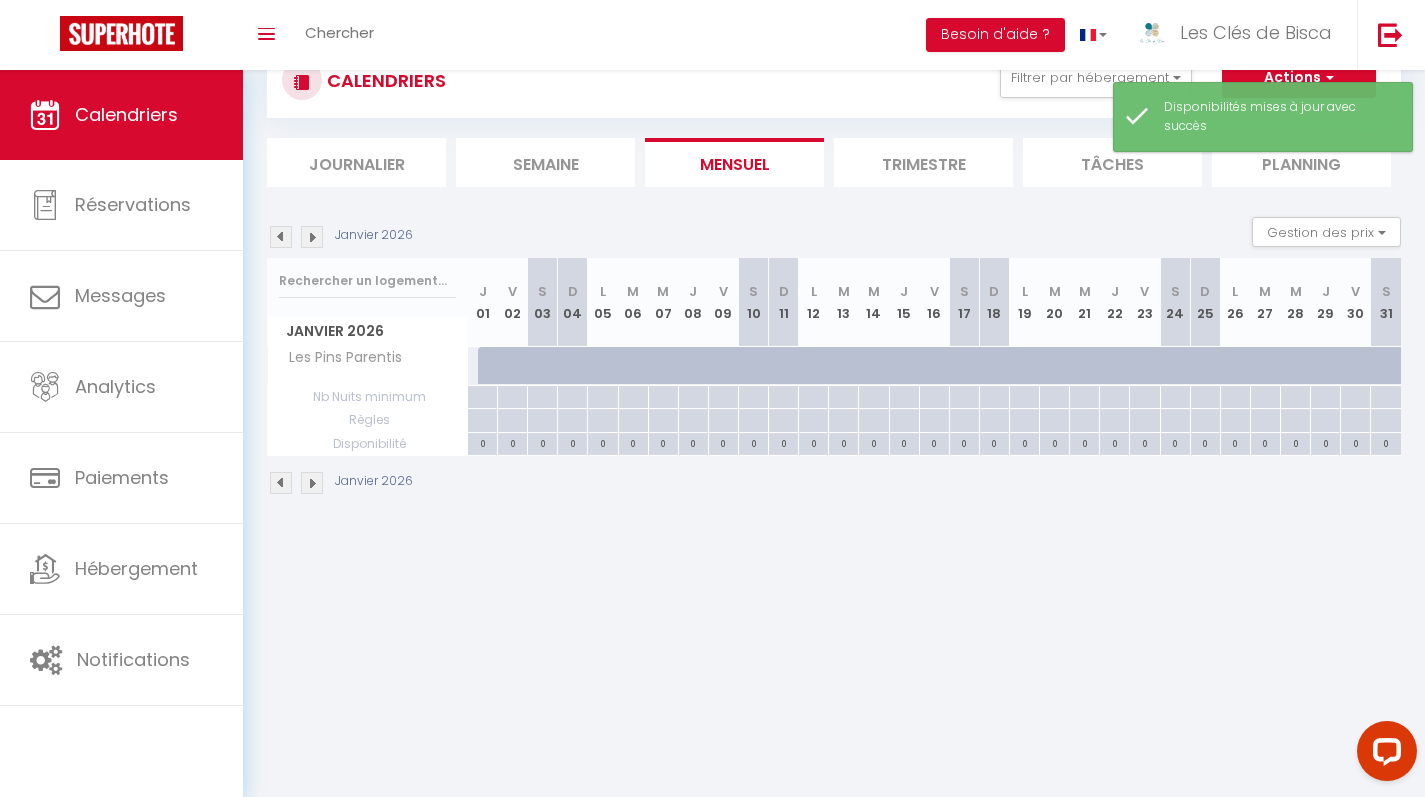 click at bounding box center (281, 483) 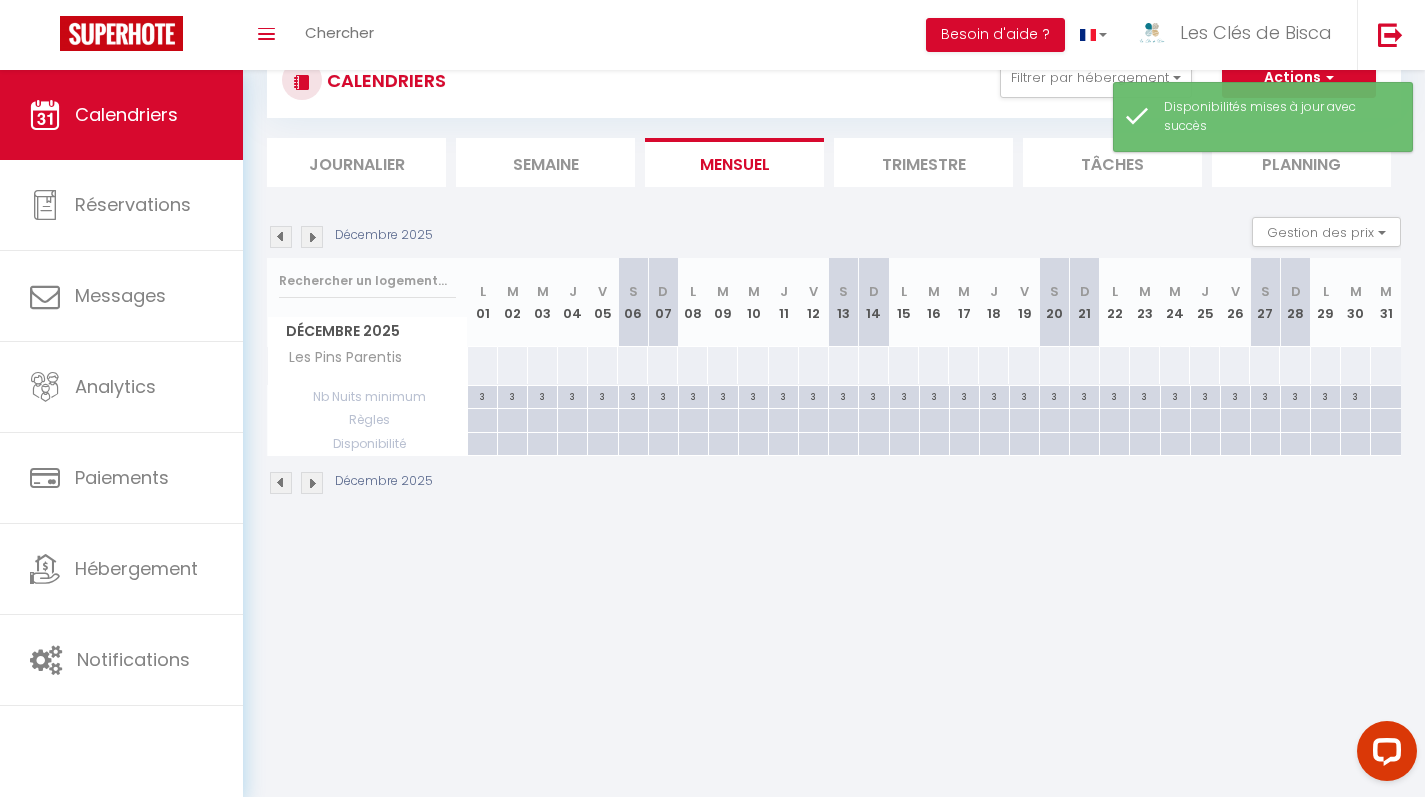 click at bounding box center [281, 483] 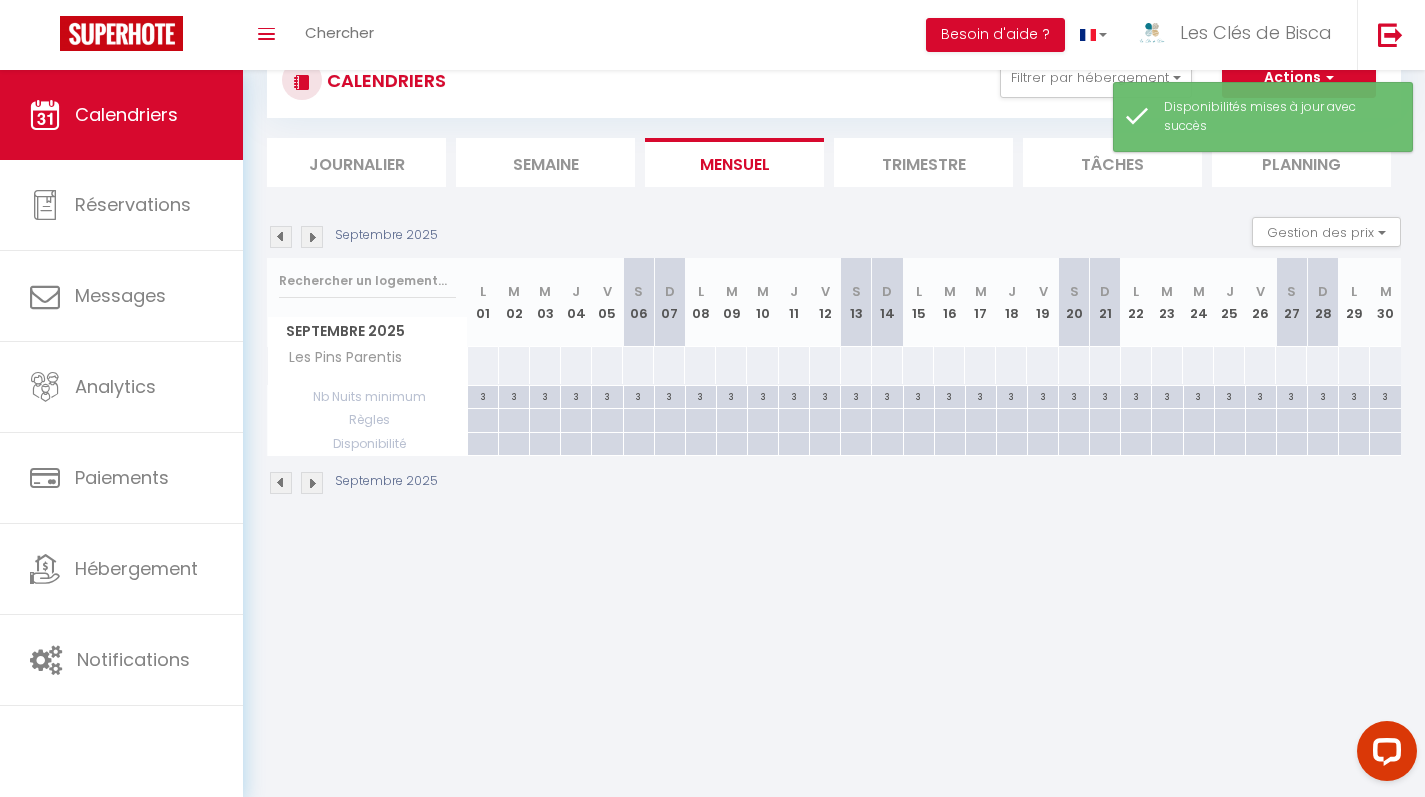 click at bounding box center (281, 483) 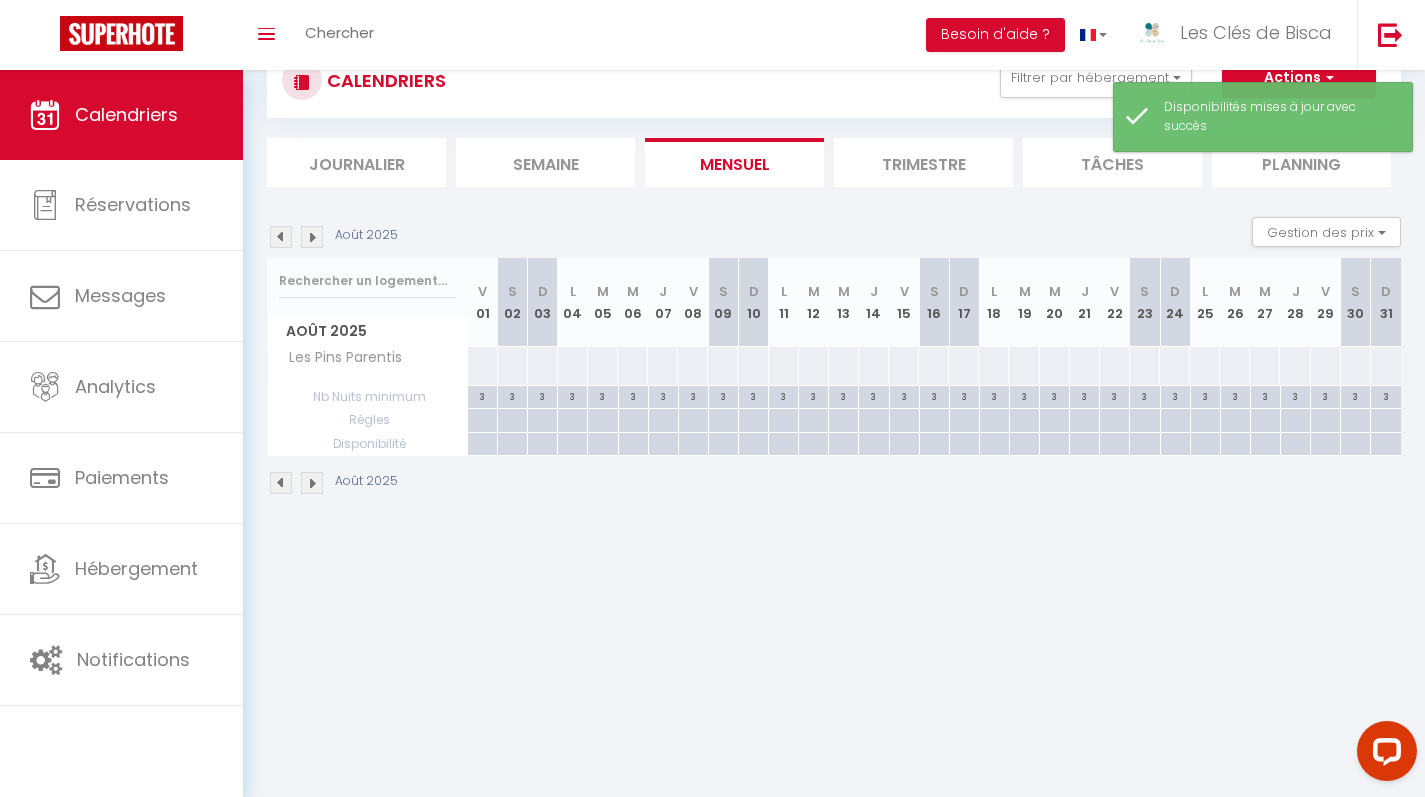 click at bounding box center (281, 483) 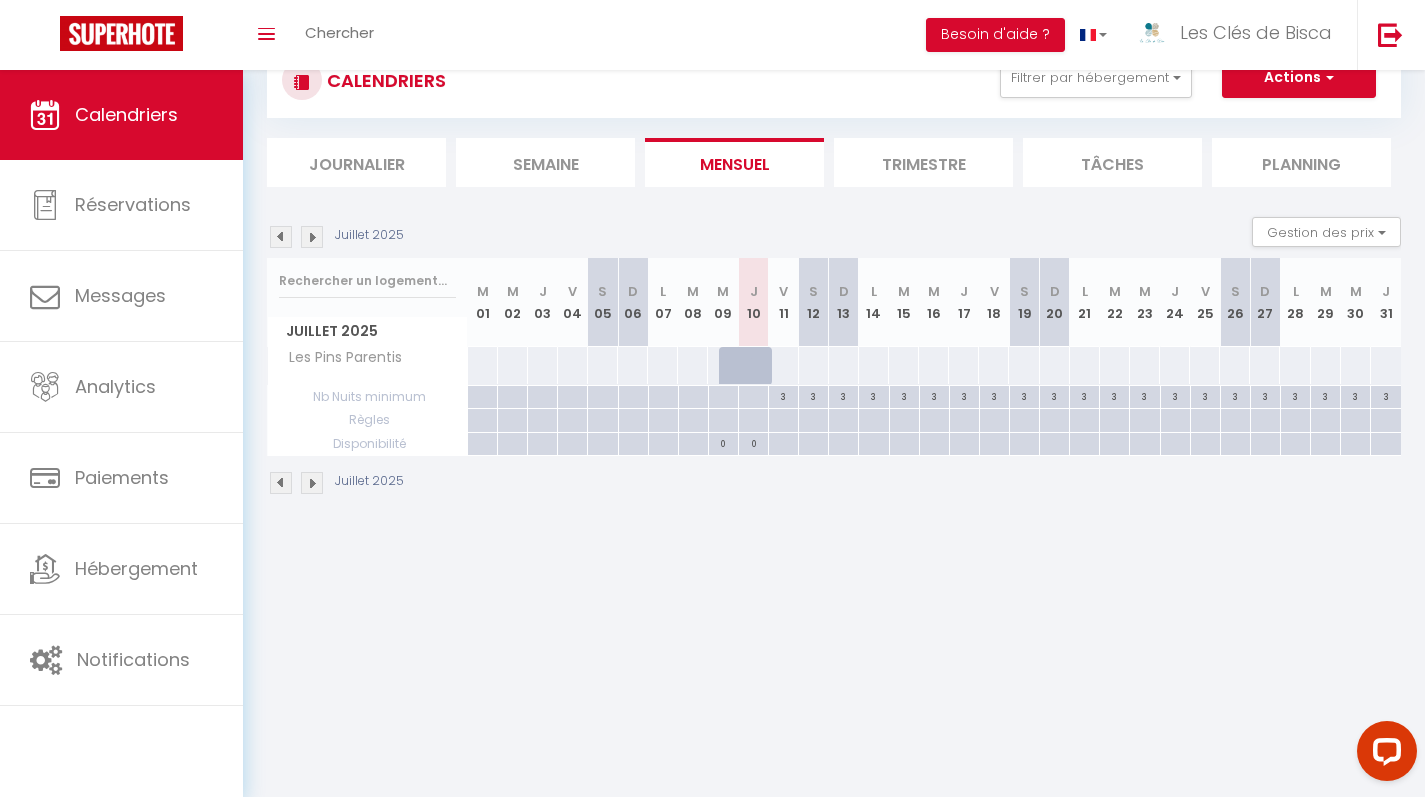 click at bounding box center [312, 483] 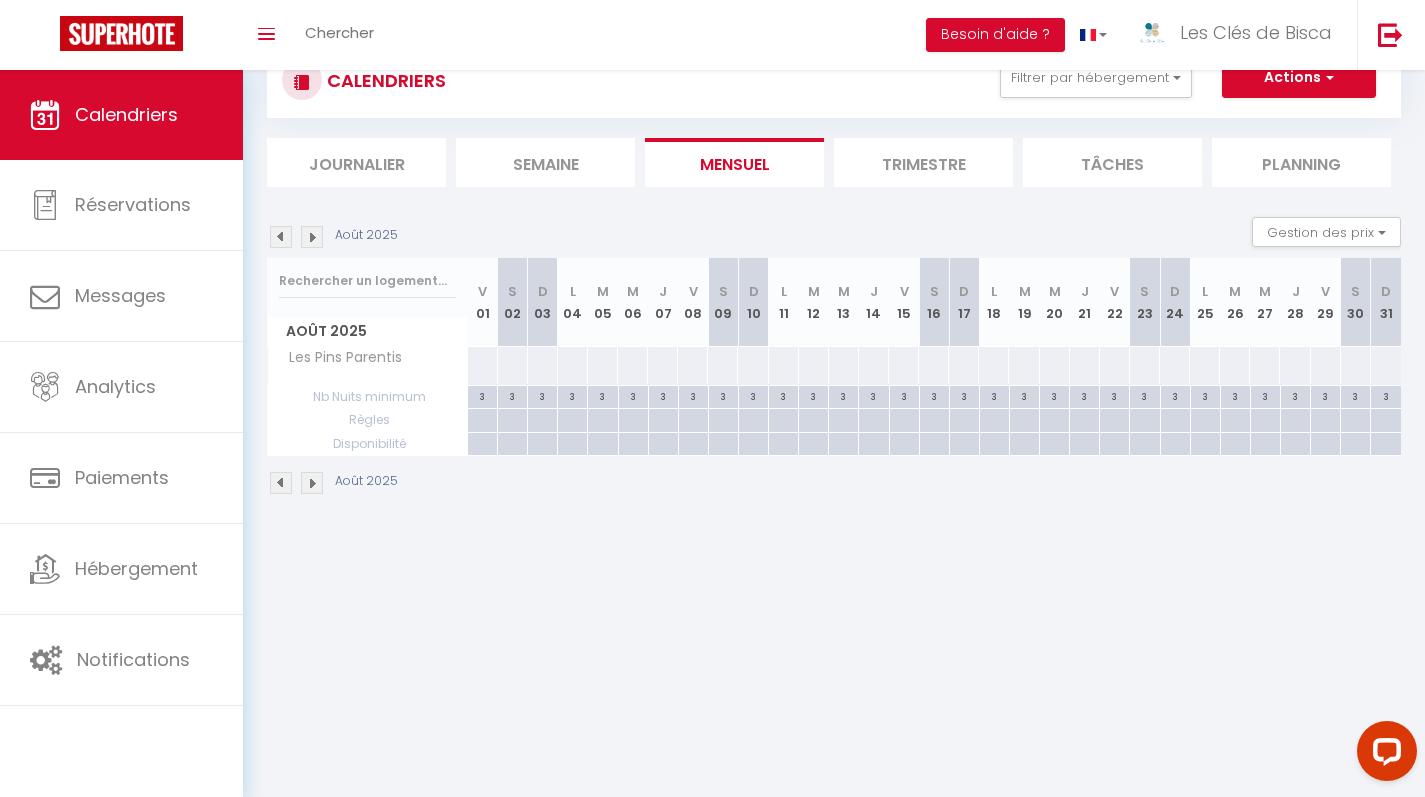 click at bounding box center [281, 483] 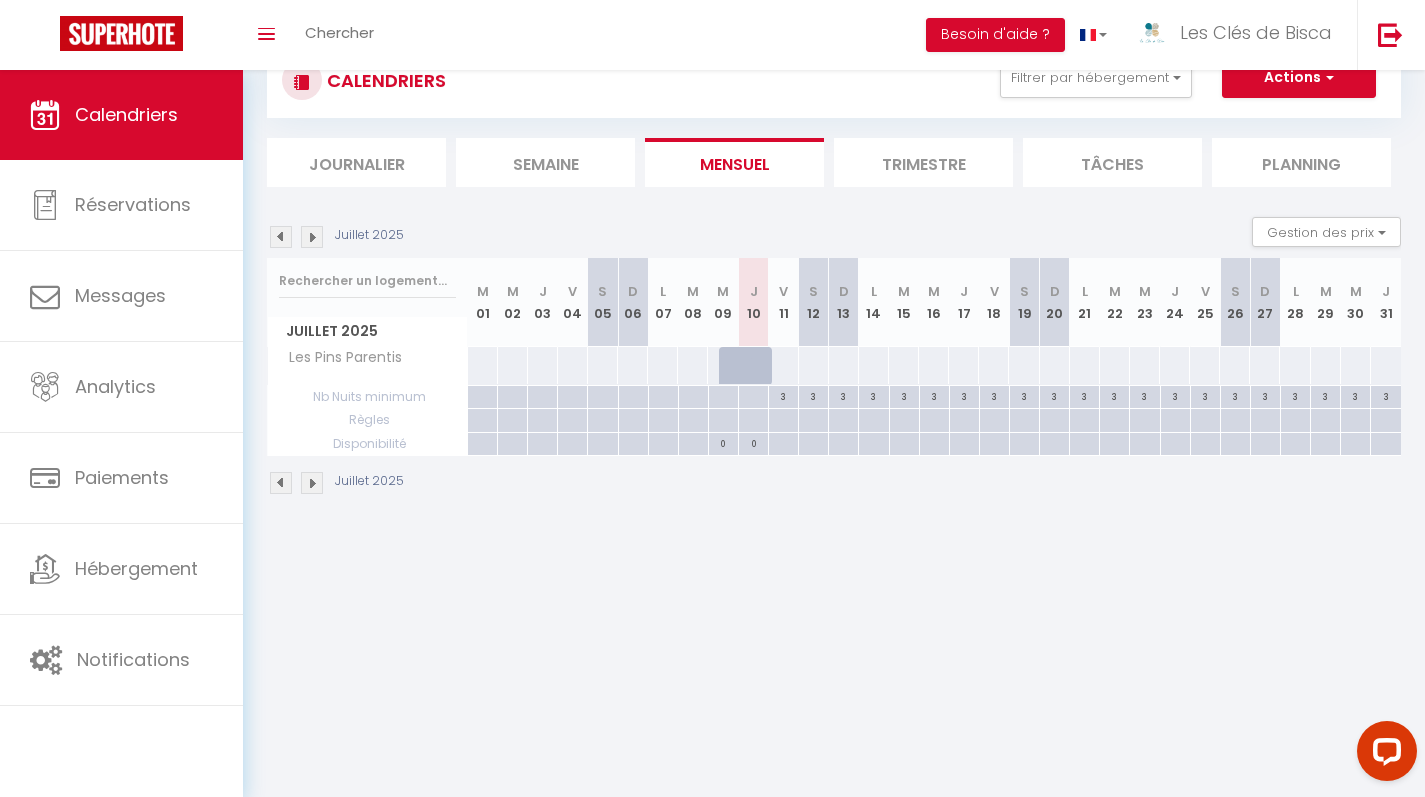 click on "3" at bounding box center (783, 395) 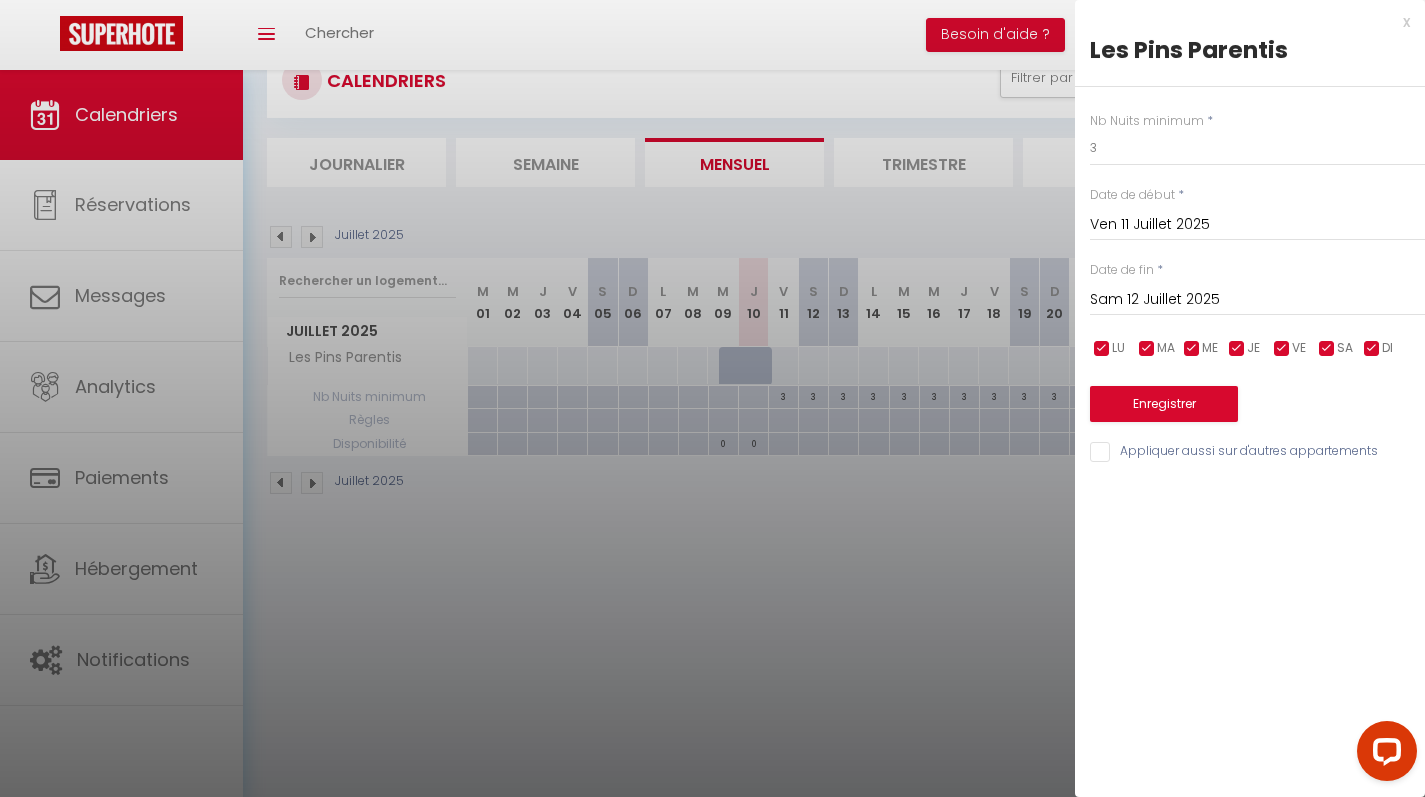 click on "Sam 12 Juillet 2025" at bounding box center (1257, 300) 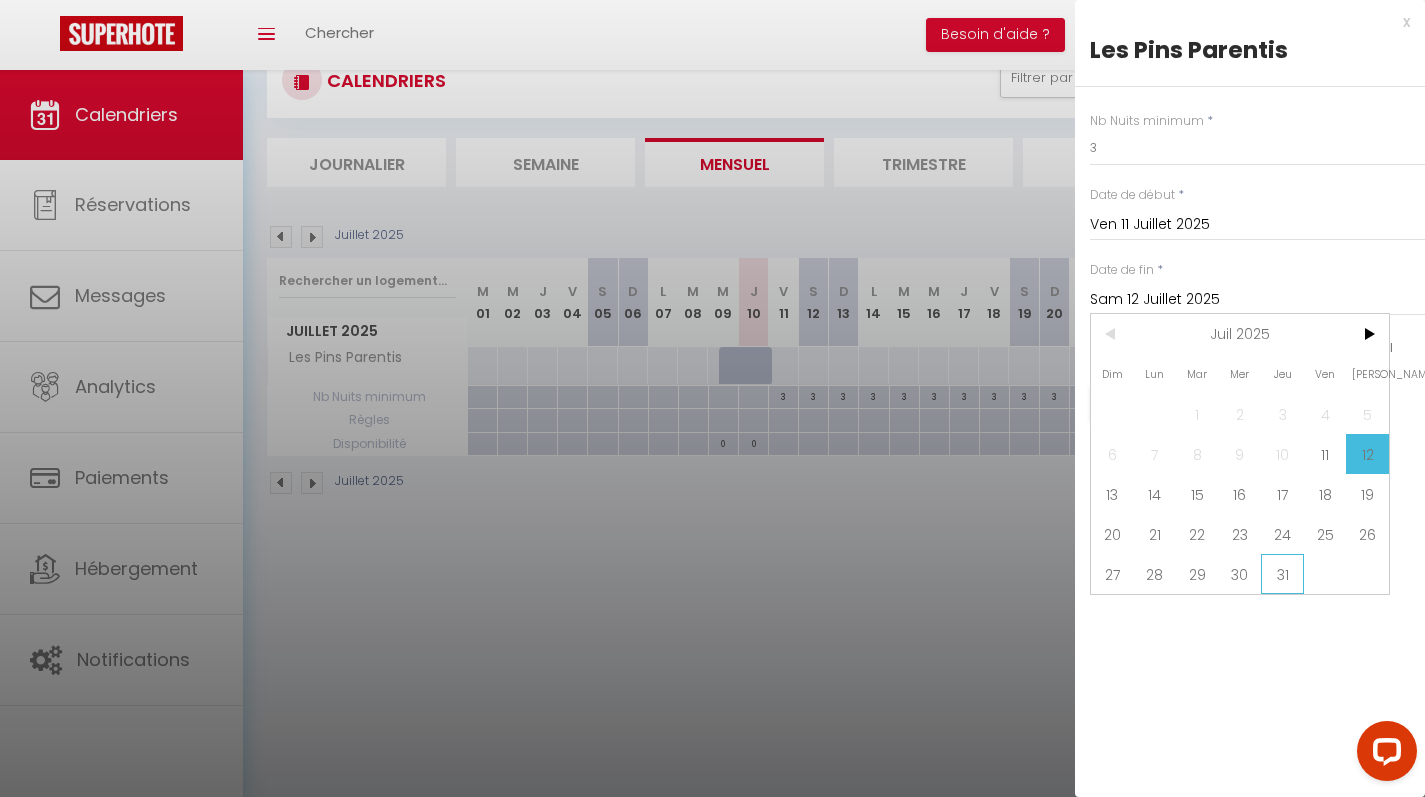 click on "31" at bounding box center [1282, 574] 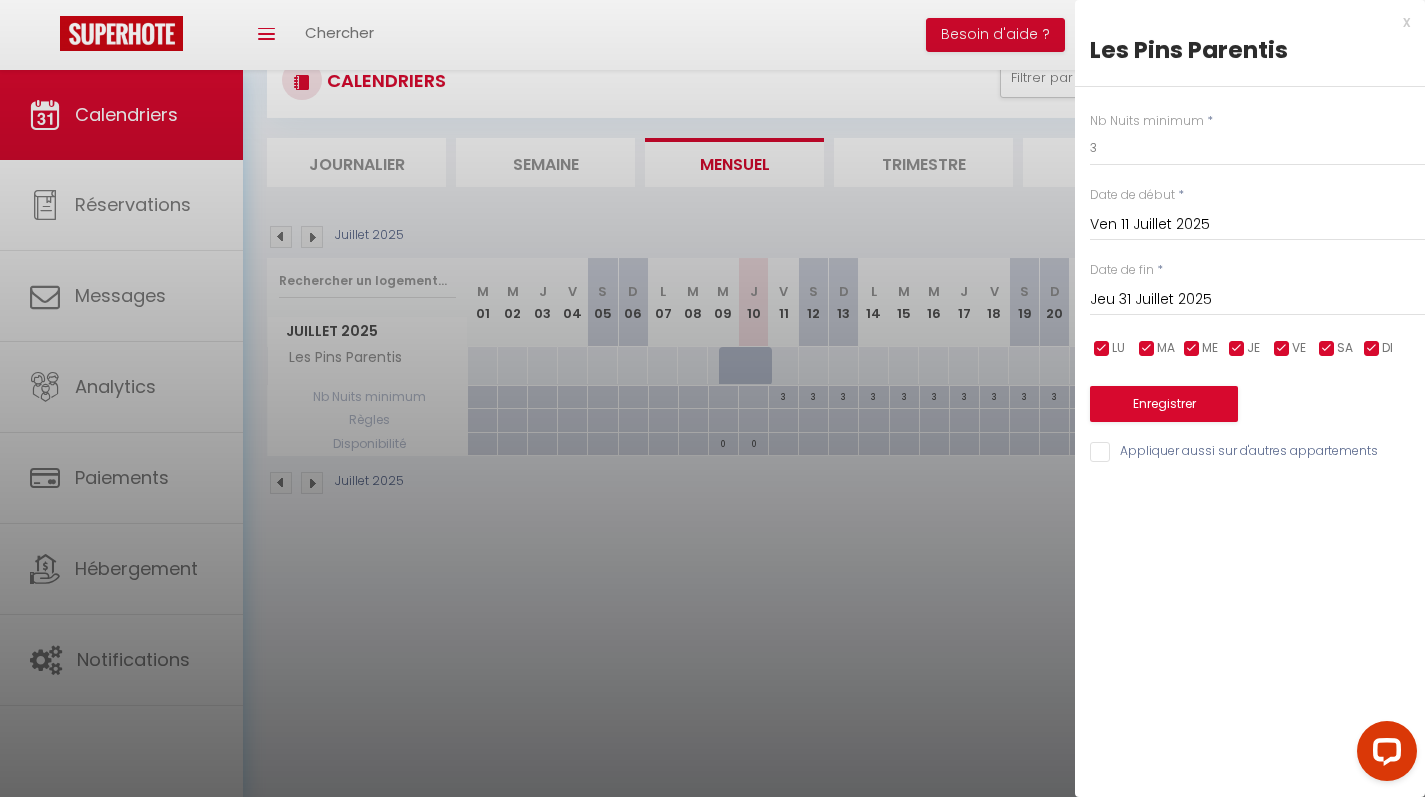 click on "x
Les Pins Parentis
Nb Nuits minimum
*   3
Date de début
*     [DATE]         <   [DATE]   >   Dim Lun Mar Mer Jeu Ven Sam   1 2 3 4 5 6 7 8 9 10 11 12 13 14 15 16 17 18 19 20 21 22 23 24 25 26 27 28 29 30 31     <   2025   >   [PERSON_NAME] Mars Avril Mai Juin Juillet Août Septembre Octobre Novembre Décembre     <   [DATE] - [DATE]   >   2020 2021 2022 2023 2024 2025 2026 2027 2028 2029
Date de fin
*     [DATE]         <   [DATE]   >   Dim Lun Mar Mer Jeu Ven Sam   1 2 3 4 5 6 7 8 9 10 11 12 13 14 15 16 17 18 19 20 21 22 23 24 25 26 27 28 29 30 31     <   2025   >   [PERSON_NAME] Mars Avril Mai Juin Juillet Août Septembre Octobre Novembre Décembre     <   [DATE] - [DATE]   >   2020 2021 2022 2023 2024 2025 2026 2027 2028 2029     LU   MA   ME   JE   VE   SA   DI
Enregistrer" at bounding box center (1250, 242) 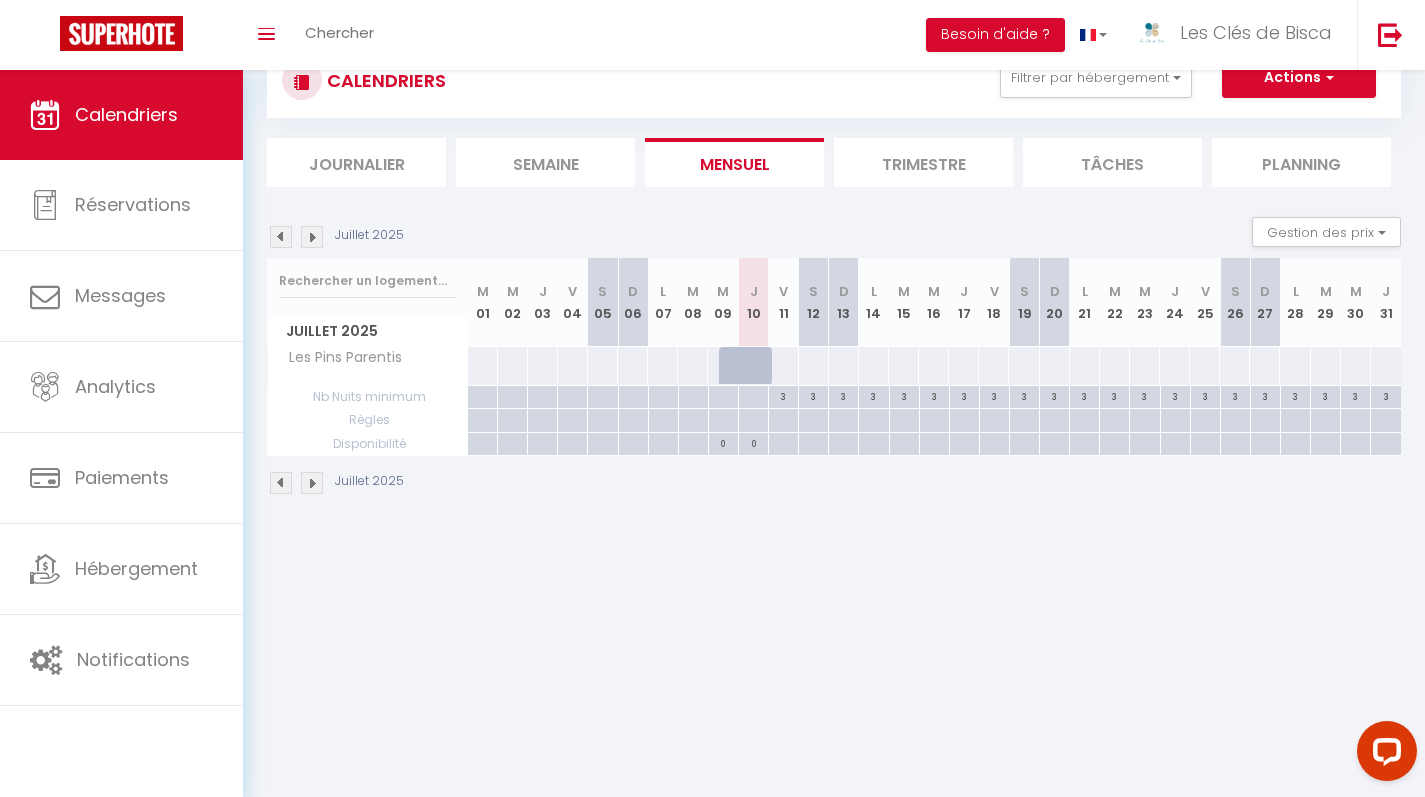 click at bounding box center (783, 397) 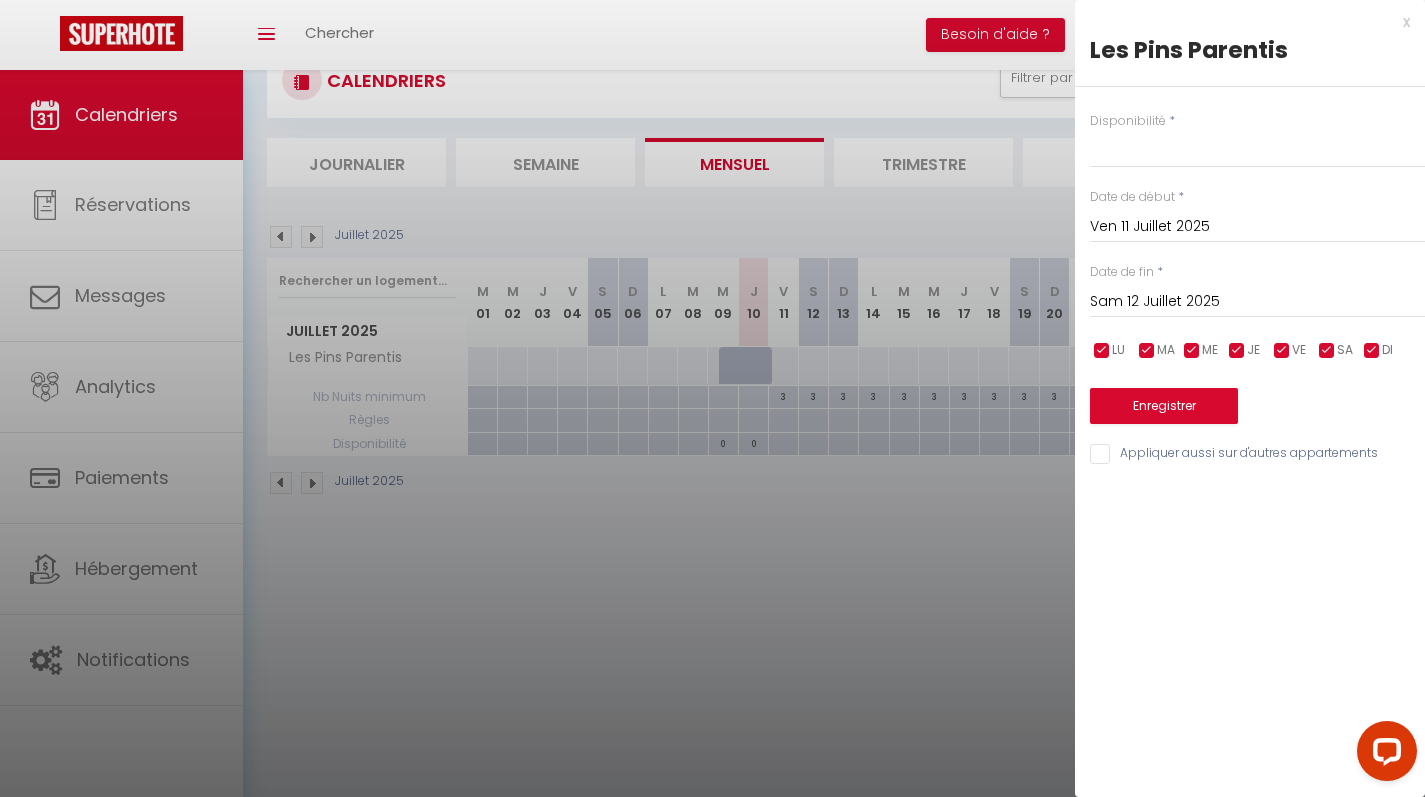 click on "Sam 12 Juillet 2025" at bounding box center [1257, 302] 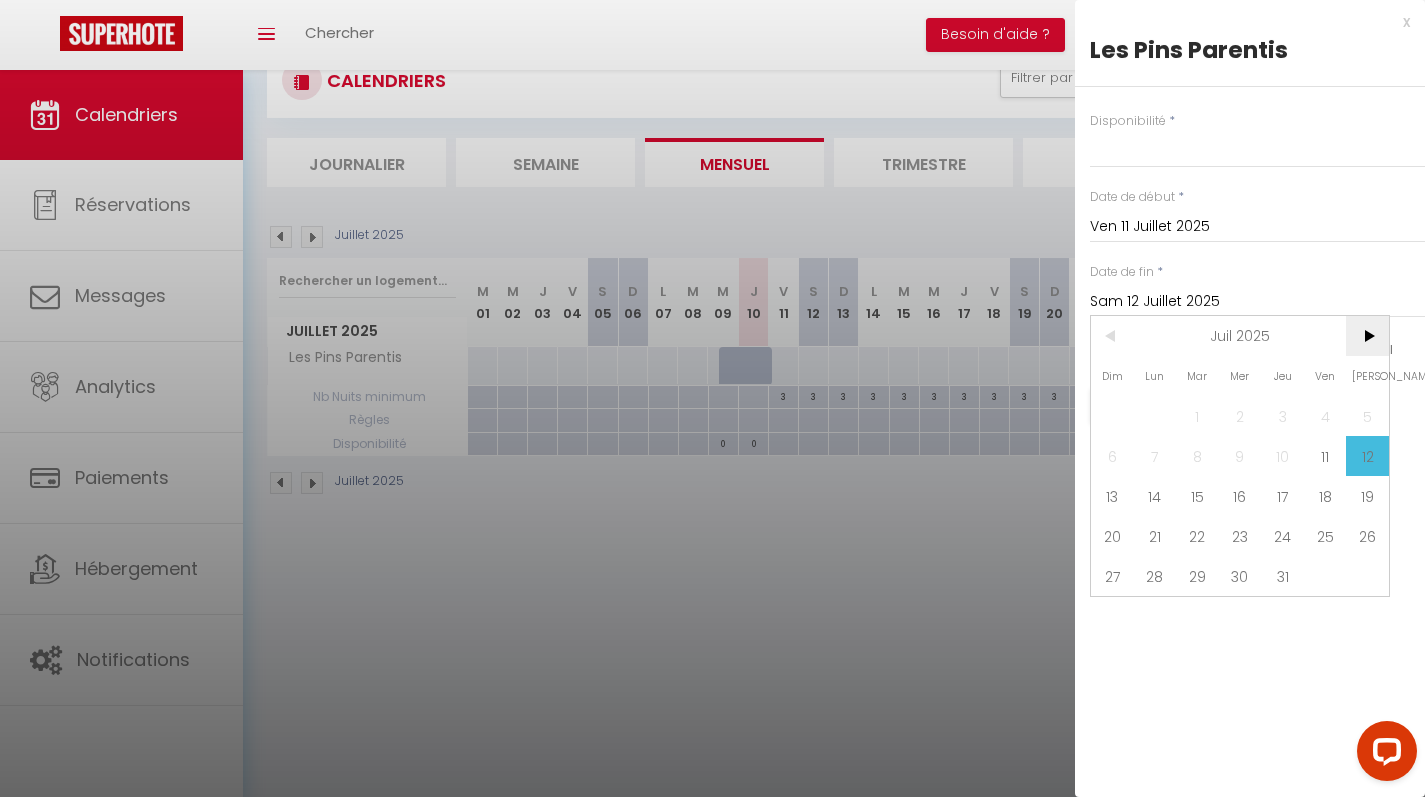 click on ">" at bounding box center [1367, 336] 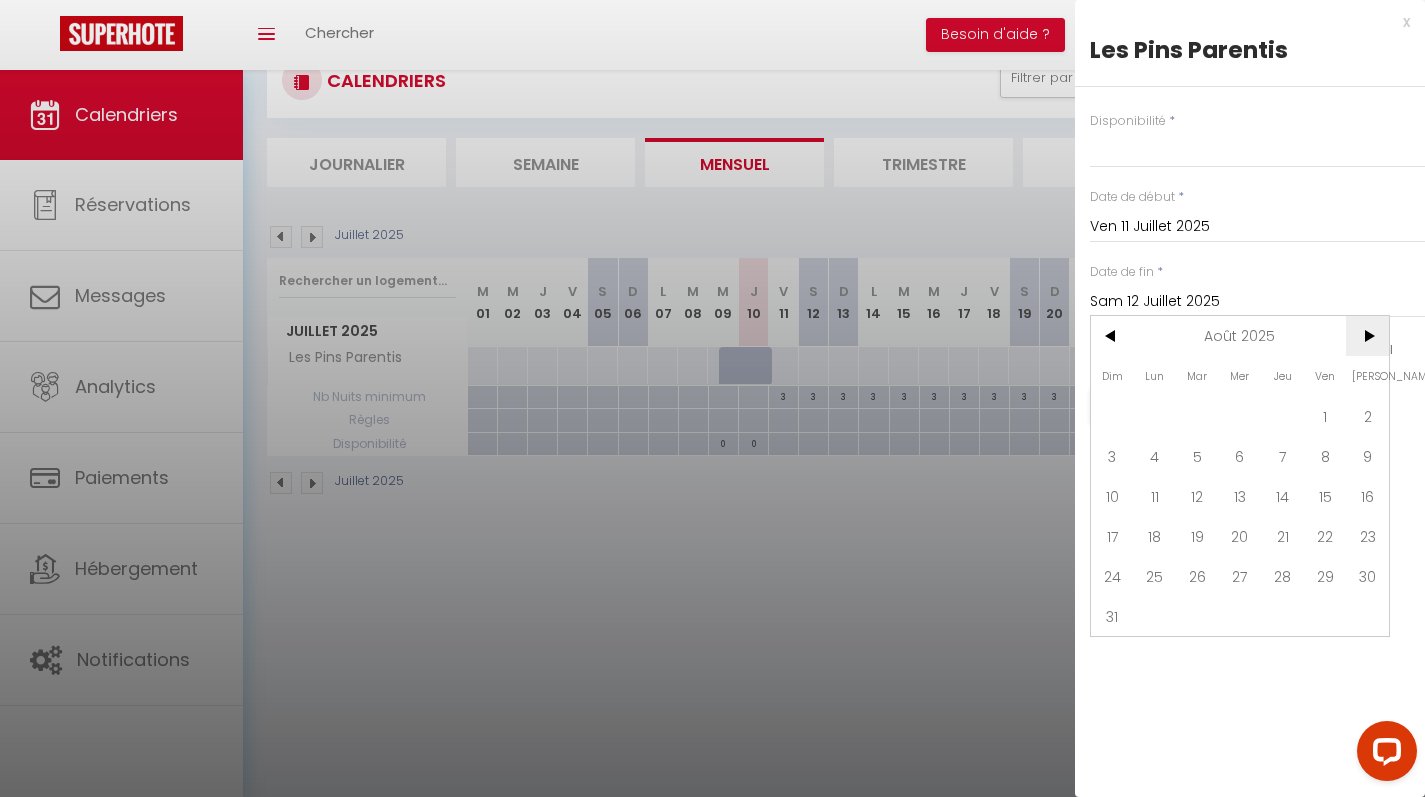 click on ">" at bounding box center [1367, 336] 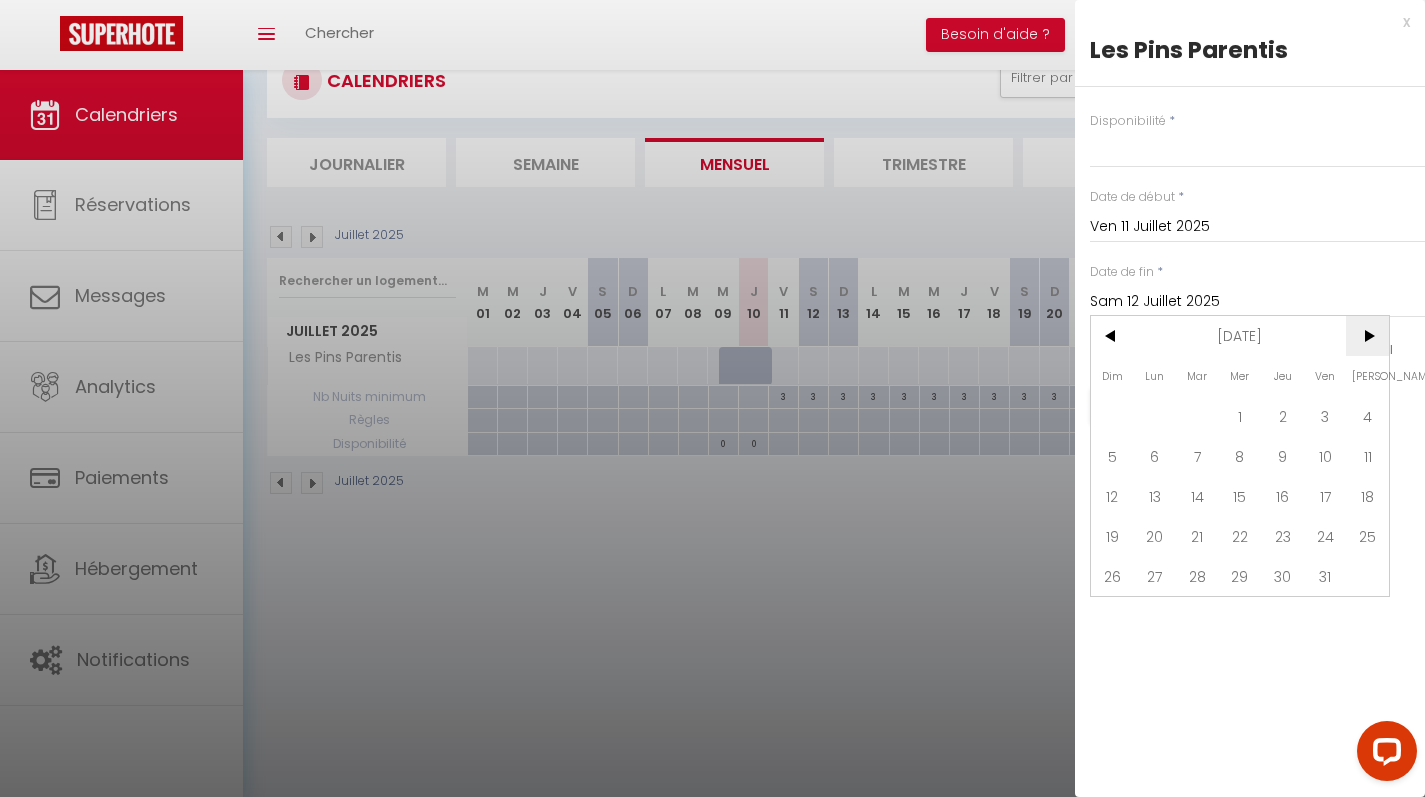 click on ">" at bounding box center (1367, 336) 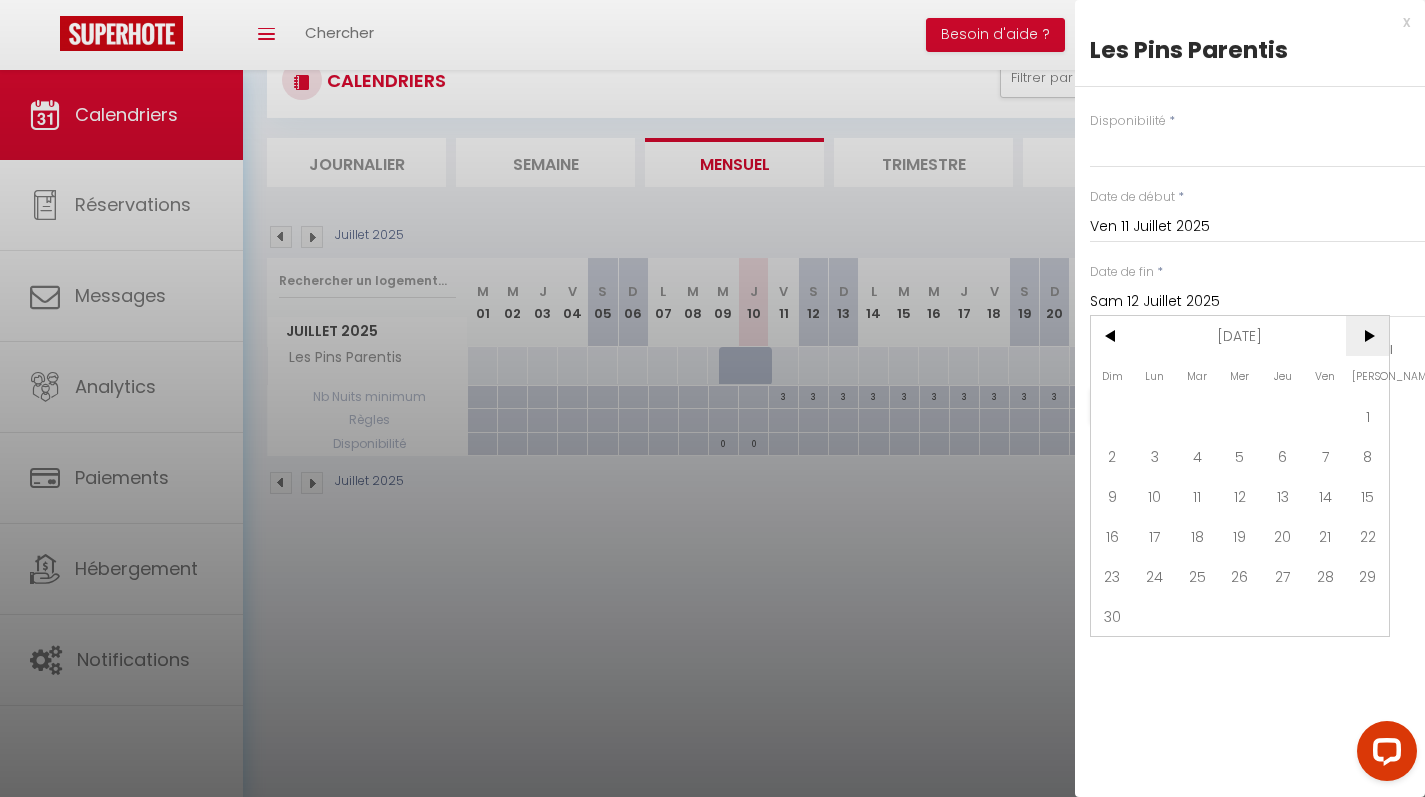 click on ">" at bounding box center [1367, 336] 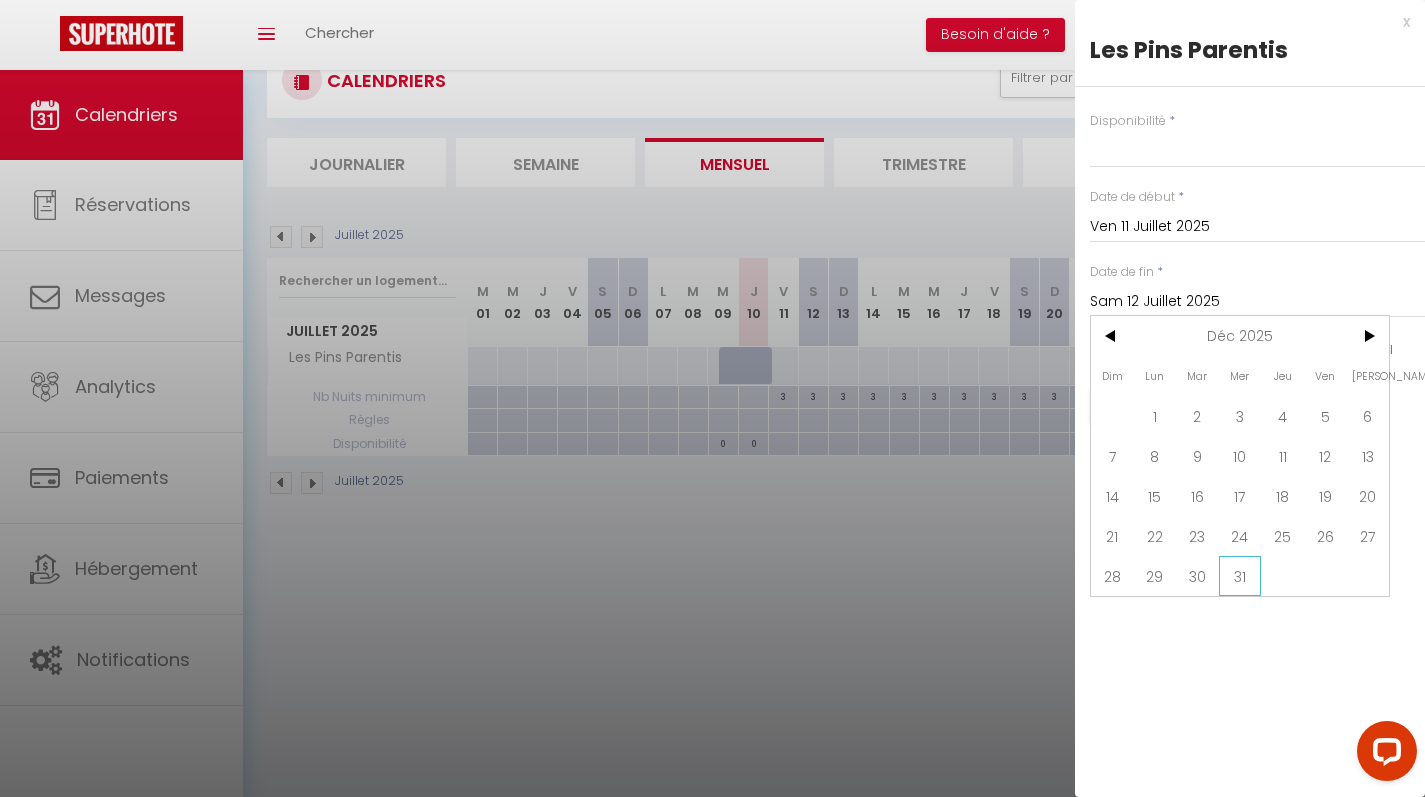 click on "31" at bounding box center (1240, 576) 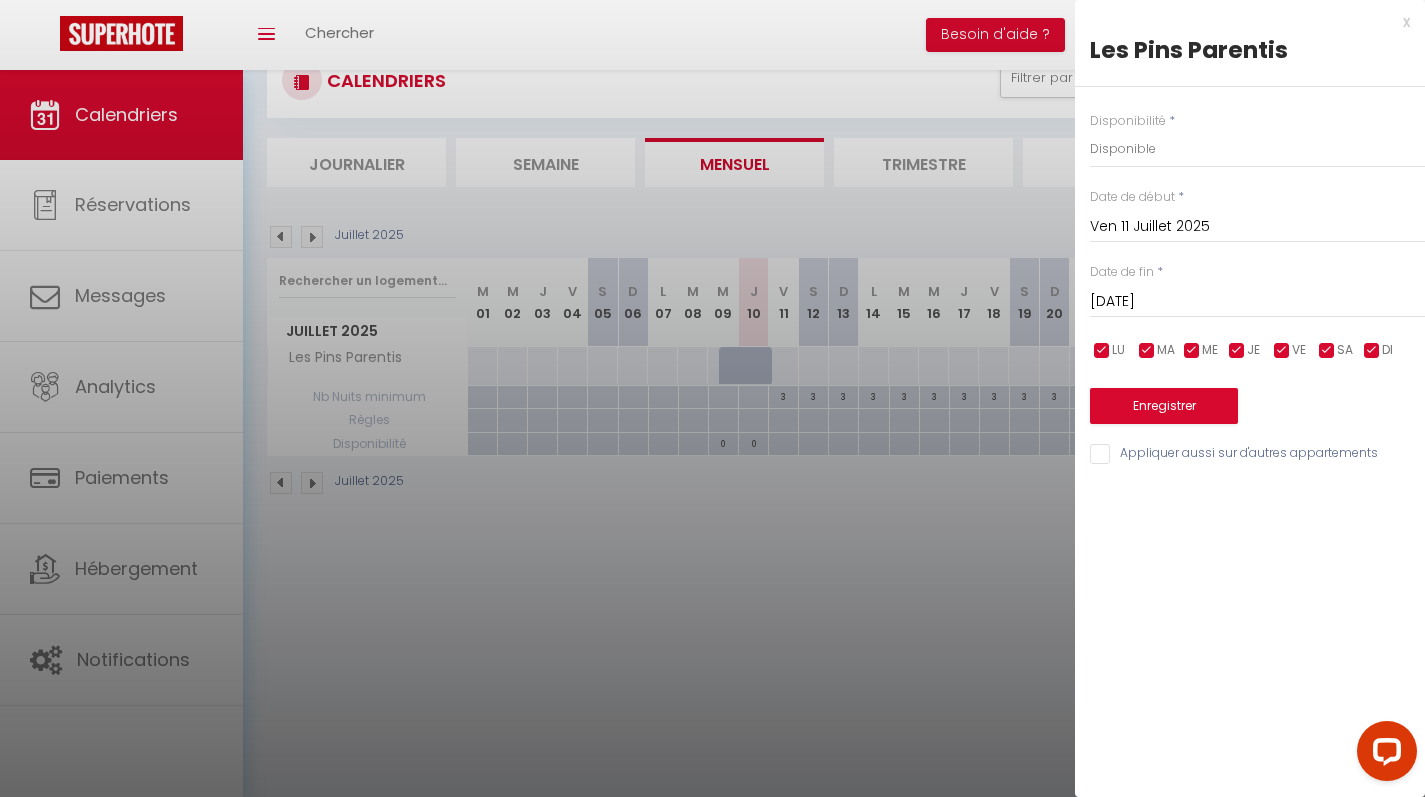 click on "Enregistrer" at bounding box center [1164, 406] 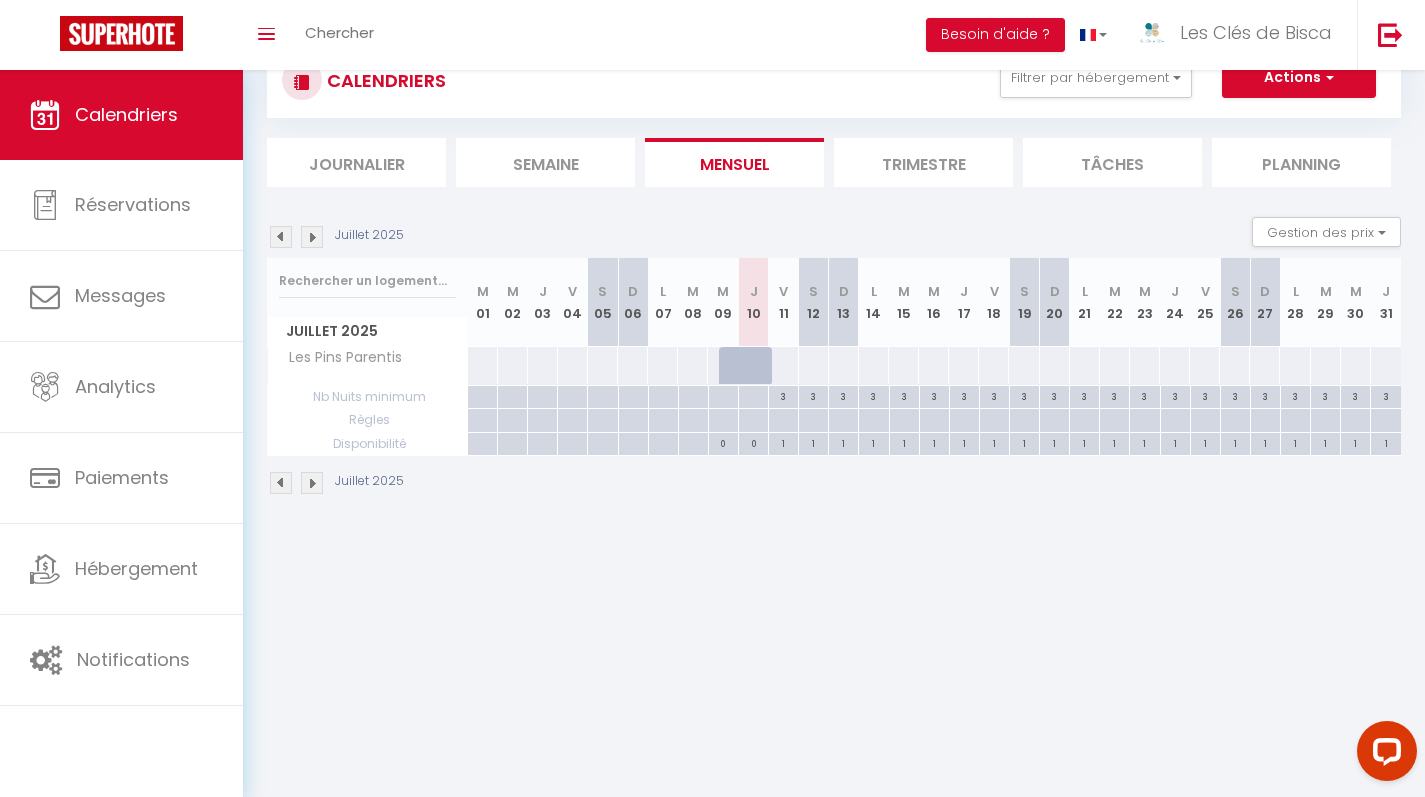click at bounding box center (783, 365) 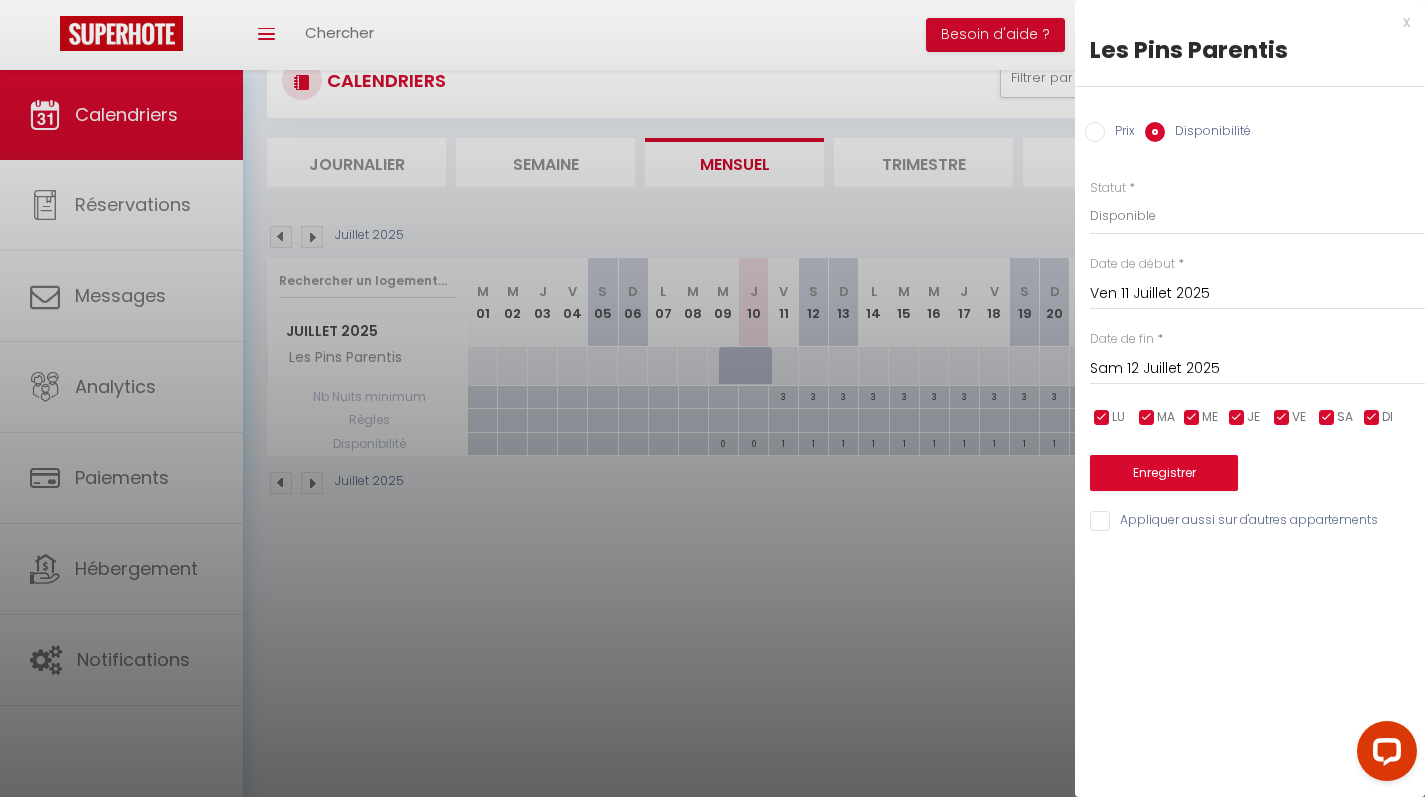 click on "Prix" at bounding box center [1120, 133] 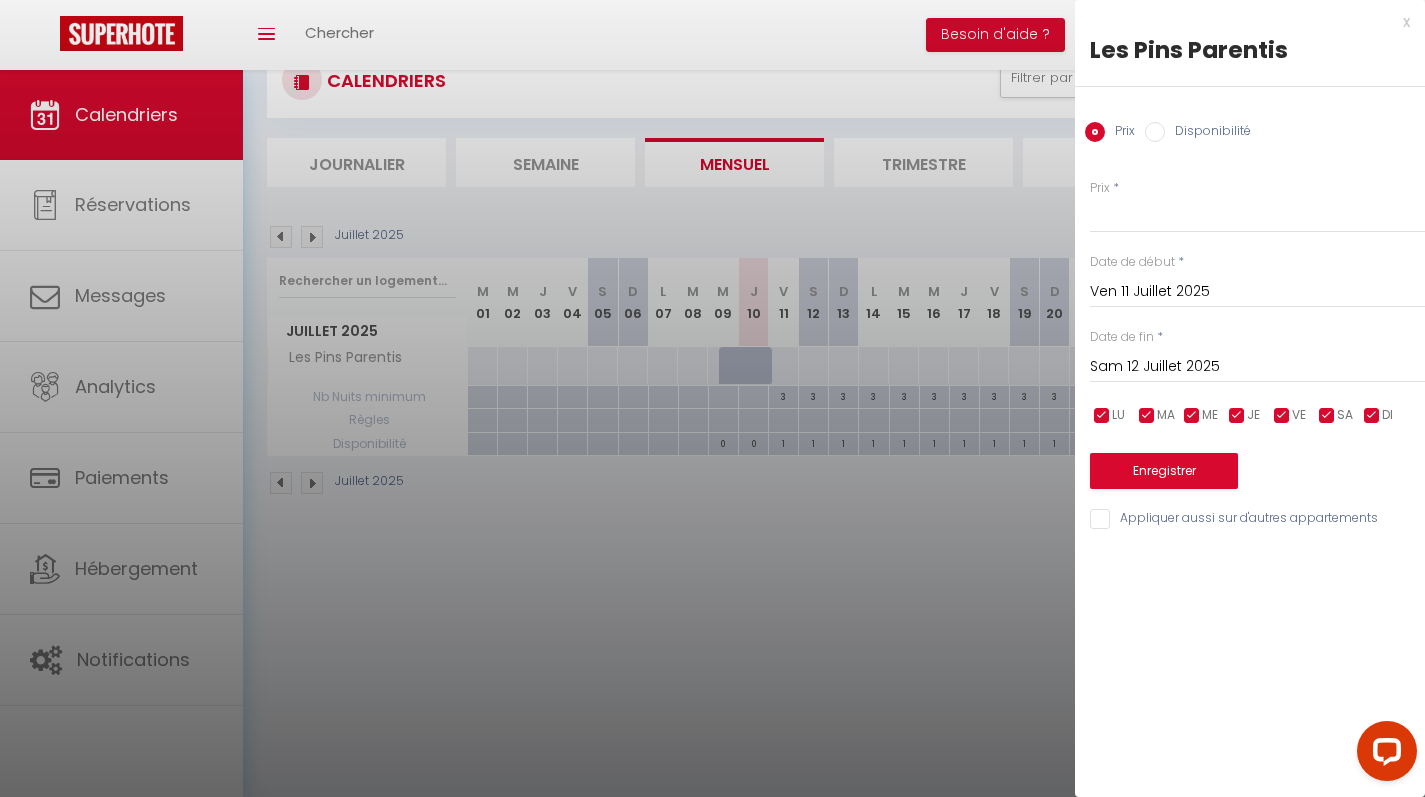 click on "x" at bounding box center (1242, 22) 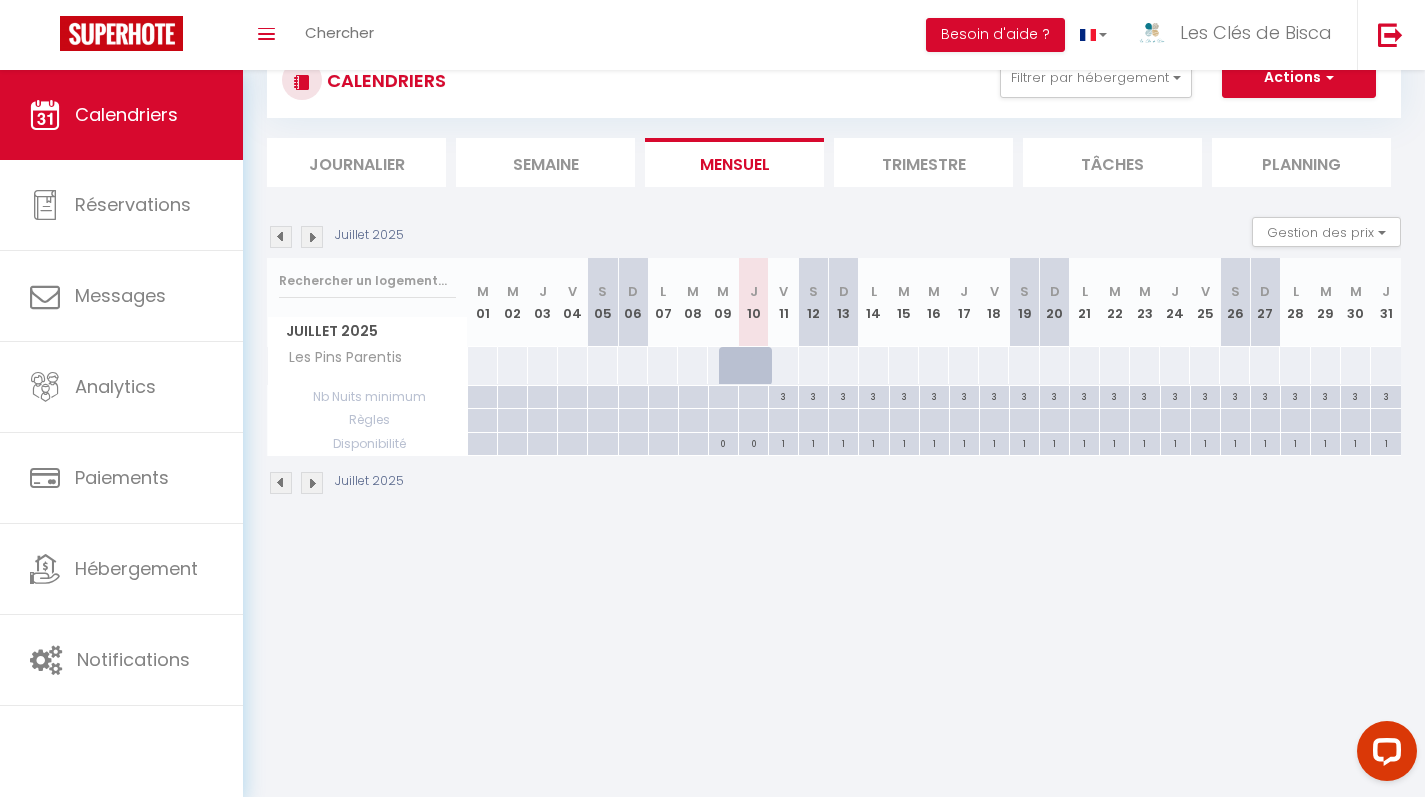 click at bounding box center (783, 365) 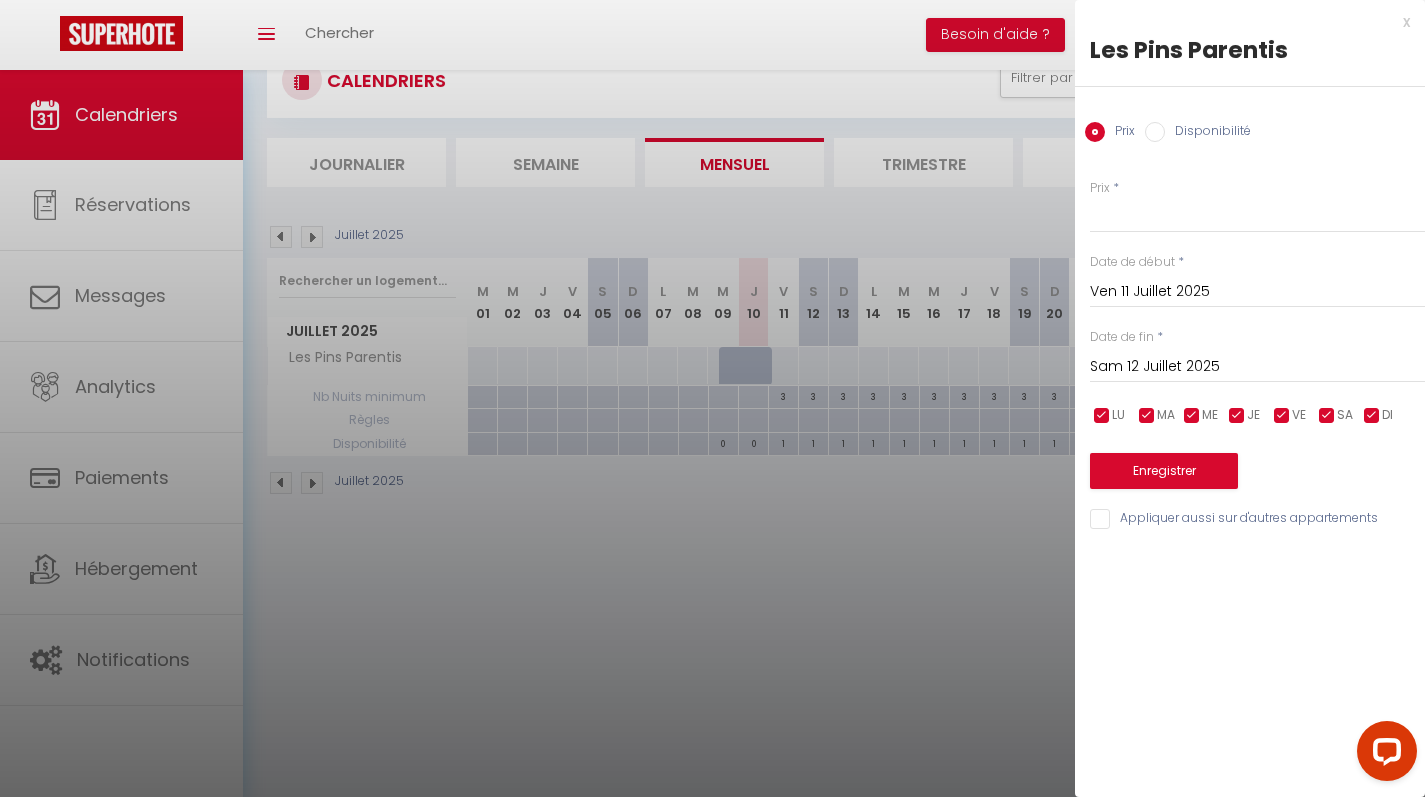 click on "Sam 12 Juillet 2025" at bounding box center [1257, 367] 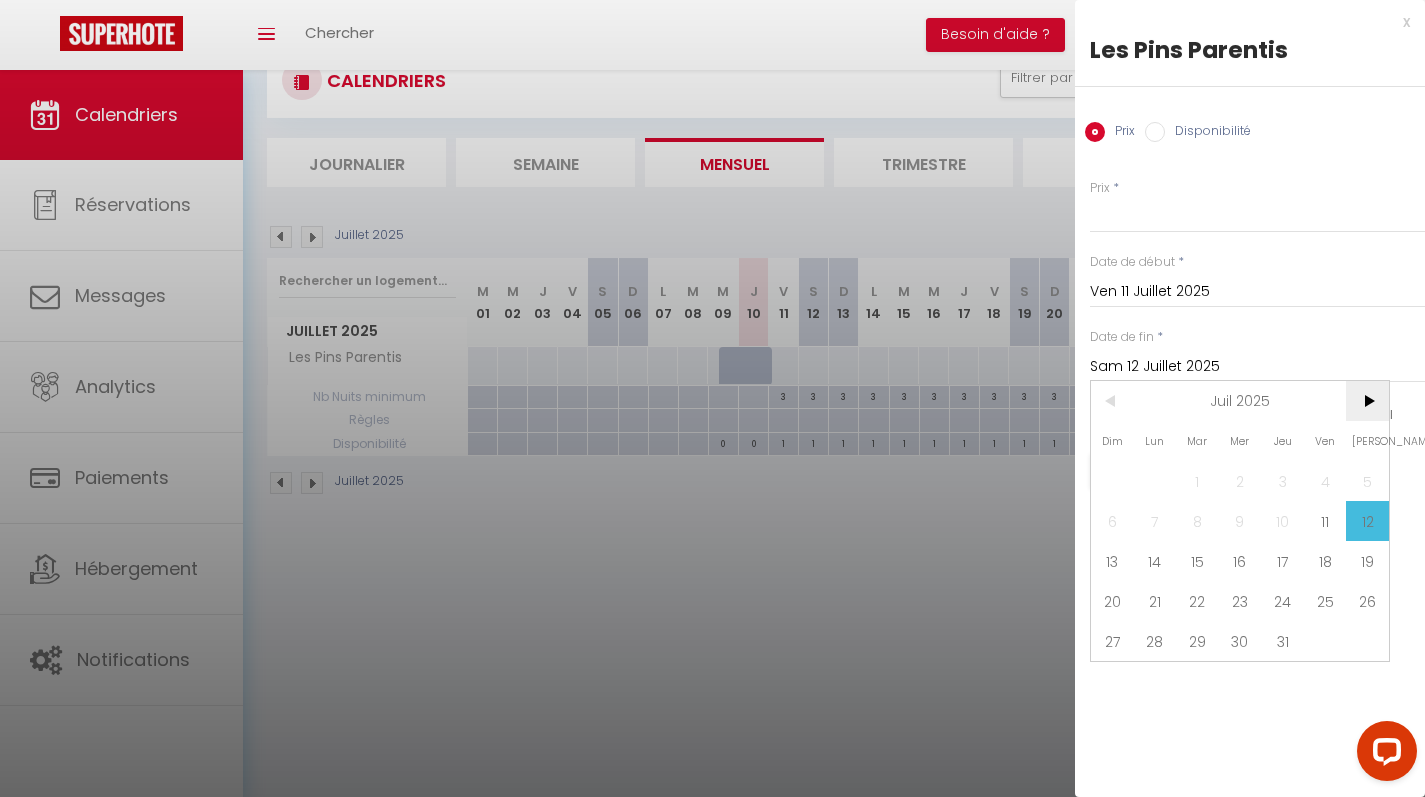 click on ">" at bounding box center [1367, 401] 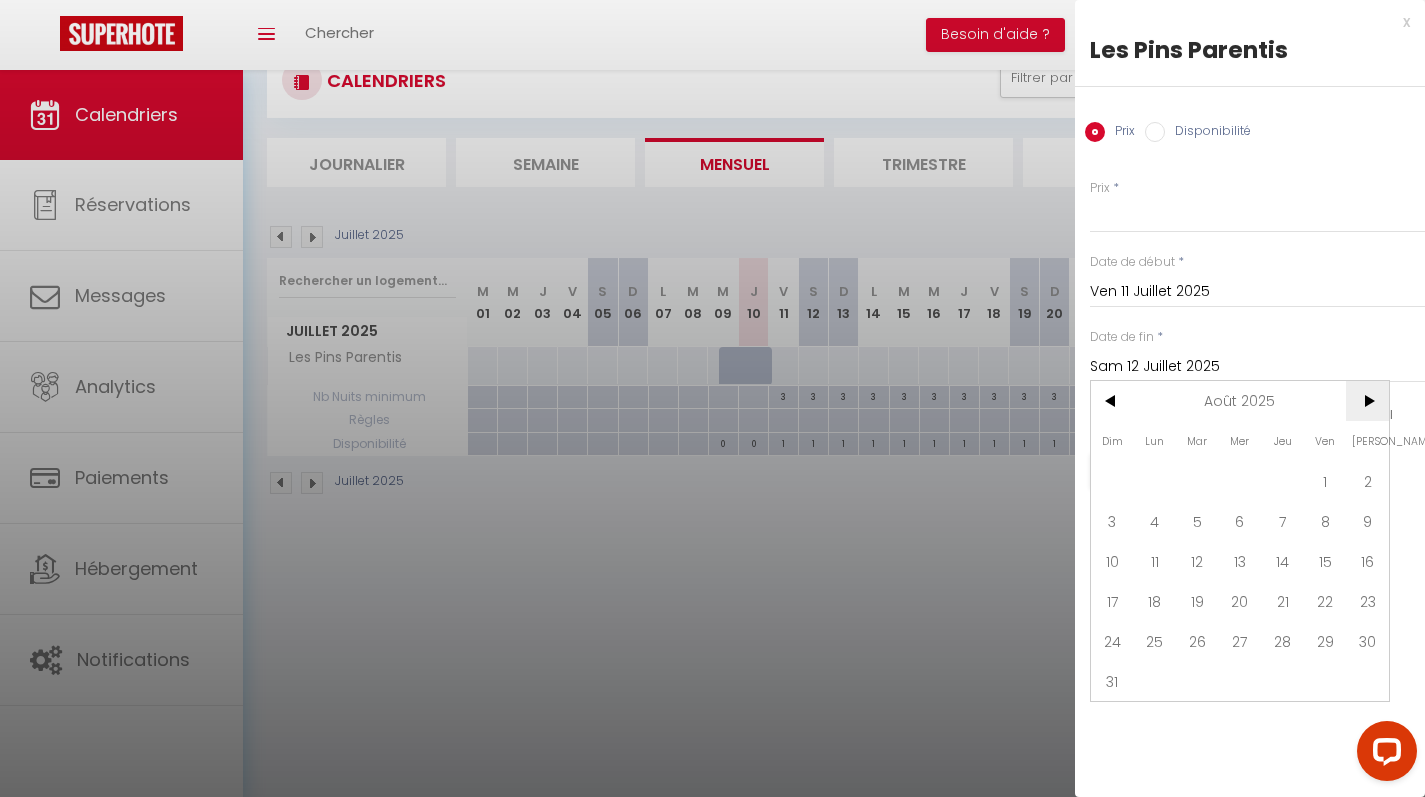 click on ">" at bounding box center [1367, 401] 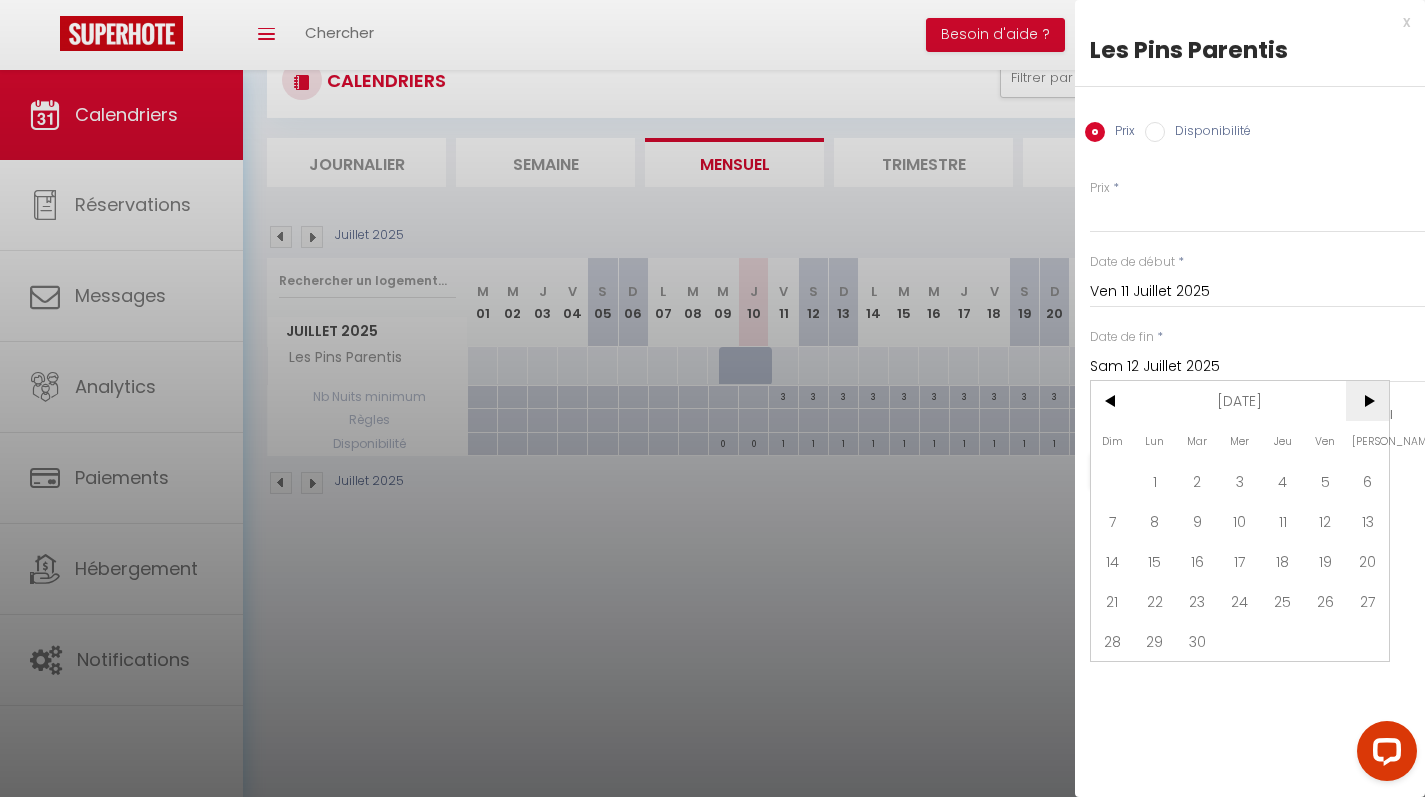 click on ">" at bounding box center [1367, 401] 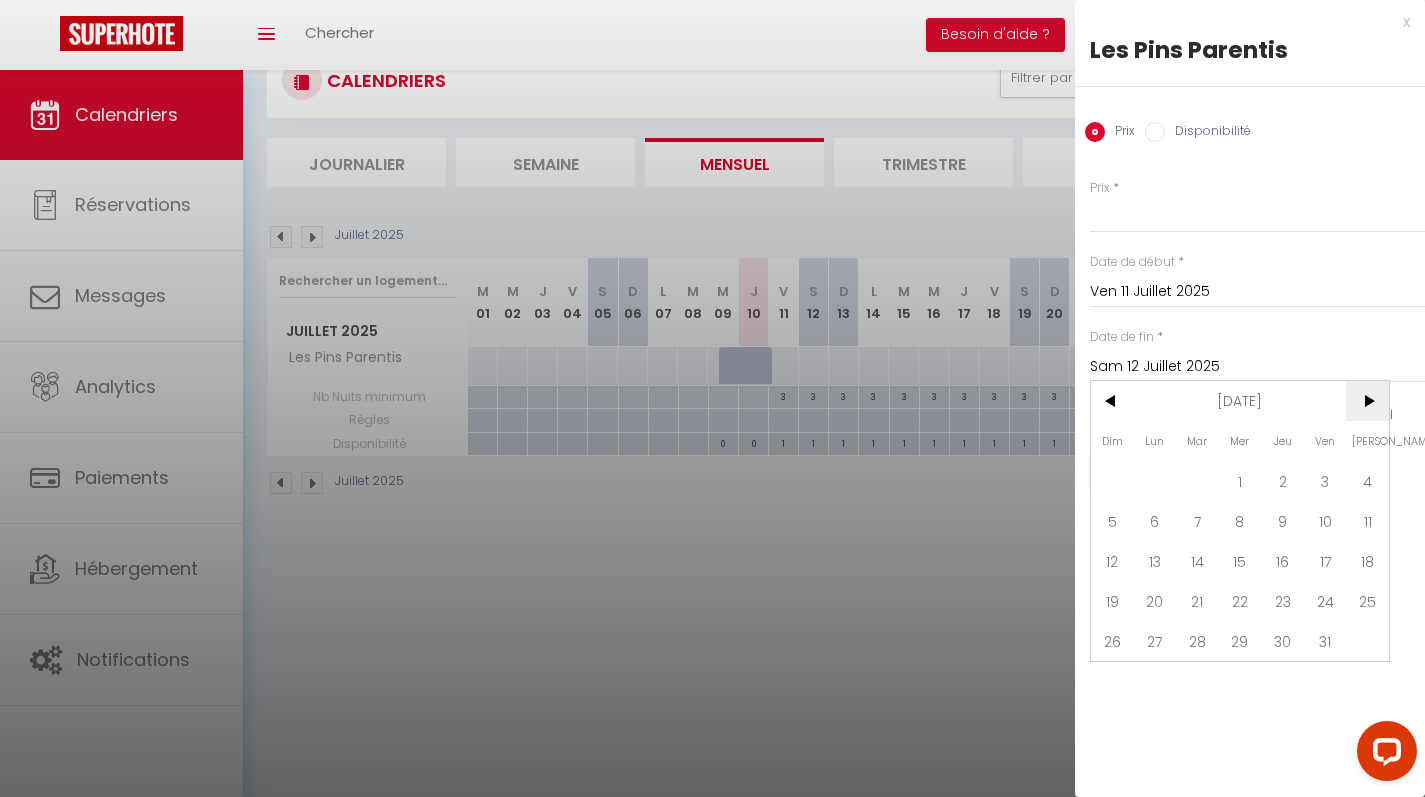 click on ">" at bounding box center [1367, 401] 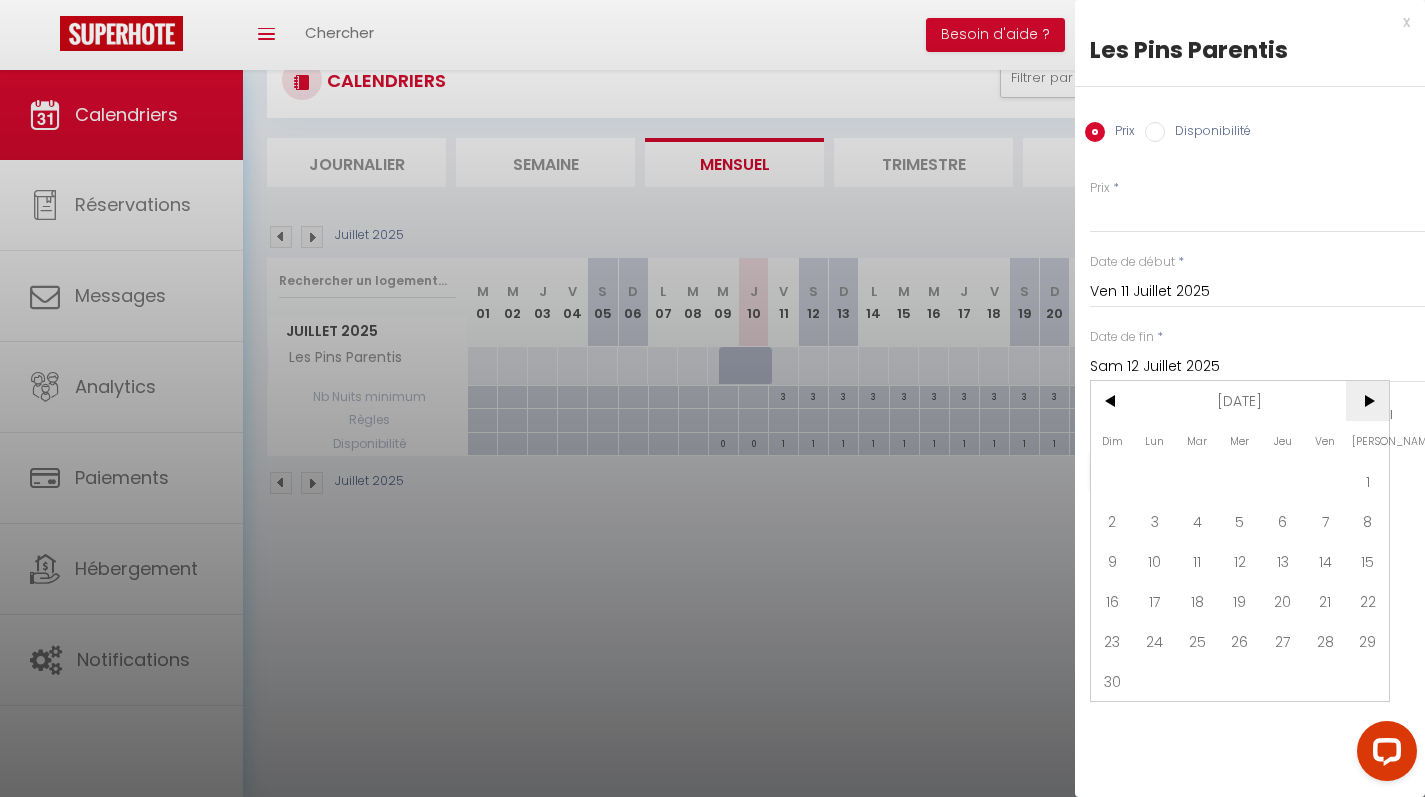 click on ">" at bounding box center (1367, 401) 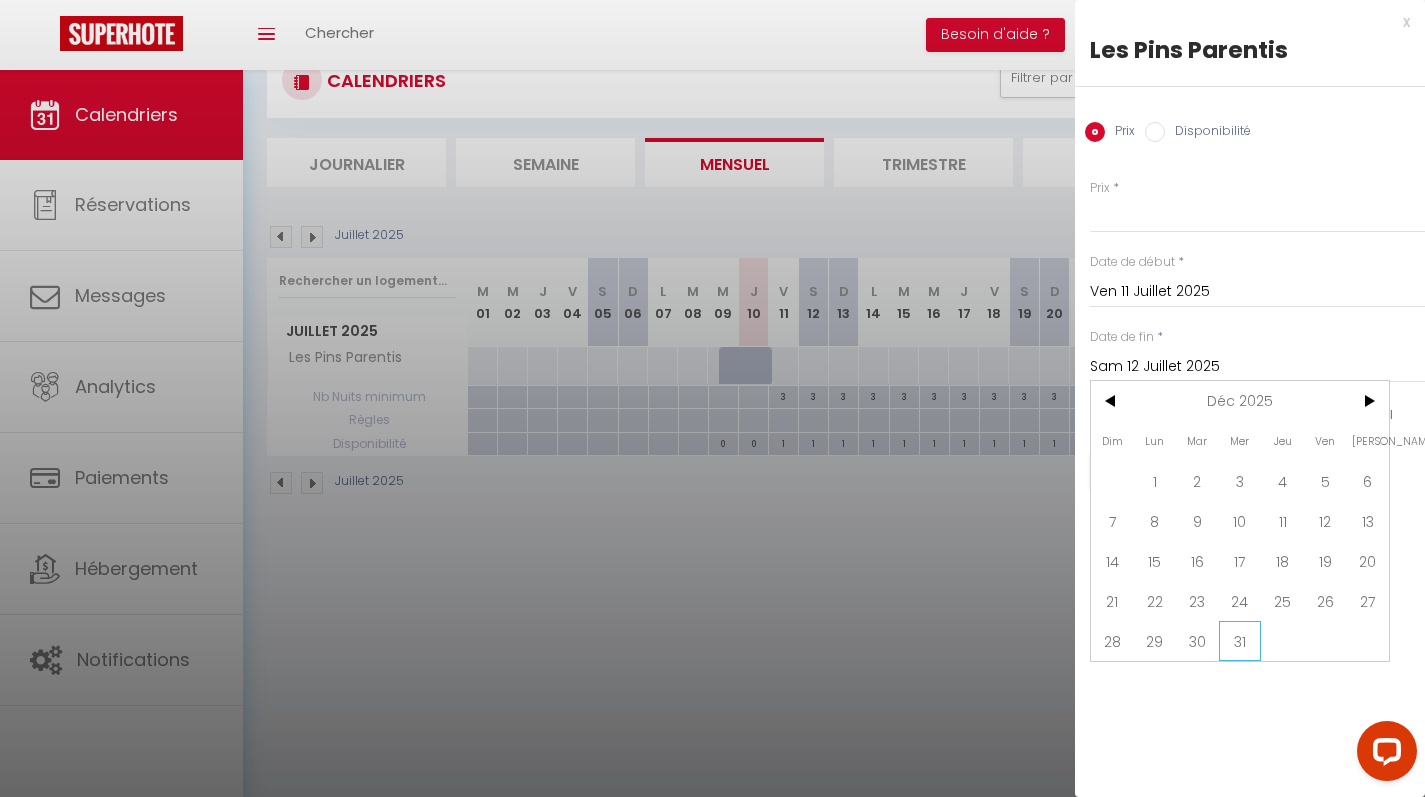 click on "31" at bounding box center [1240, 641] 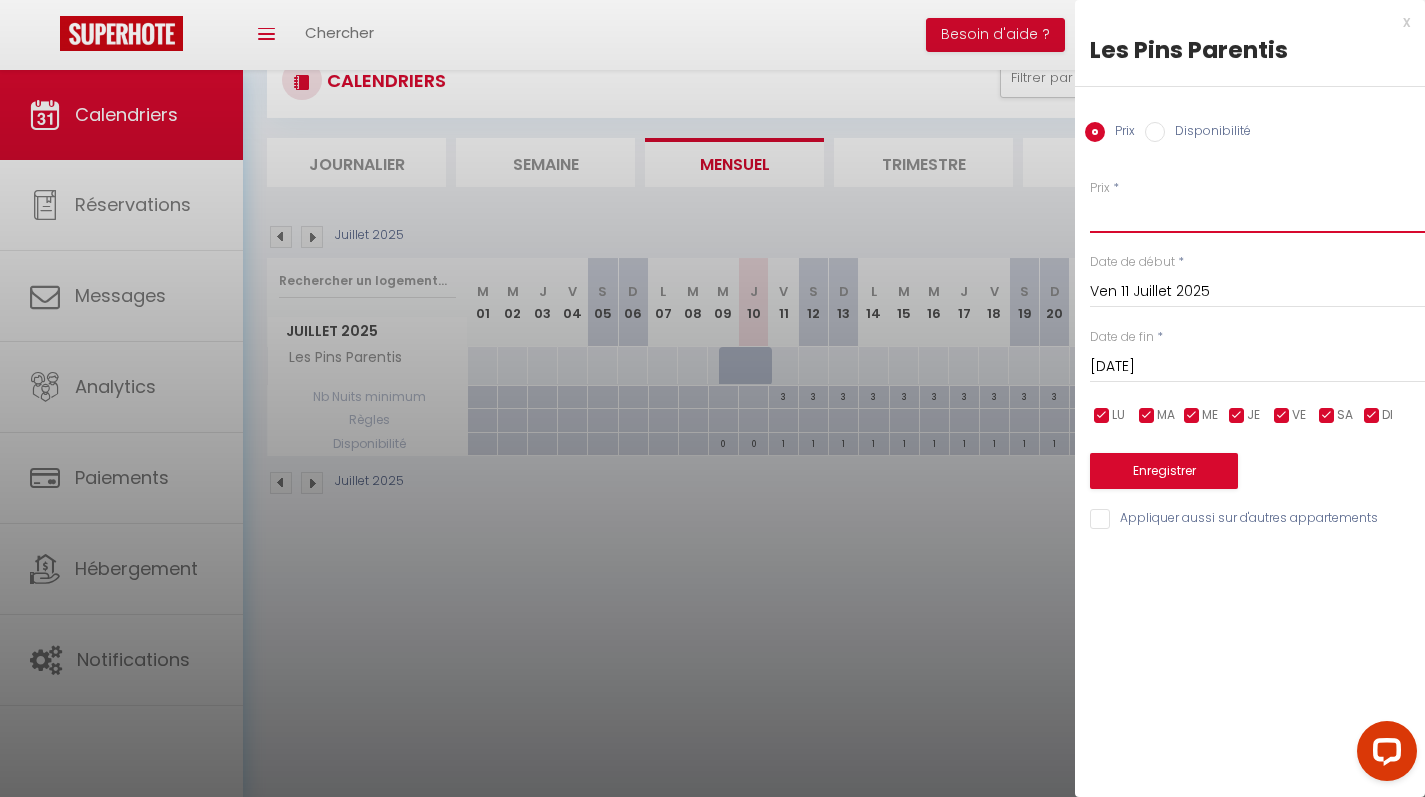 click on "Prix" at bounding box center [1257, 215] 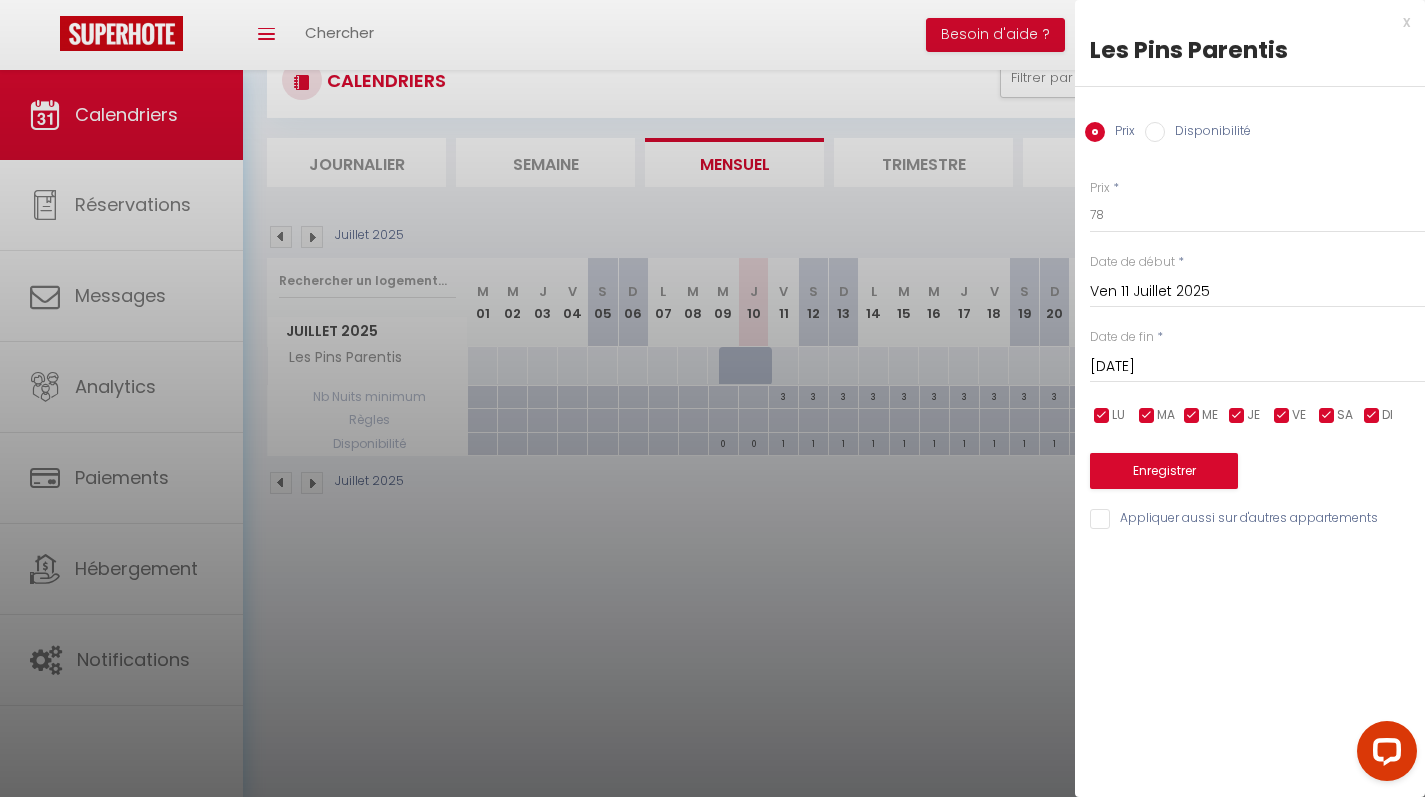 click on "x
Les Pins Parentis     Prix     Disponibilité
Prix
*   78
Statut
*
Disponible
Indisponible
Date de début
*     [DATE]         <   [DATE]   >   Dim Lun Mar Mer Jeu Ven Sam   1 2 3 4 5 6 7 8 9 10 11 12 13 14 15 16 17 18 19 20 21 22 23 24 25 26 27 28 29 30 31     <   2025   >   [PERSON_NAME] Mars Avril Mai Juin Juillet Août Septembre Octobre Novembre Décembre     <   [DATE] - [DATE]   >   2020 2021 2022 2023 2024 2025 2026 2027 2028 2029
Date de fin
*     [DATE]         <   [DATE]   >   Dim Lun Mar Mer Jeu Ven Sam   1 2 3 4 5 6 7 8 9 10 11 12 13 14 15 16 17 18 19 20 21 22 23 24 25 26 27 28 29 30 31     <   2025   >   [PERSON_NAME] Mars Avril Mai Juin" at bounding box center (1250, 398) 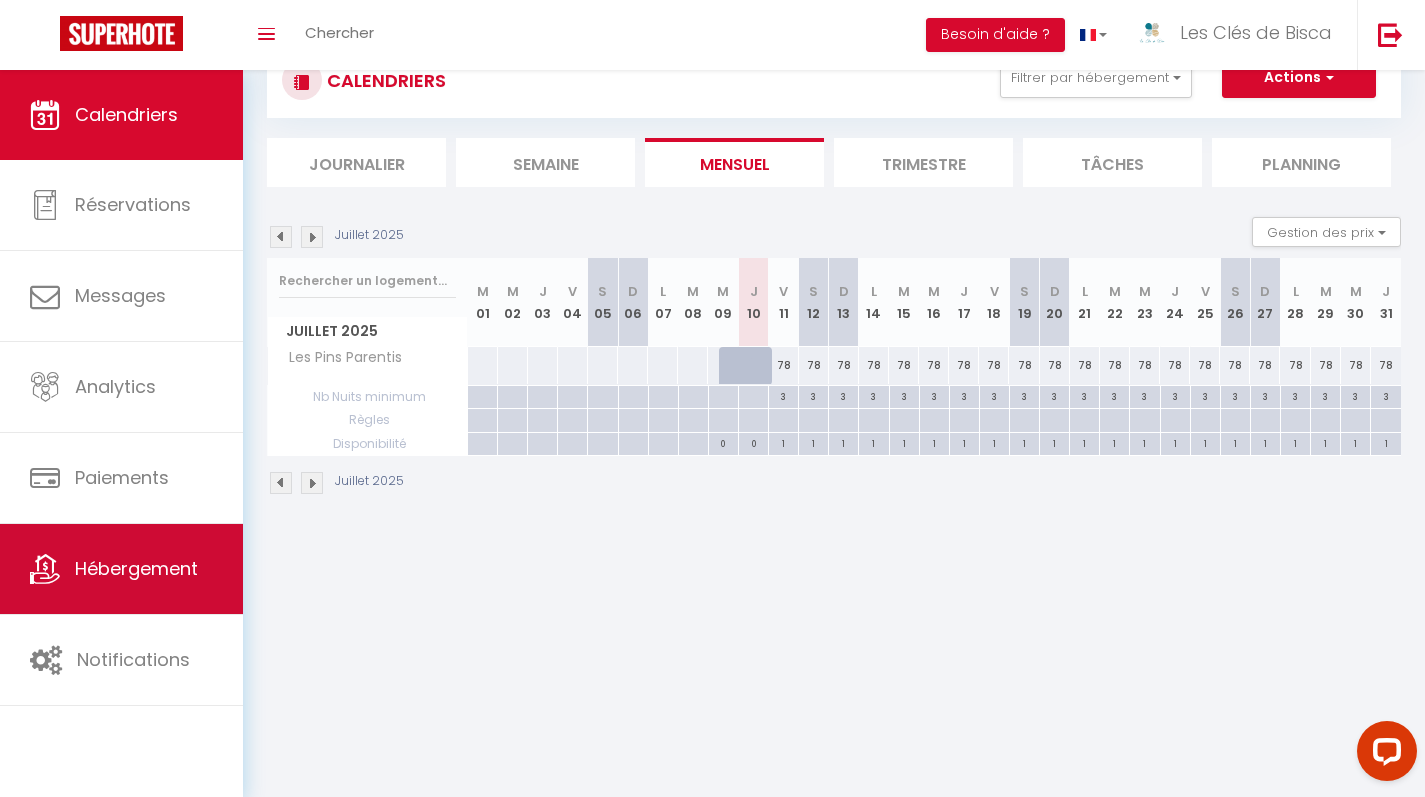 click on "Hébergement" at bounding box center (136, 568) 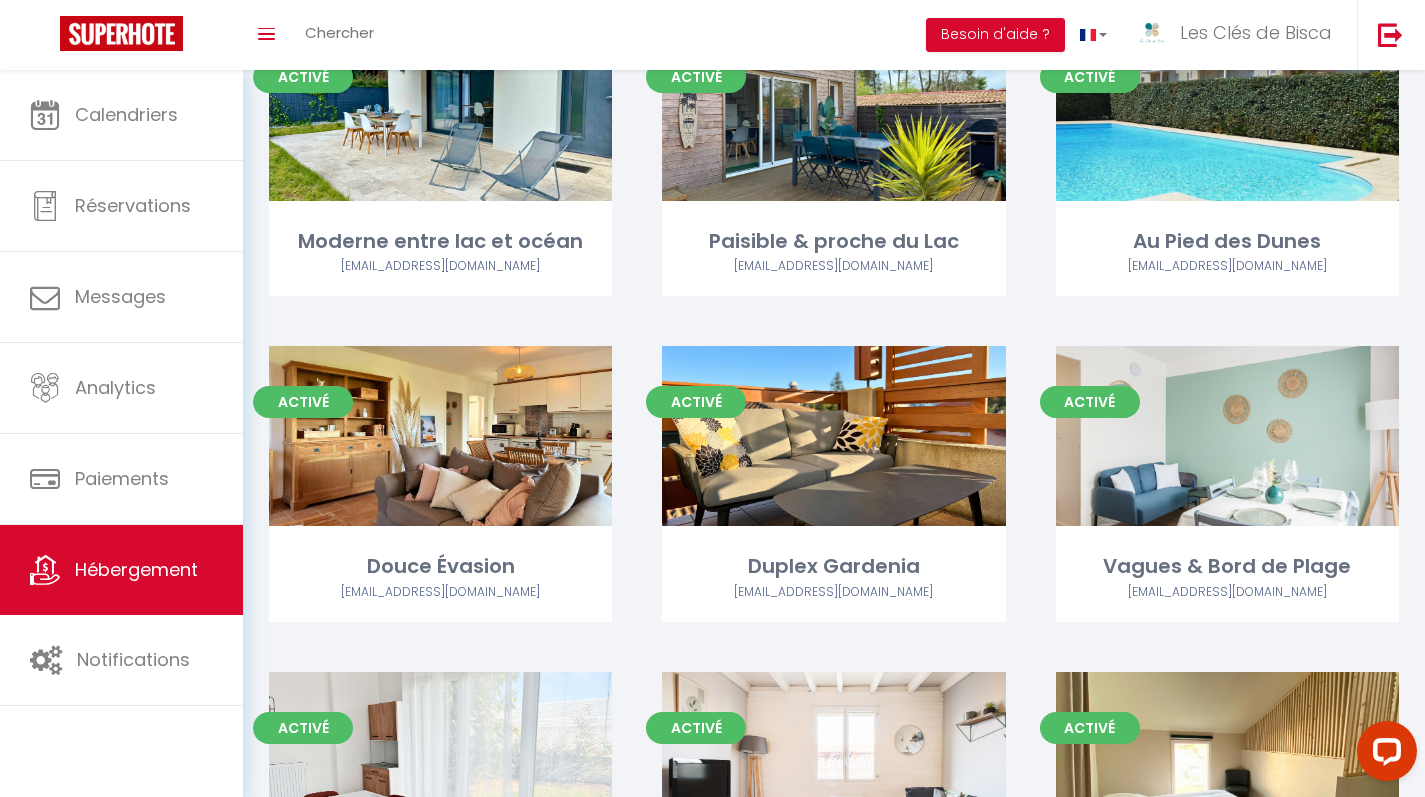 scroll, scrollTop: 2036, scrollLeft: 0, axis: vertical 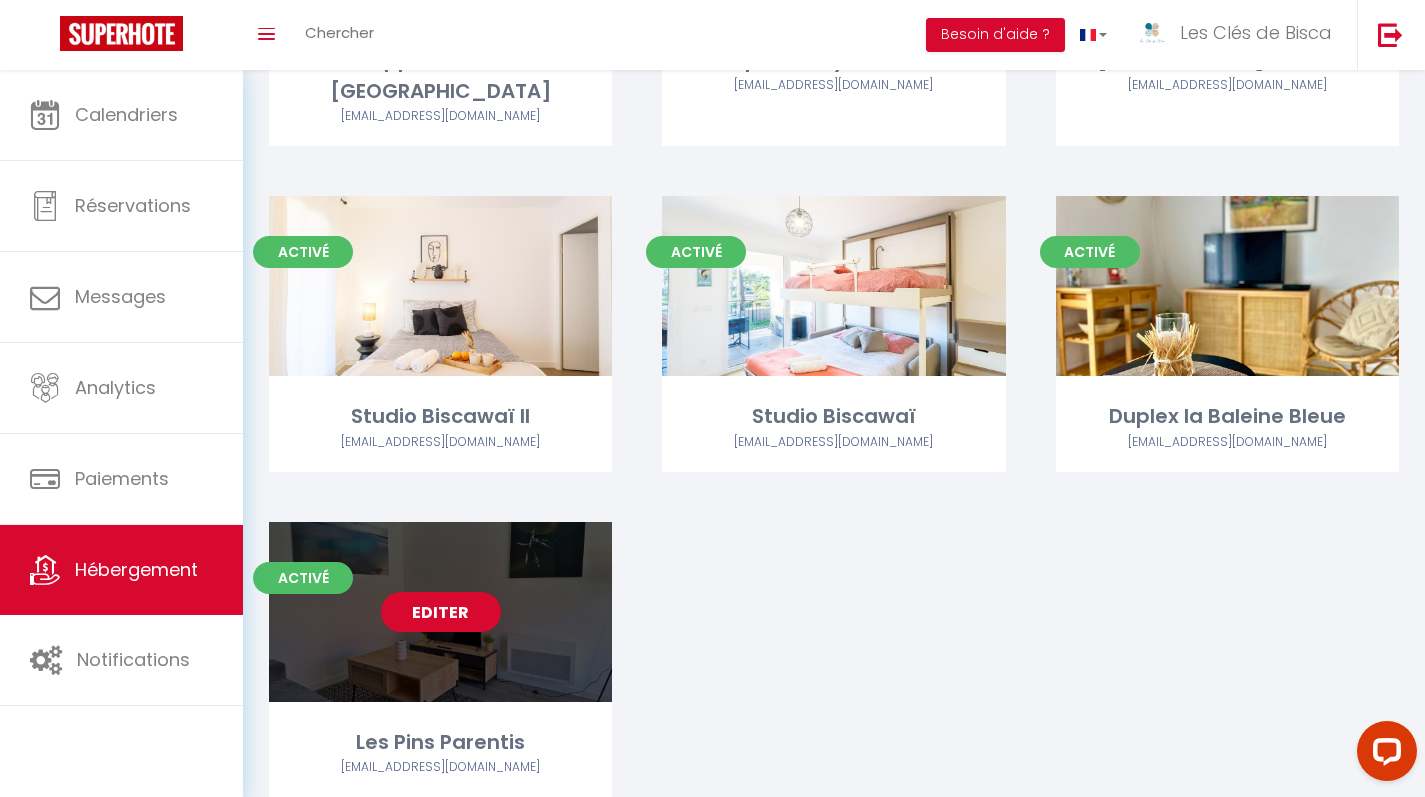 click on "Editer" at bounding box center (441, 612) 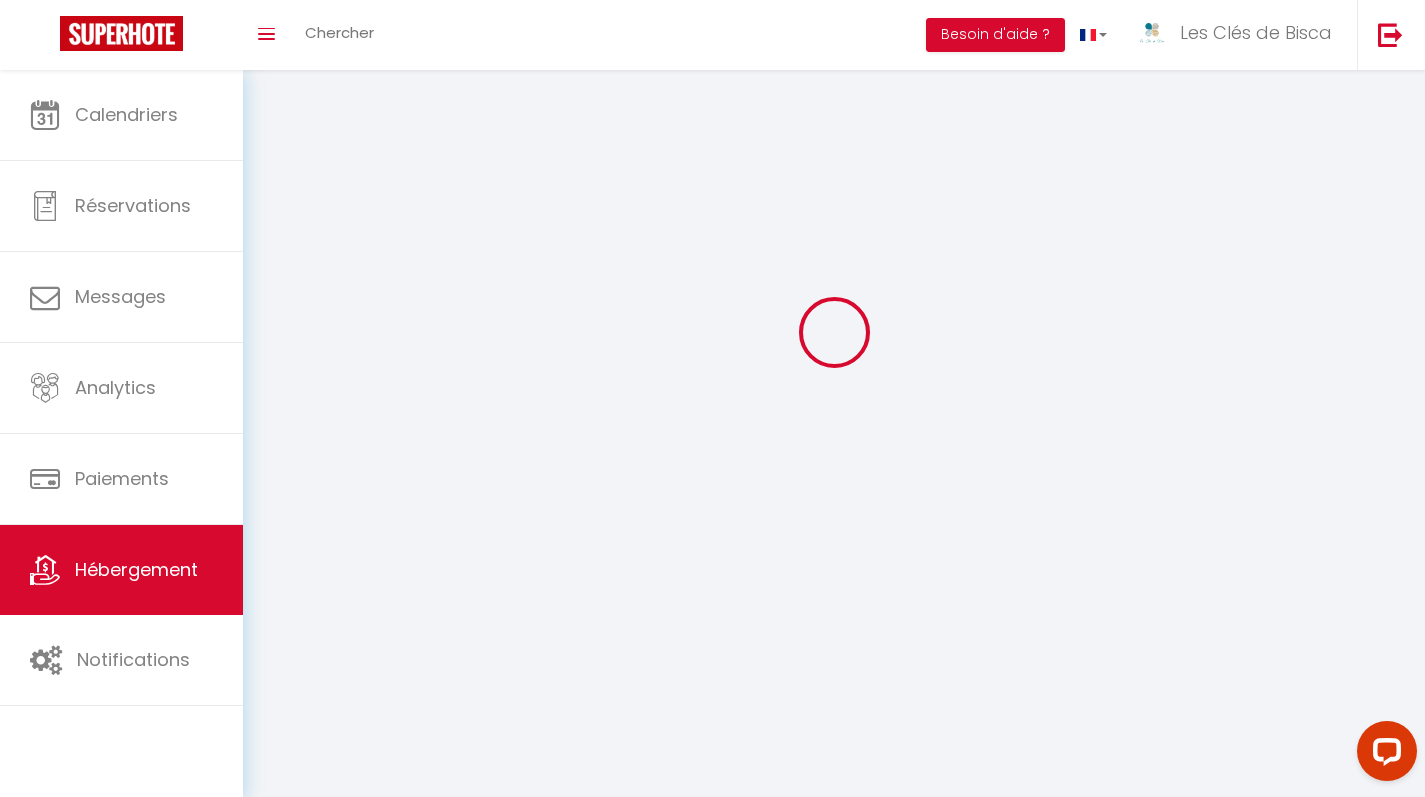 scroll, scrollTop: 0, scrollLeft: 0, axis: both 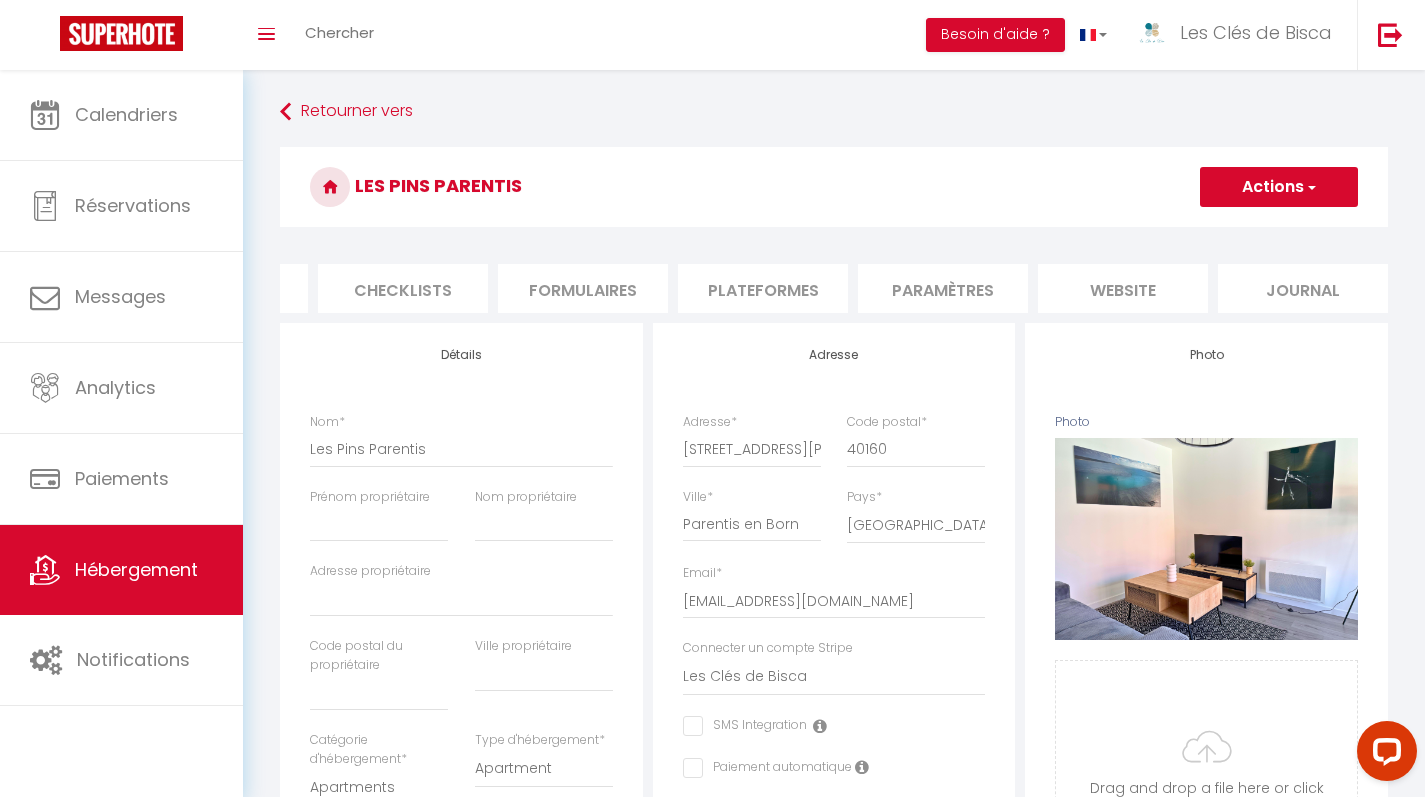 click on "Paramètres" at bounding box center [943, 288] 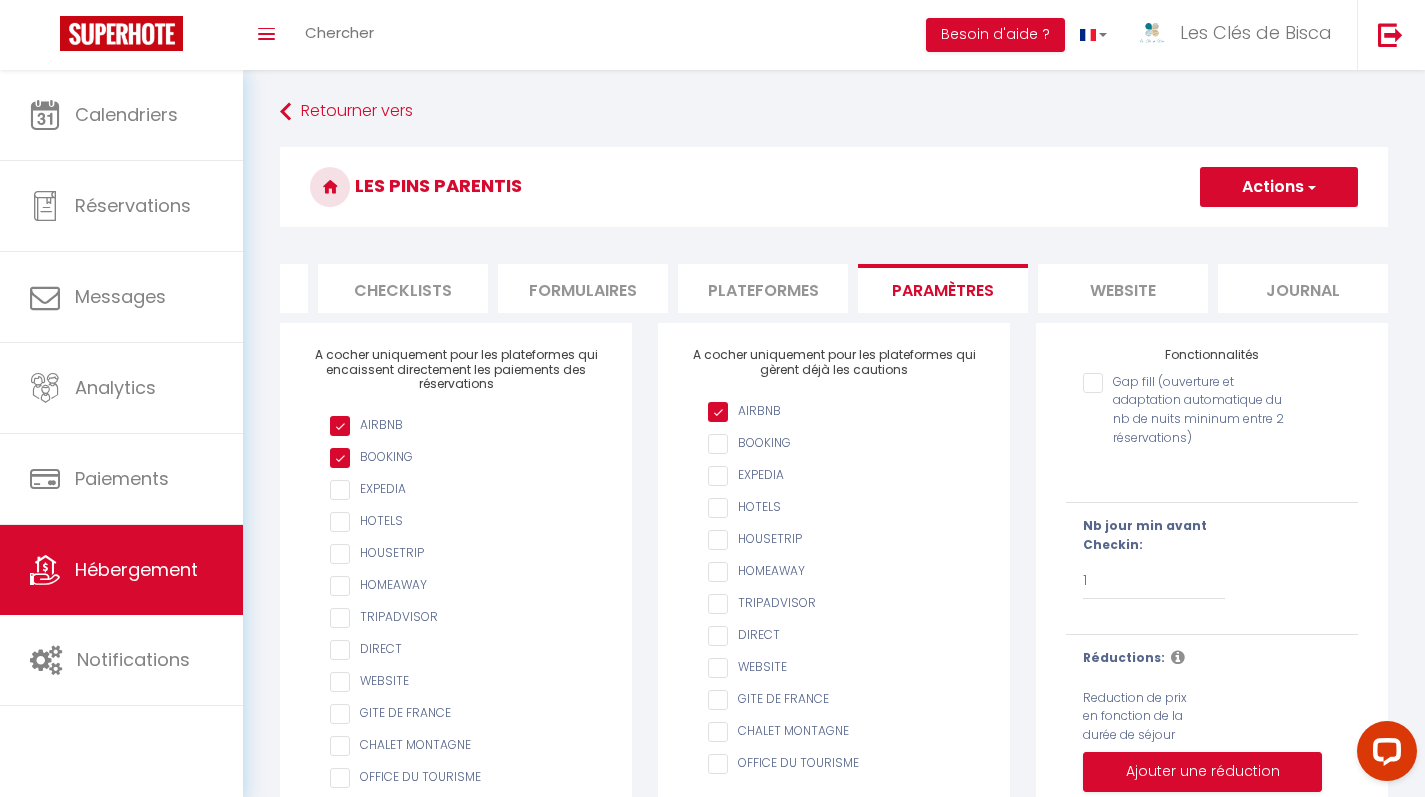 click on "Paramètres" at bounding box center (943, 288) 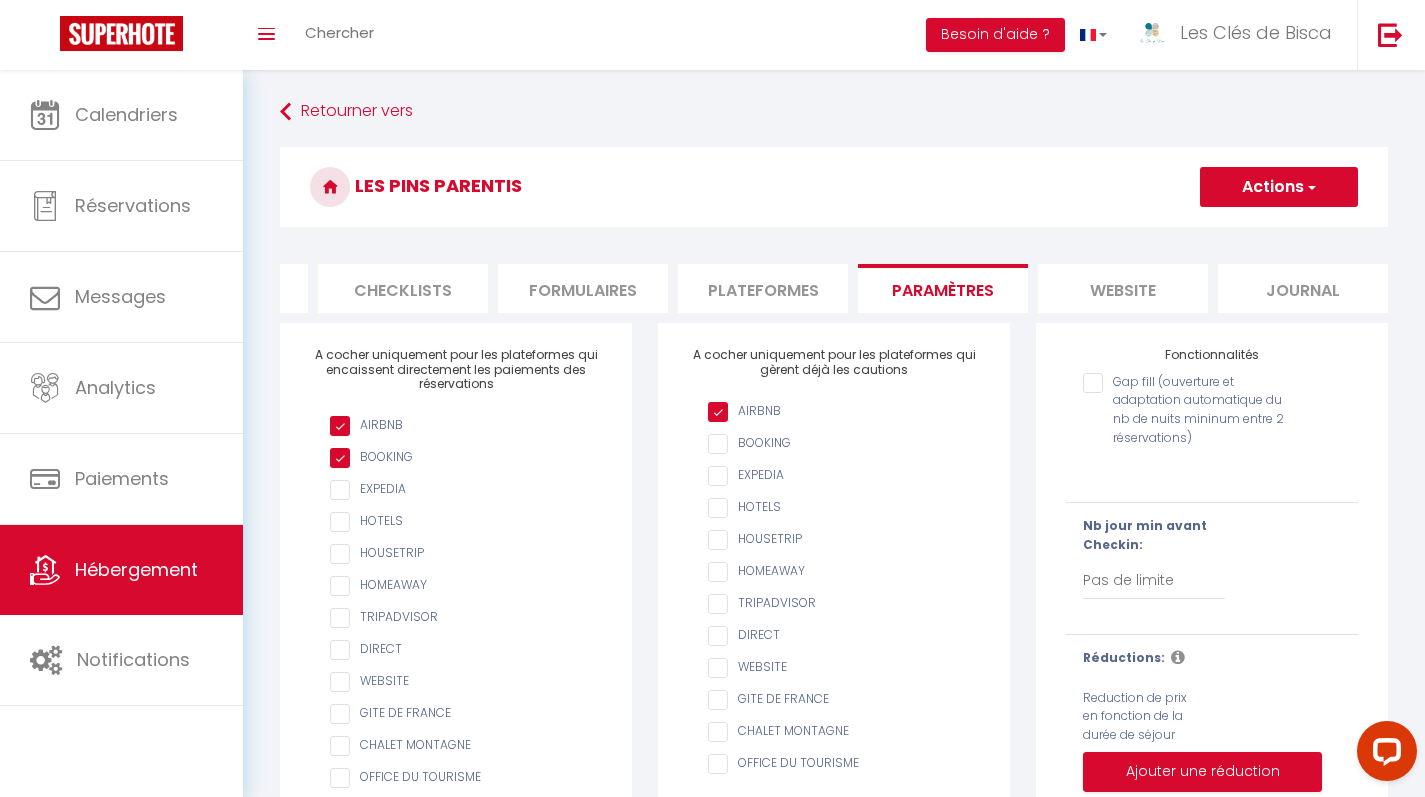 click on "Actions" at bounding box center (1279, 187) 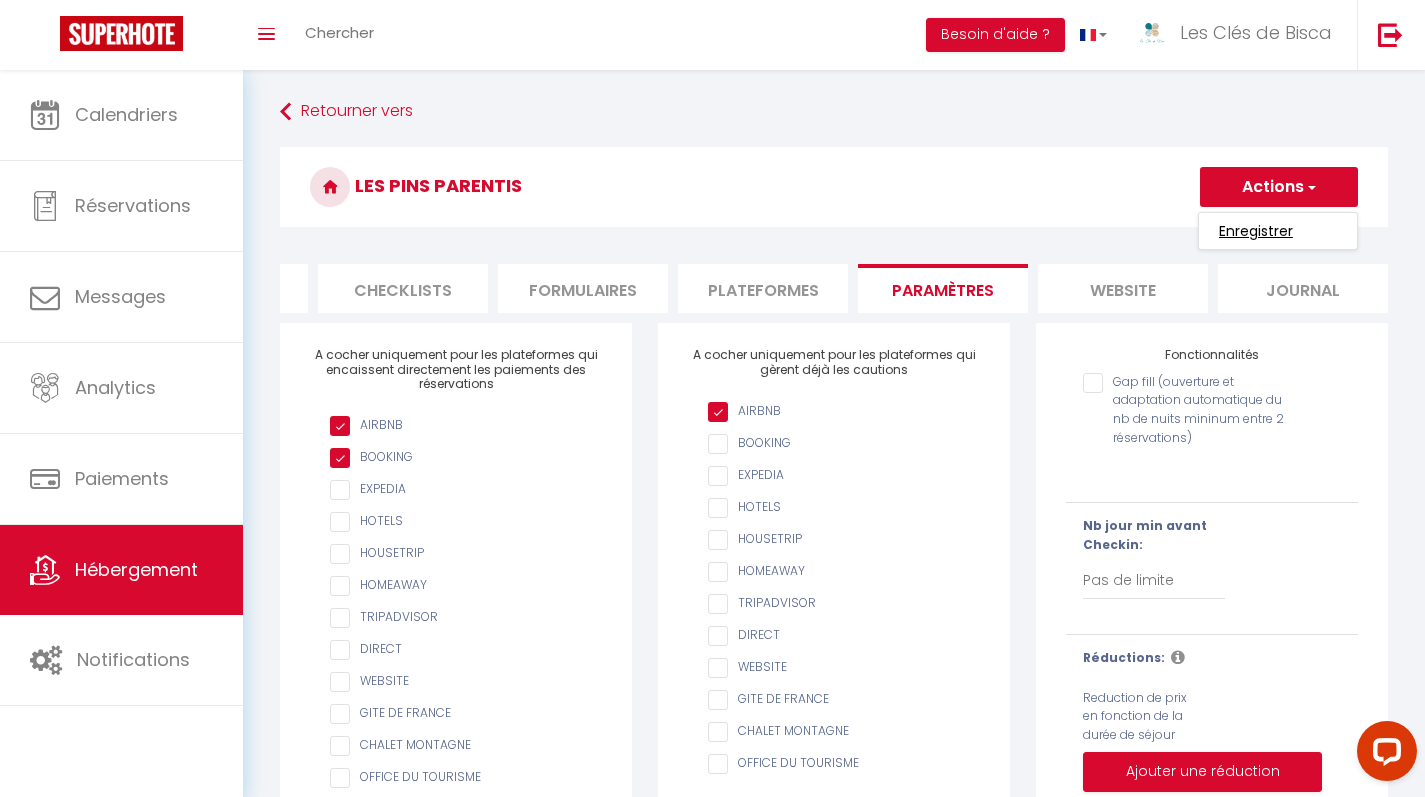click on "Enregistrer" at bounding box center [1256, 231] 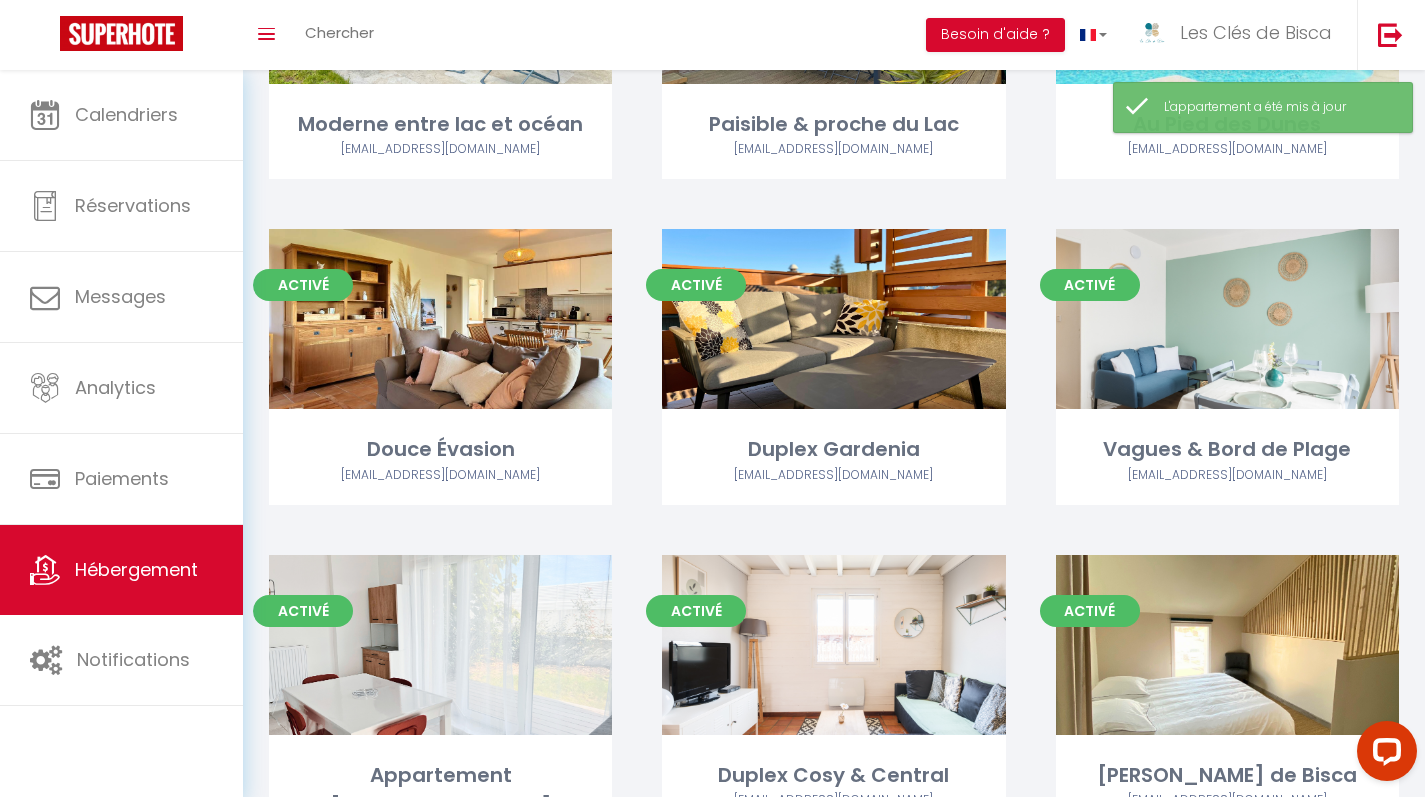 scroll, scrollTop: 2036, scrollLeft: 0, axis: vertical 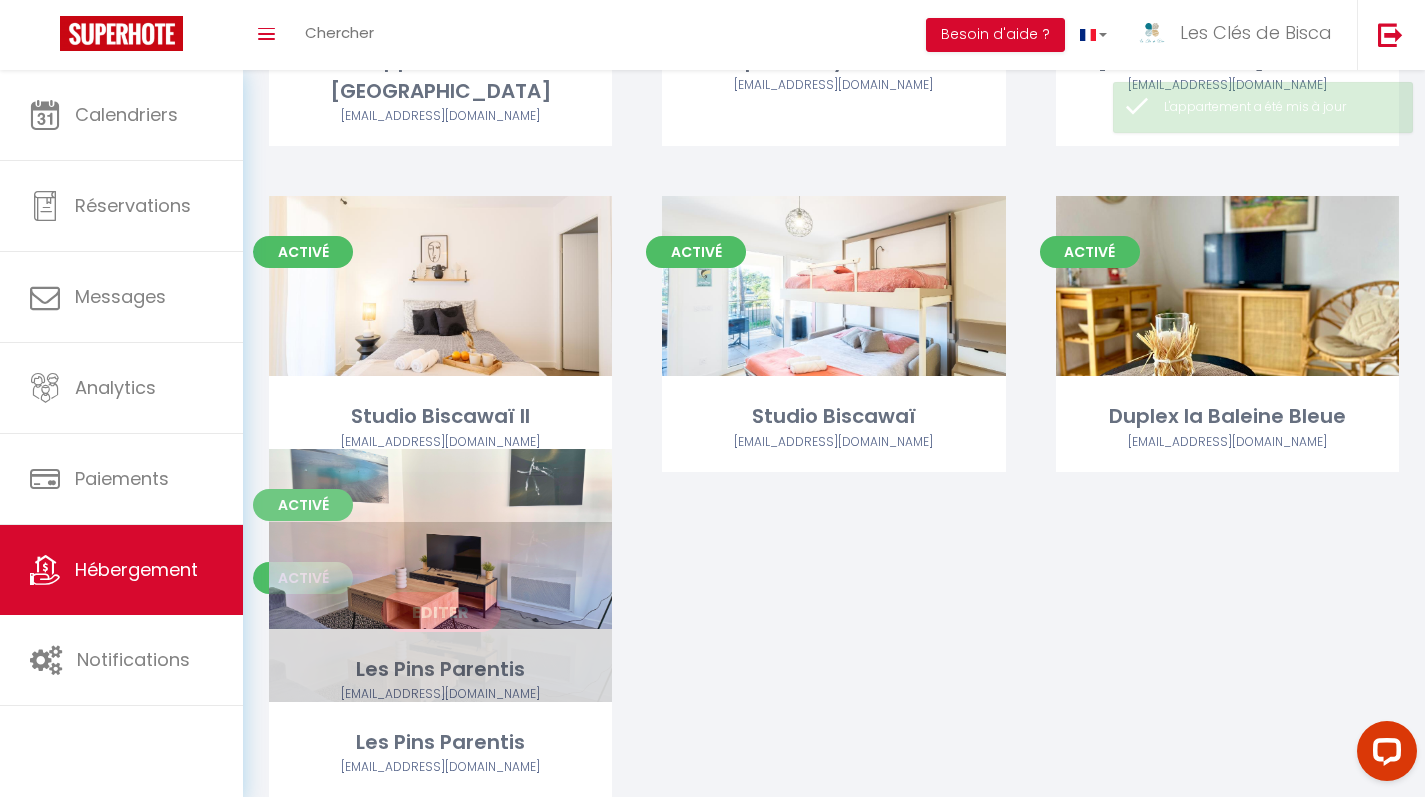 click on "Editer" at bounding box center (441, 612) 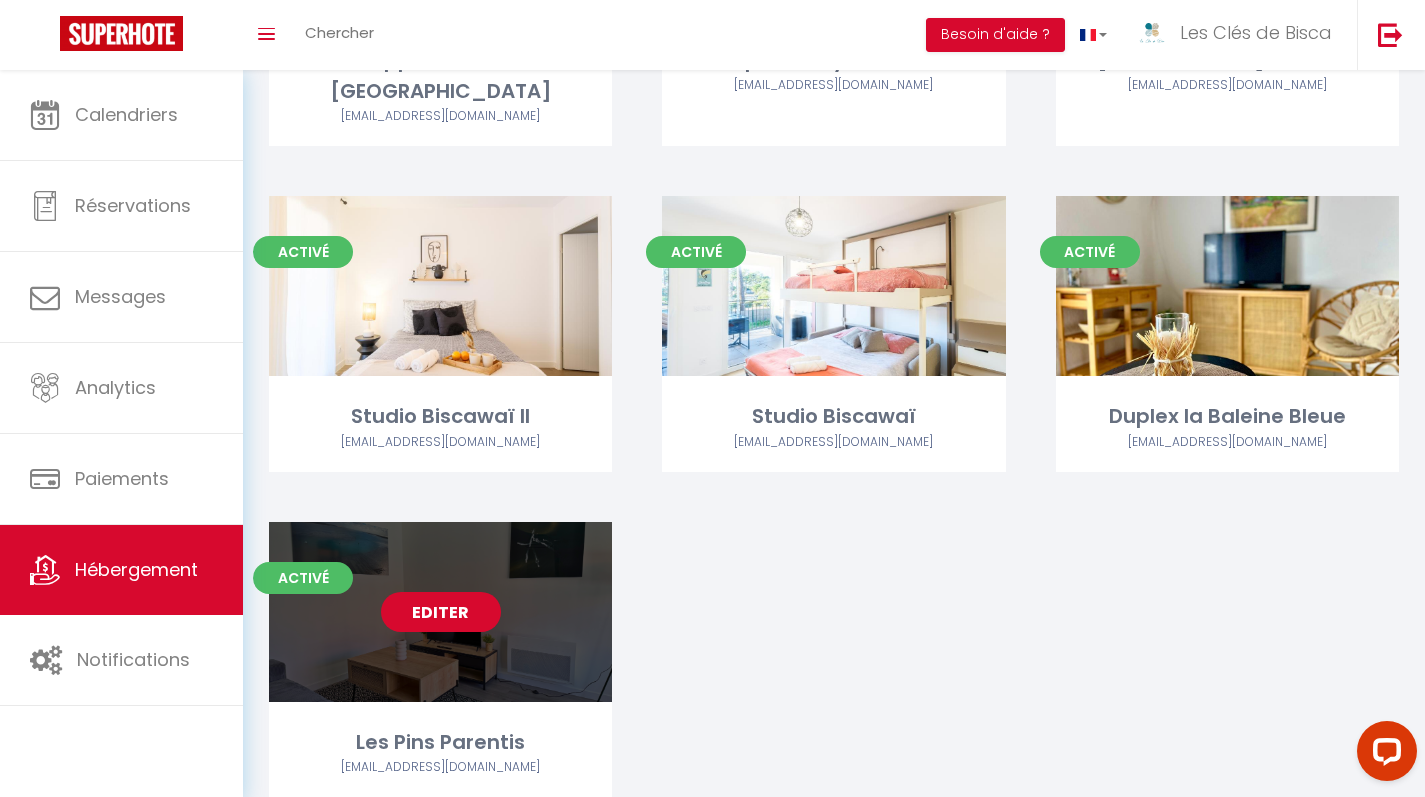 click on "Editer" at bounding box center [441, 612] 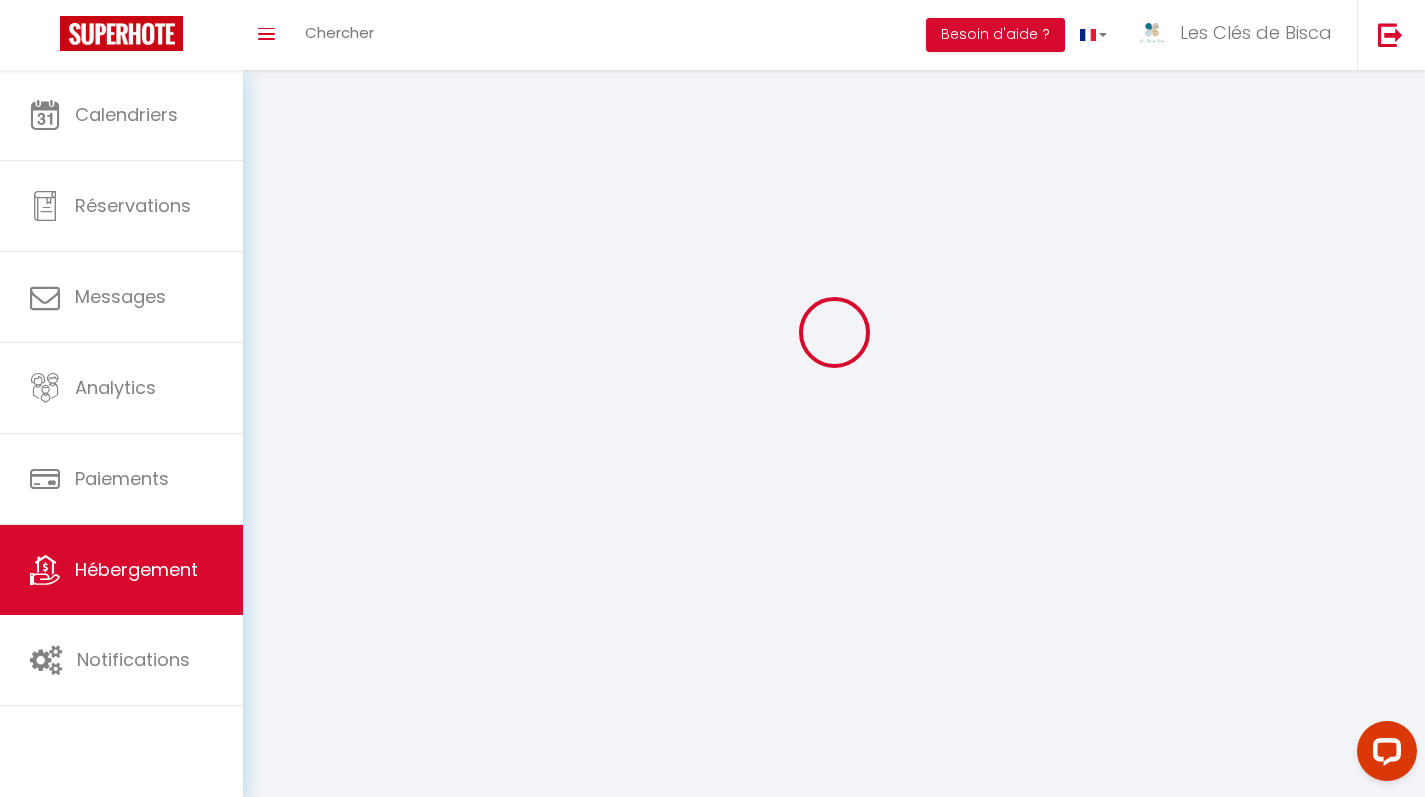 scroll, scrollTop: 0, scrollLeft: 0, axis: both 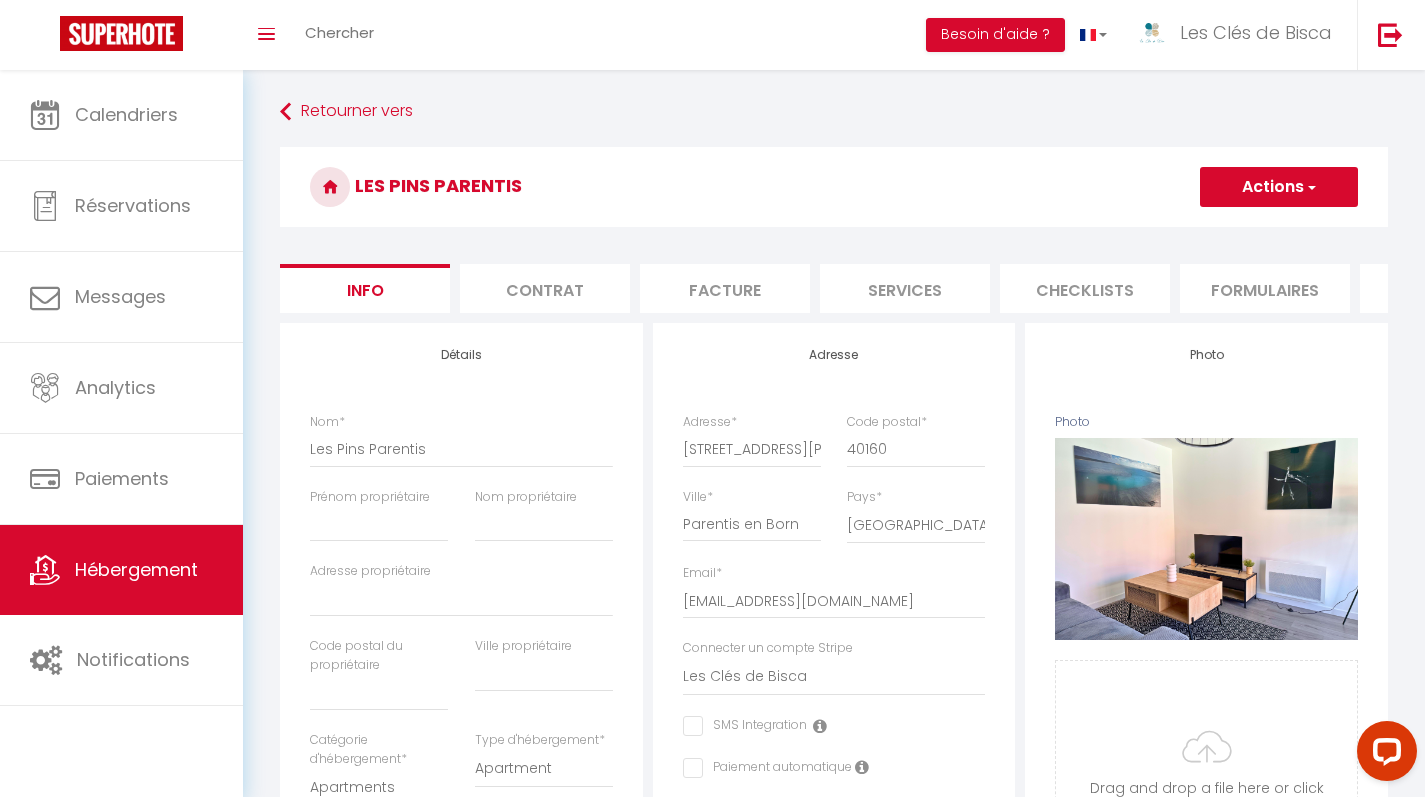 click on "Actions" at bounding box center (1279, 187) 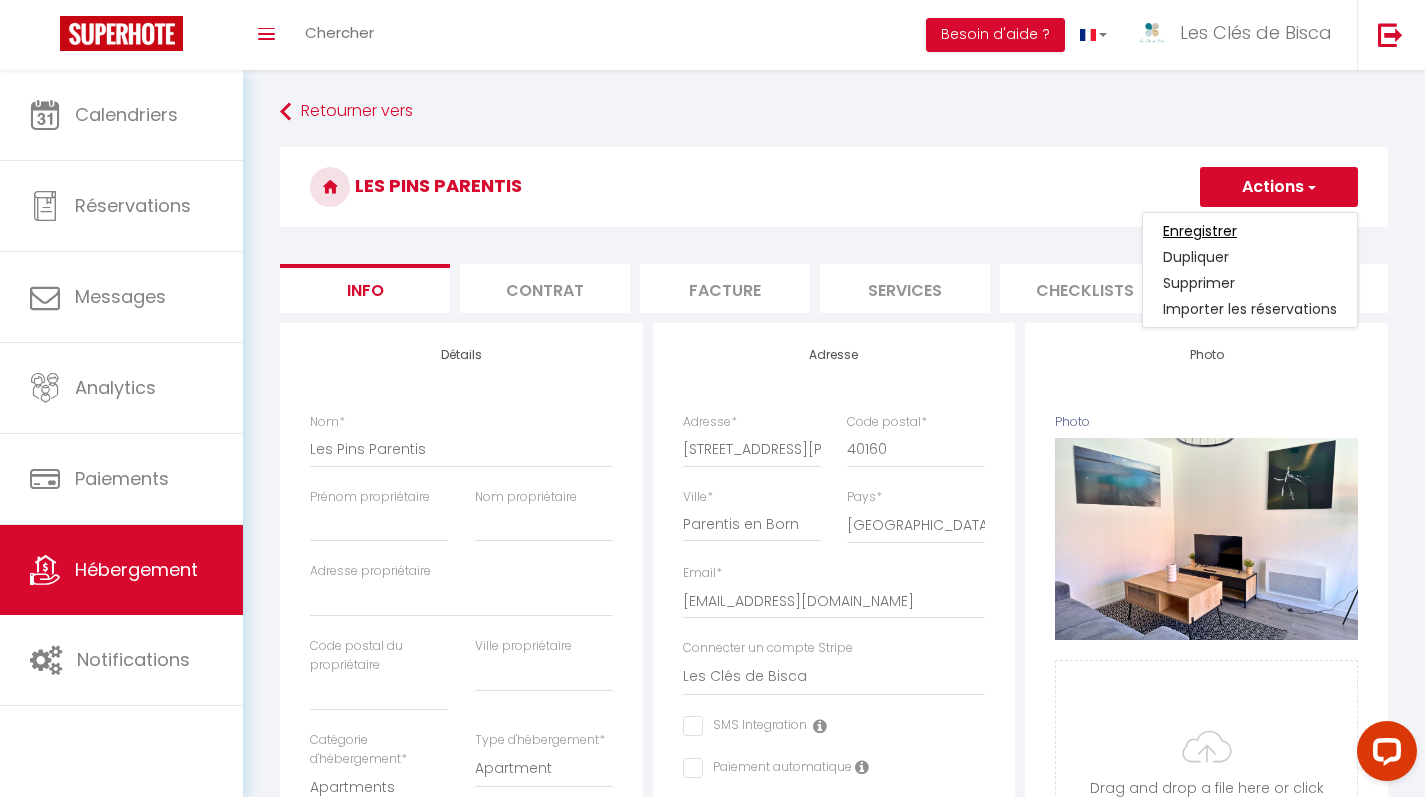 click on "Enregistrer" at bounding box center [1200, 231] 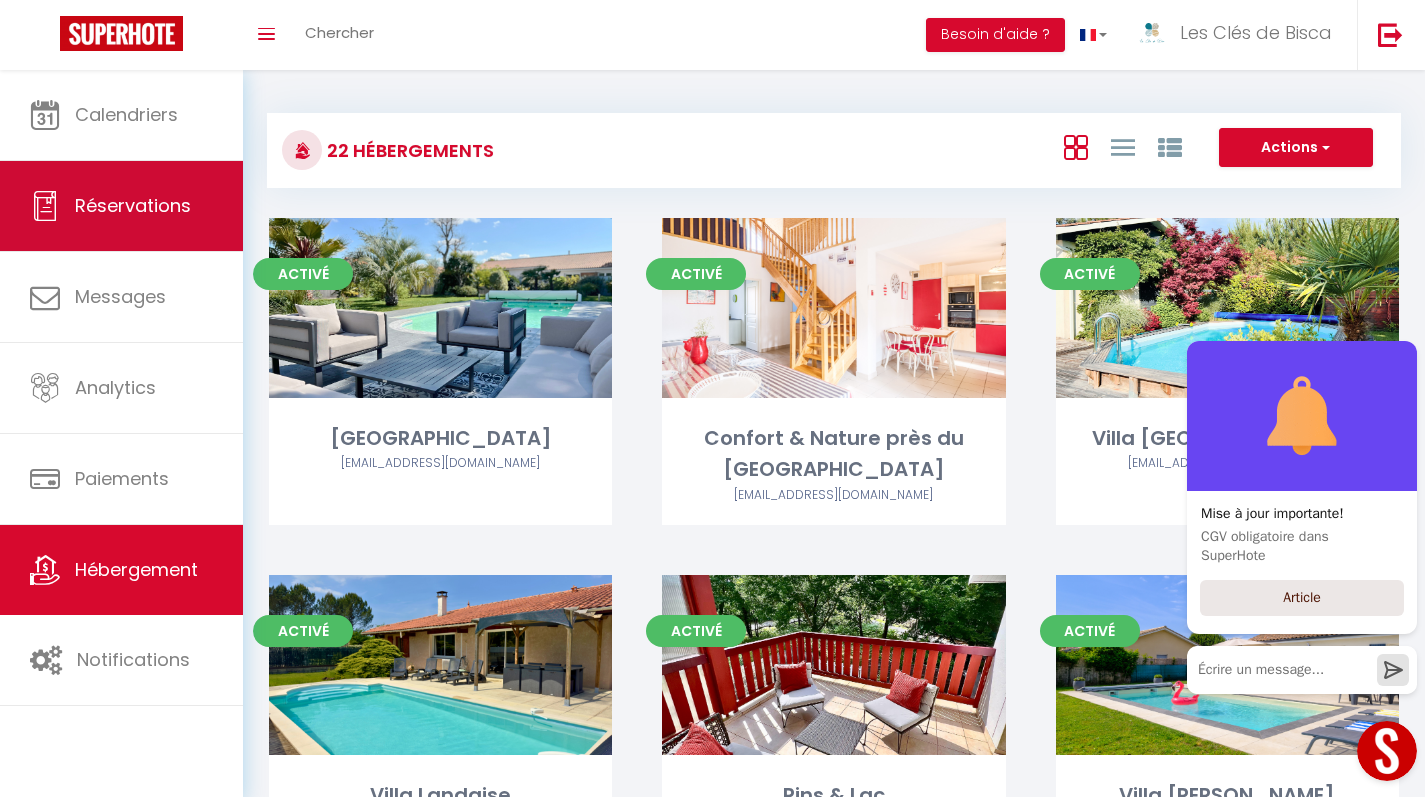 click on "Réservations" at bounding box center (121, 206) 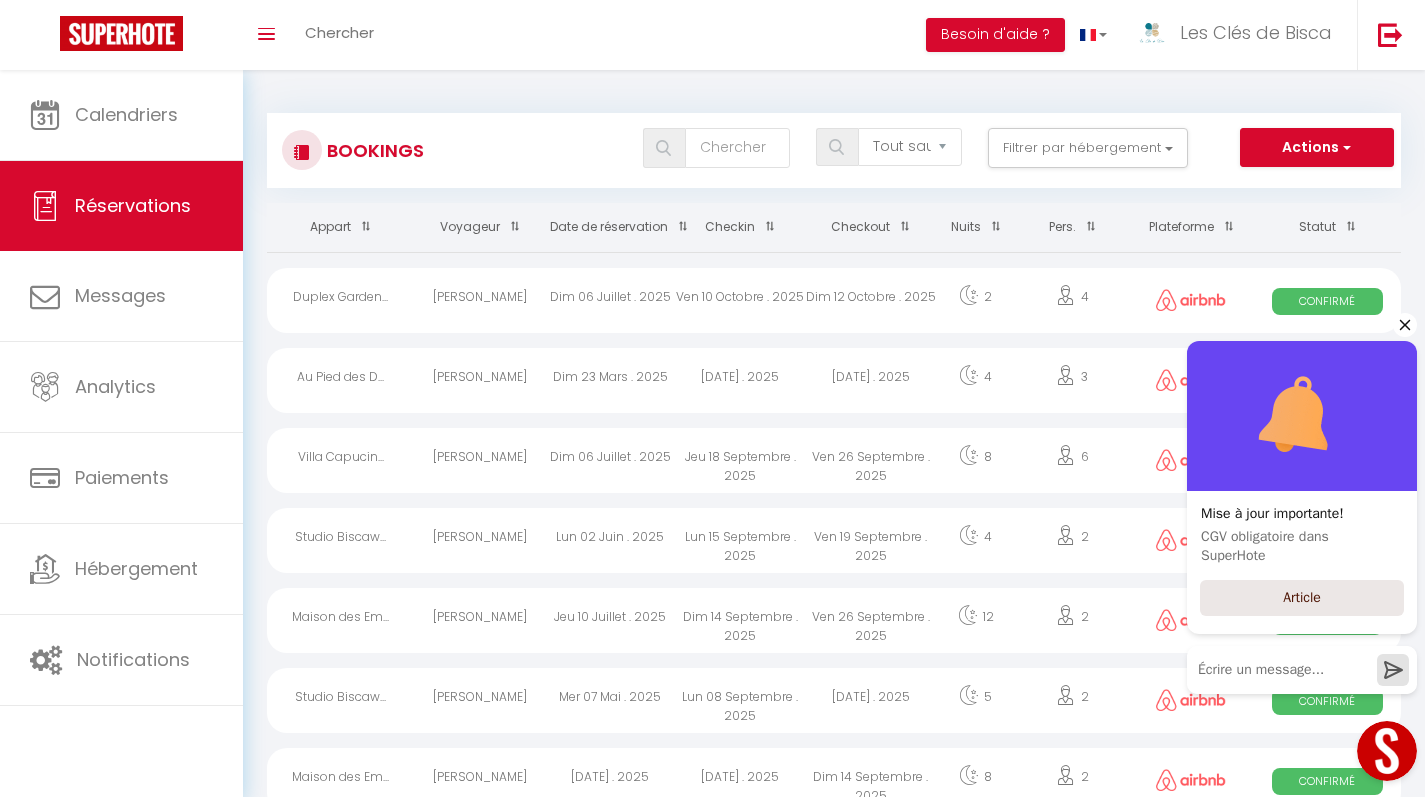 click 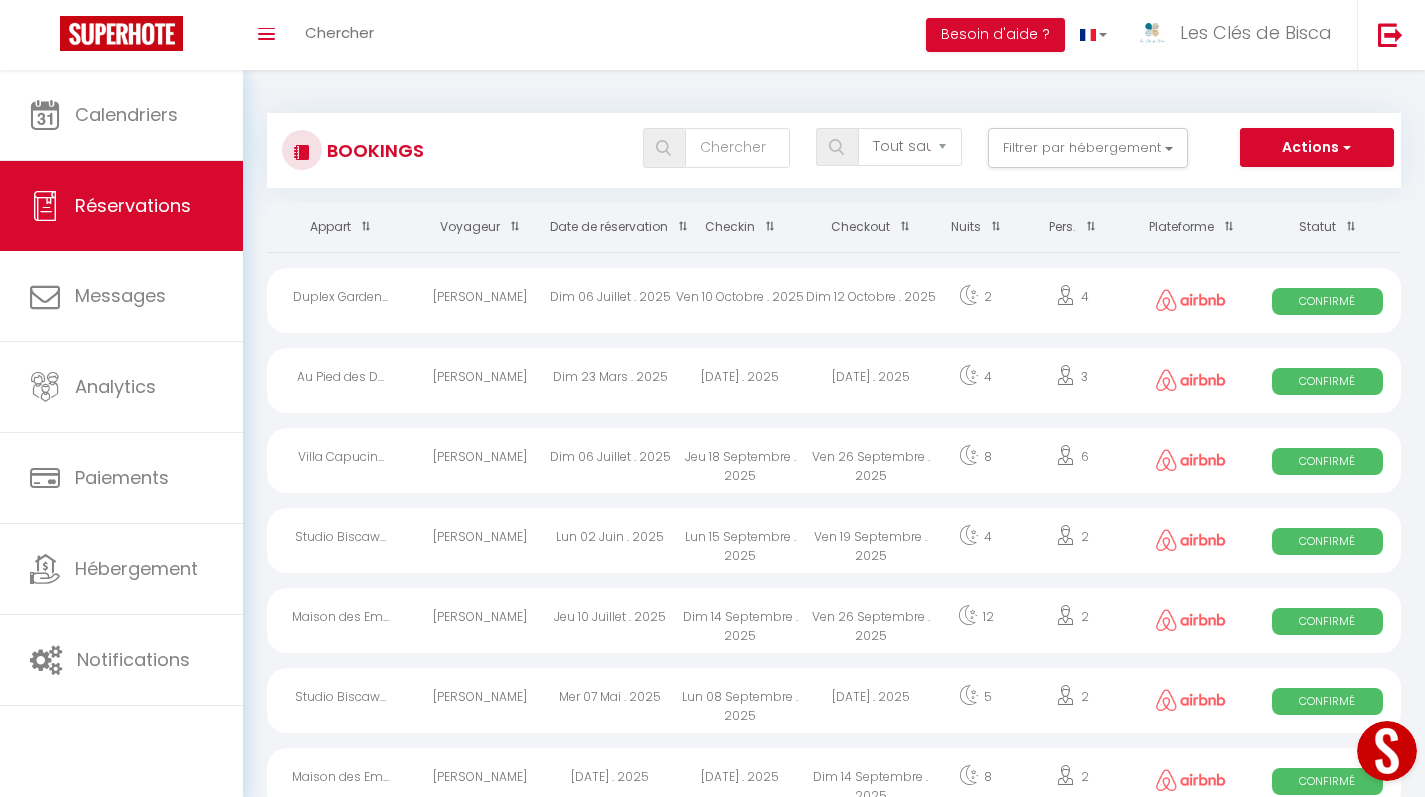 click at bounding box center (678, 226) 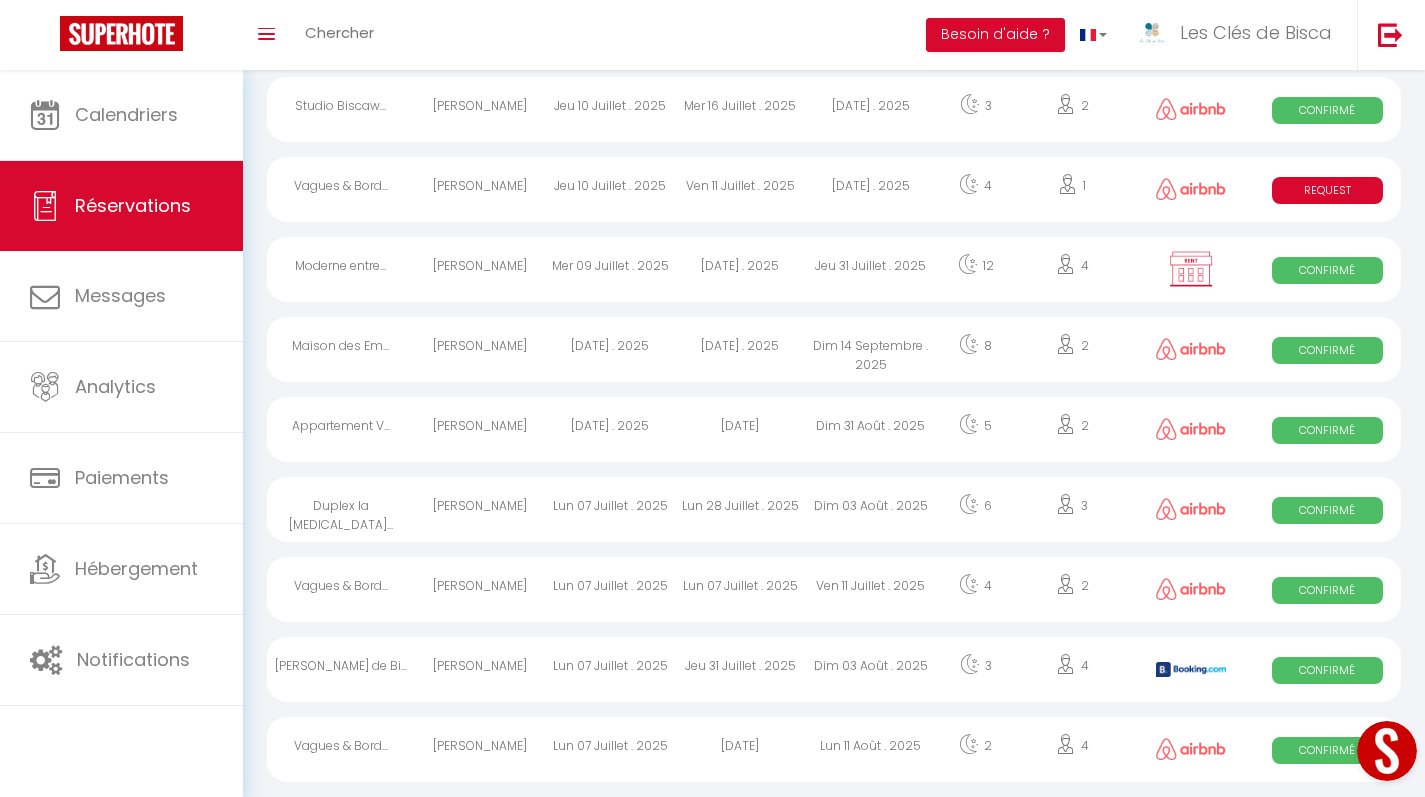 scroll, scrollTop: 275, scrollLeft: 0, axis: vertical 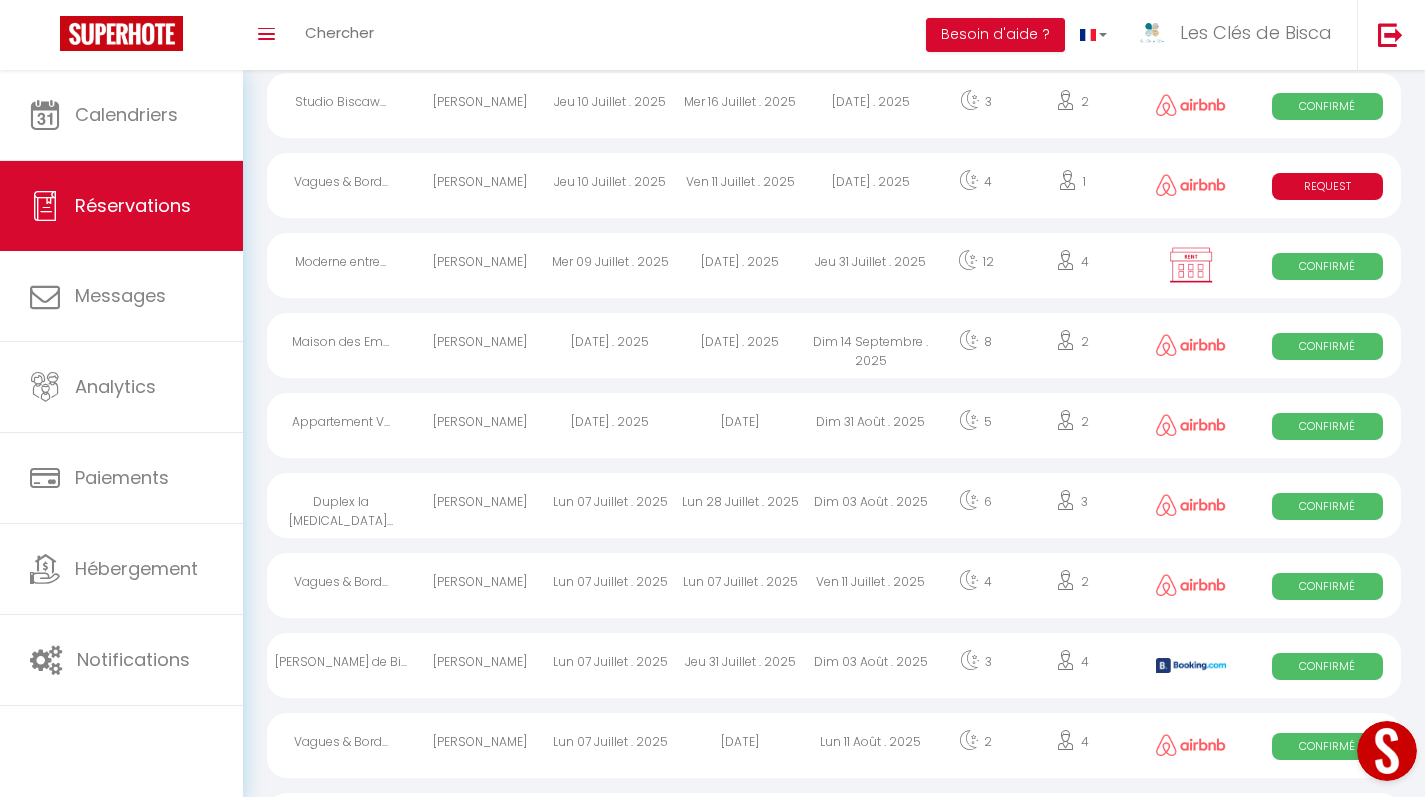 click on "Mer 16 Juillet . 2025" at bounding box center (740, 105) 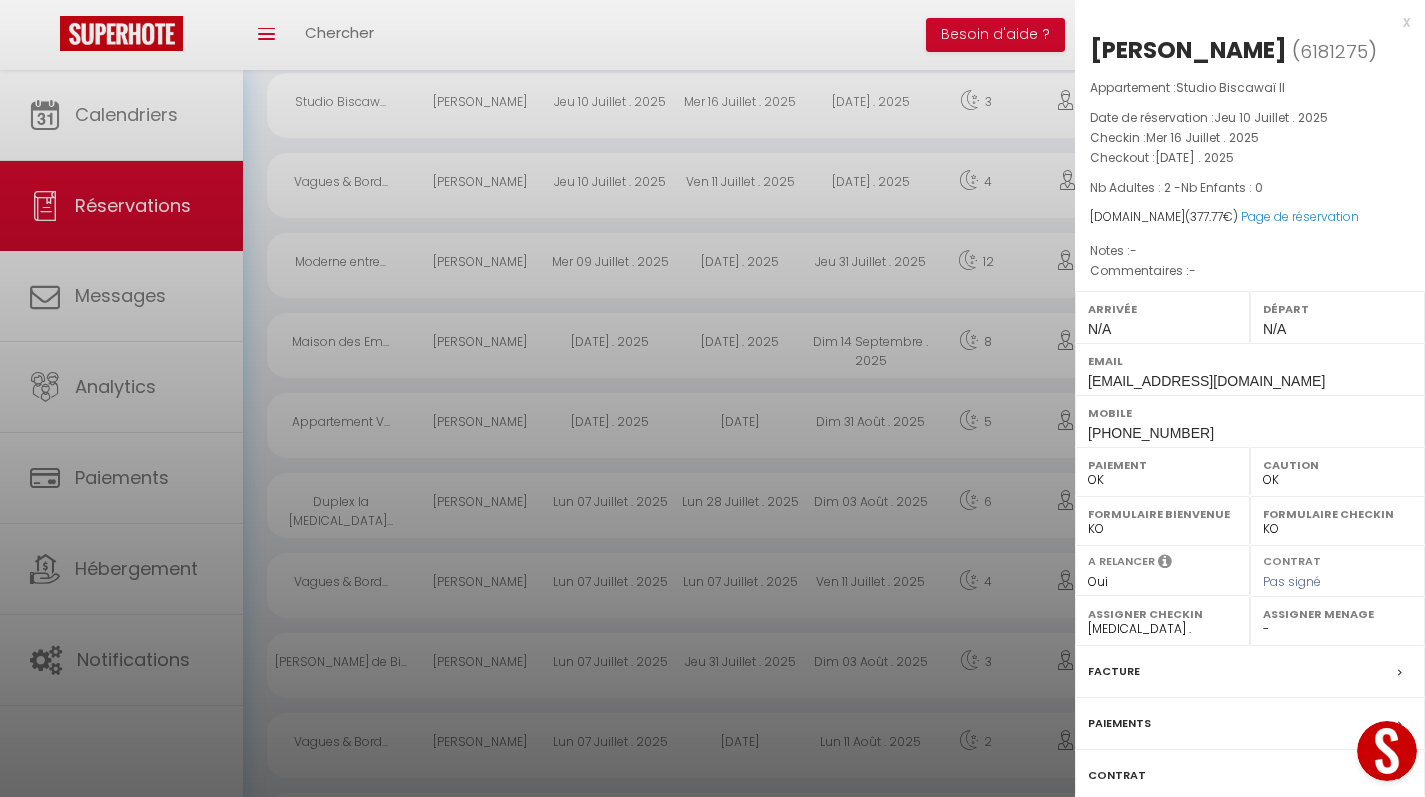 click on "x" at bounding box center (1242, 22) 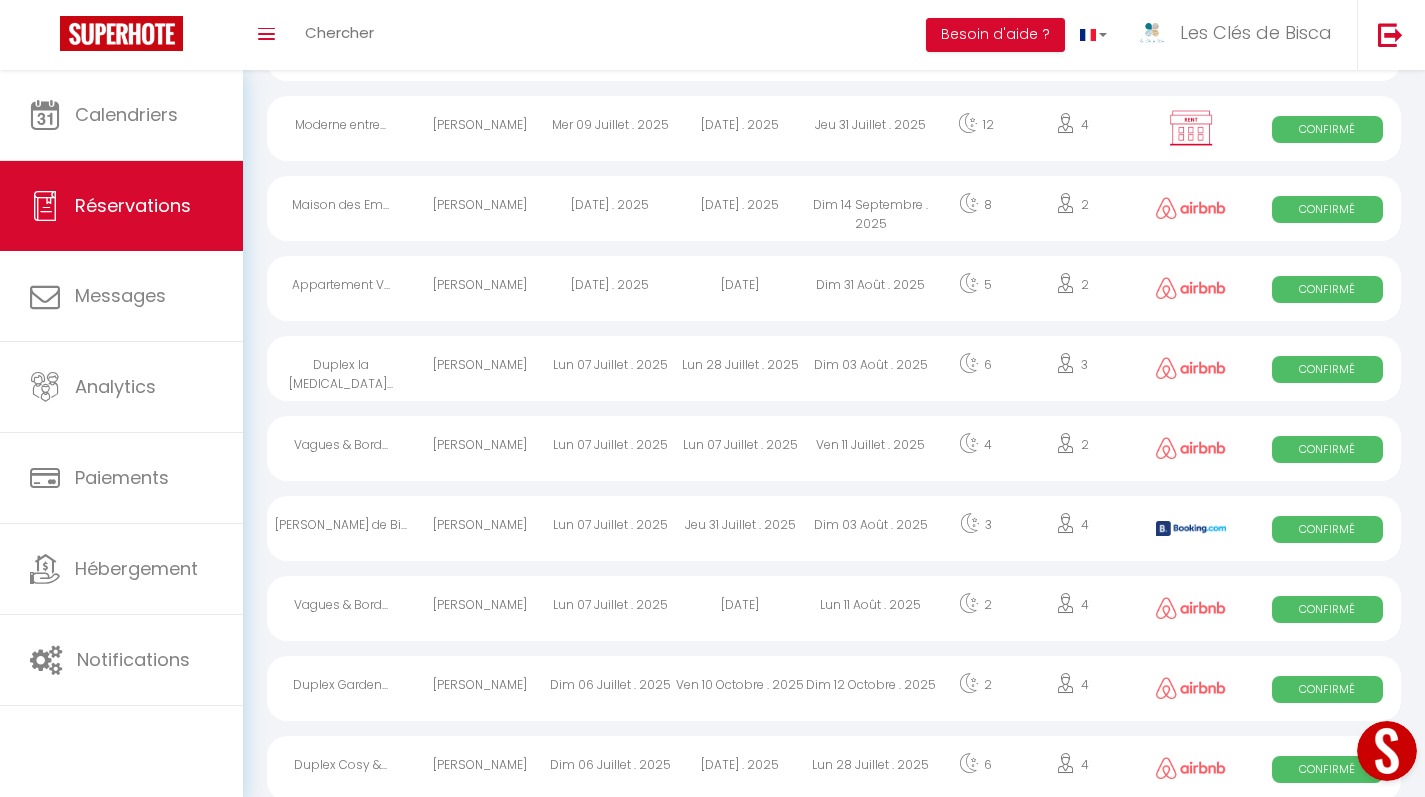 scroll, scrollTop: 416, scrollLeft: 0, axis: vertical 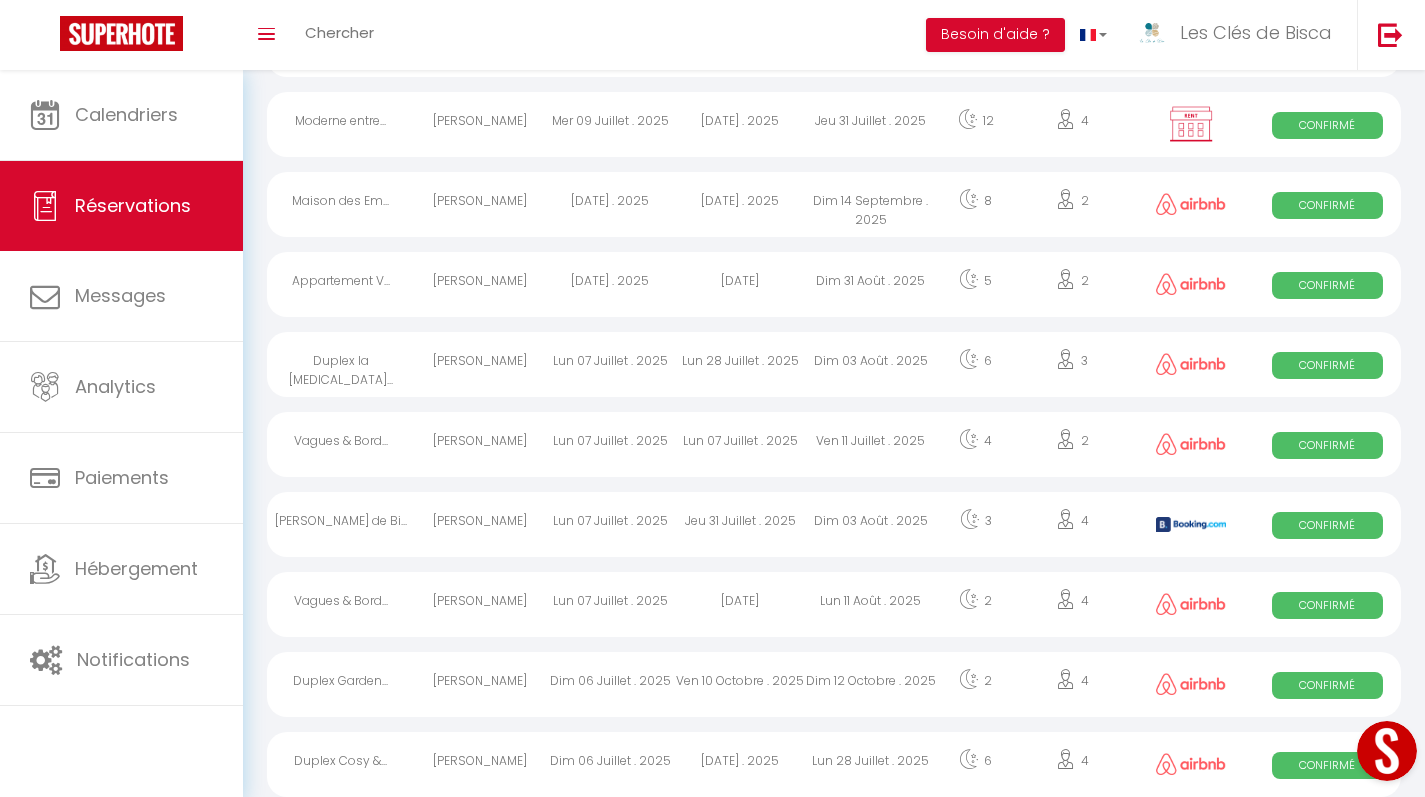 click on "4" at bounding box center [1071, 124] 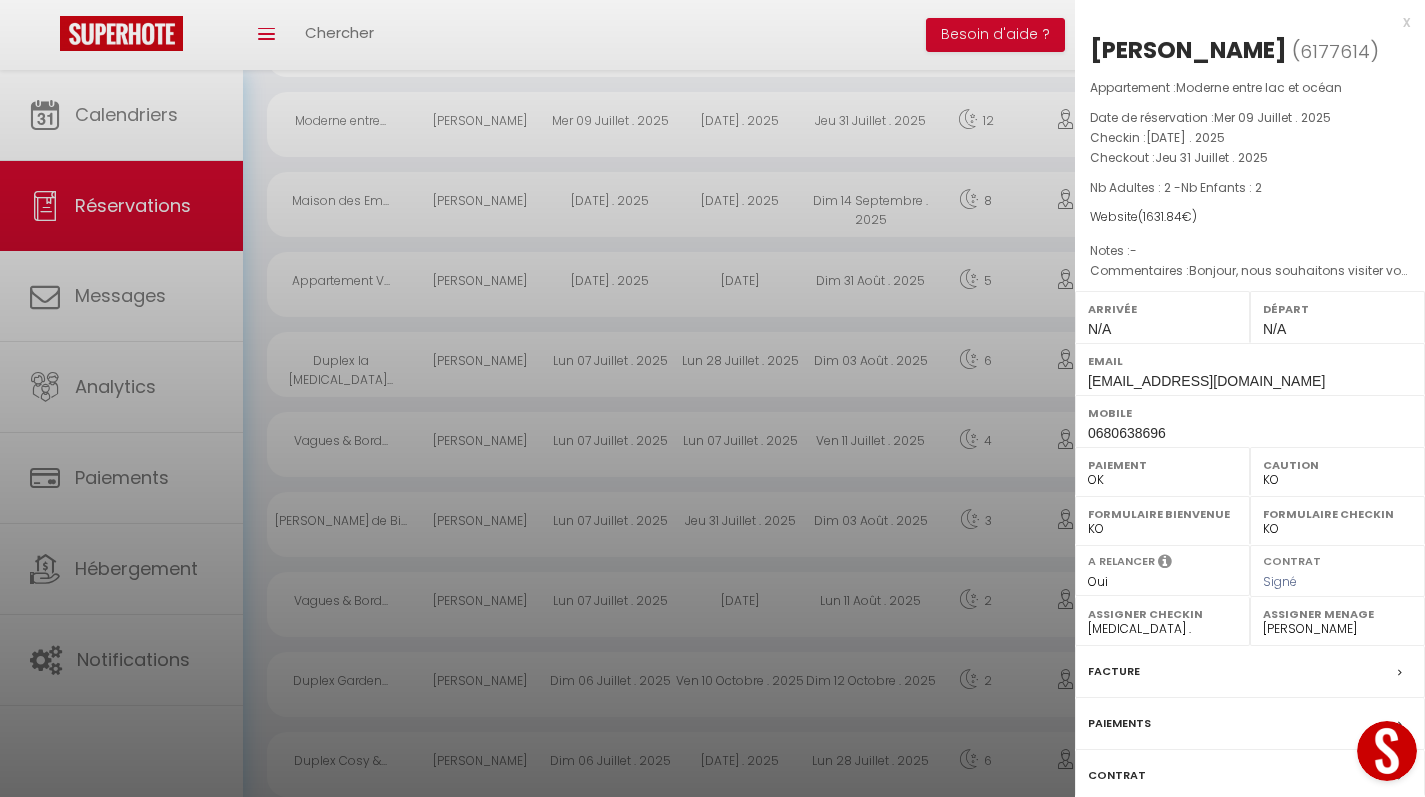 scroll, scrollTop: 129, scrollLeft: 0, axis: vertical 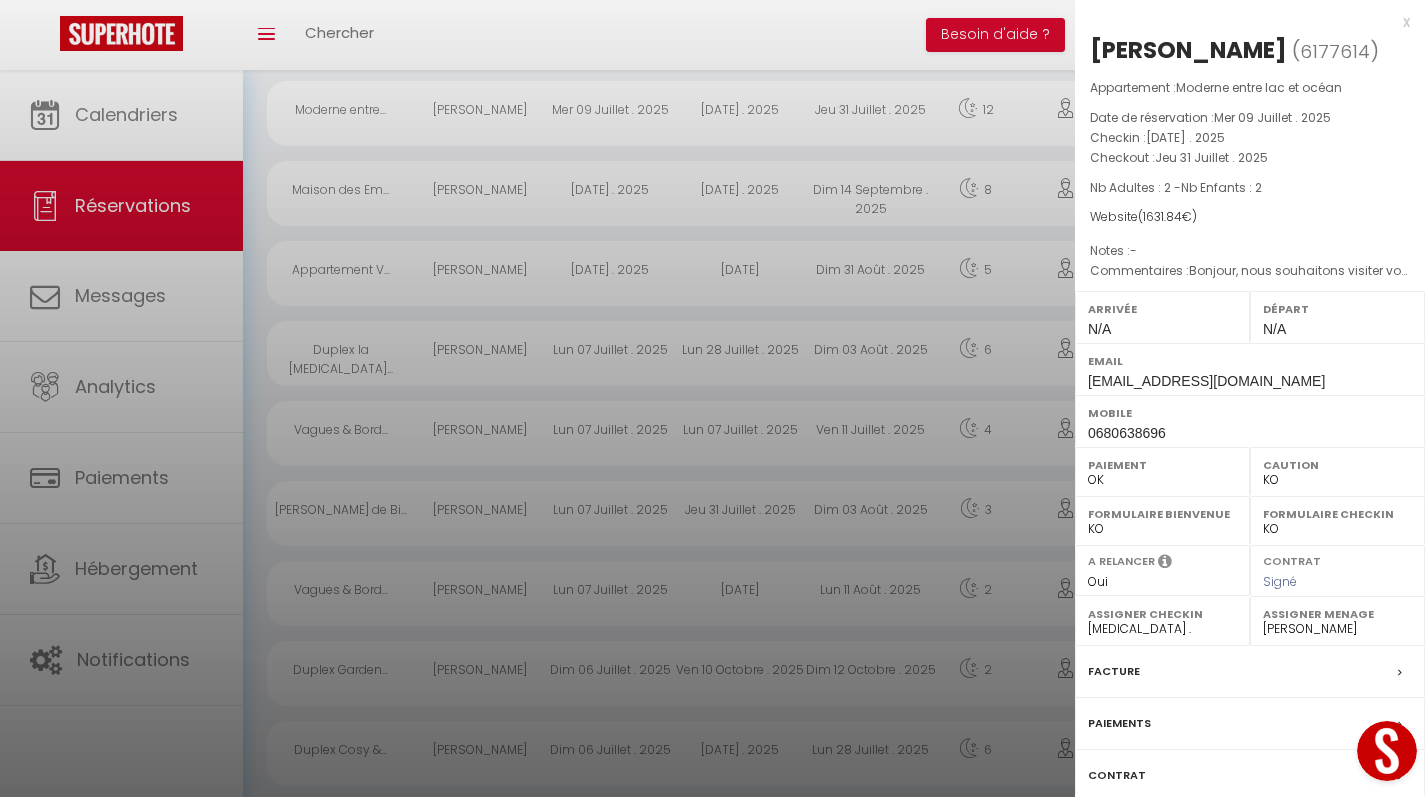 click on "x" at bounding box center (1242, 22) 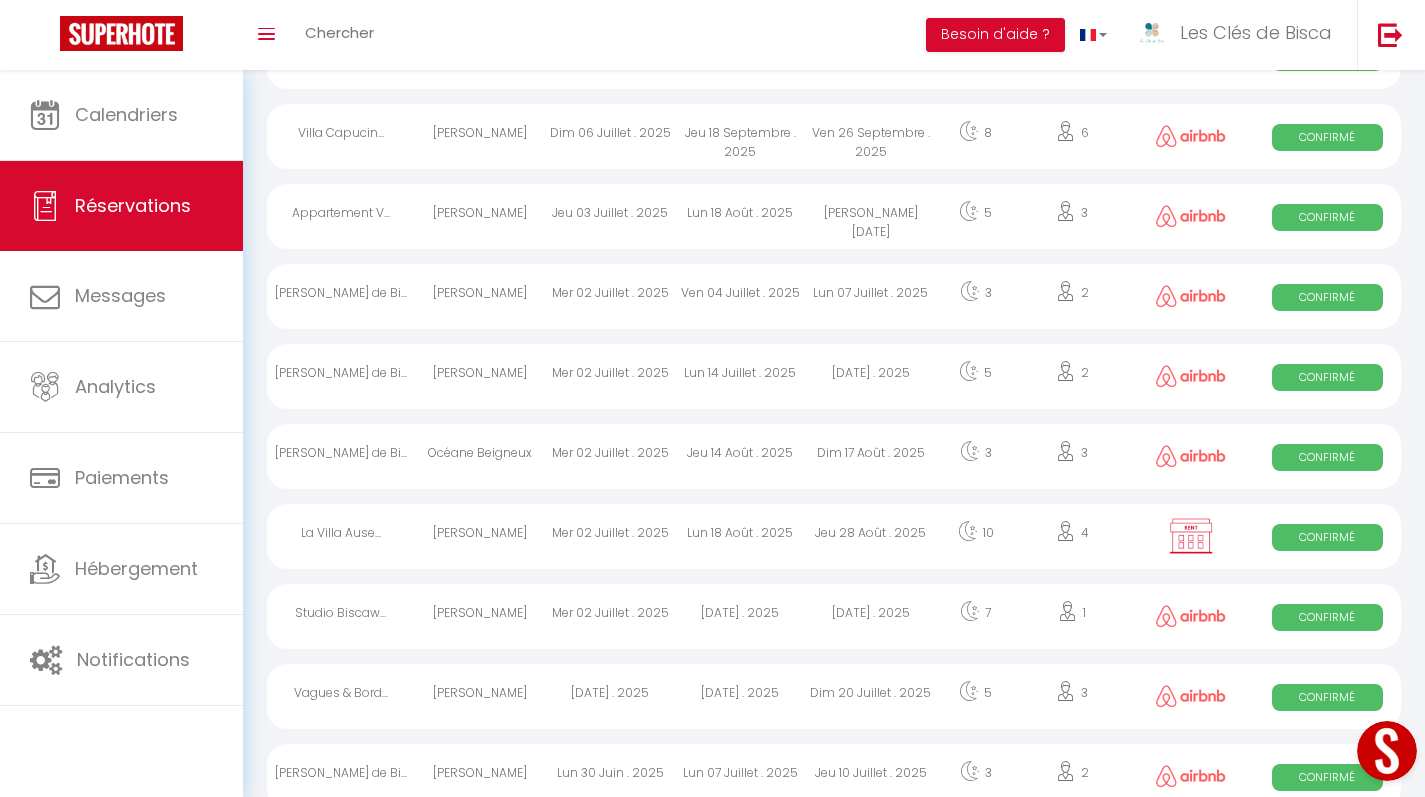scroll, scrollTop: 1138, scrollLeft: 0, axis: vertical 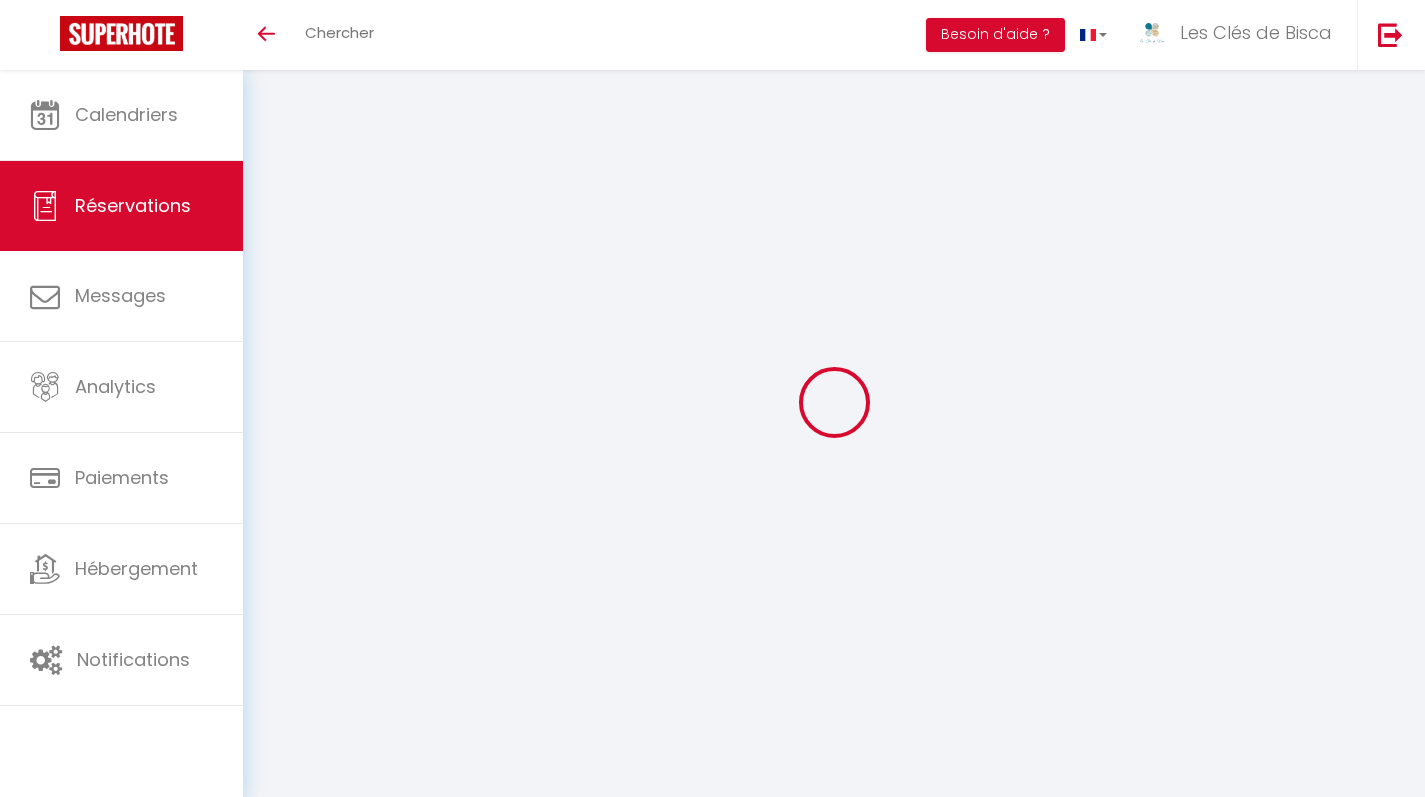 select 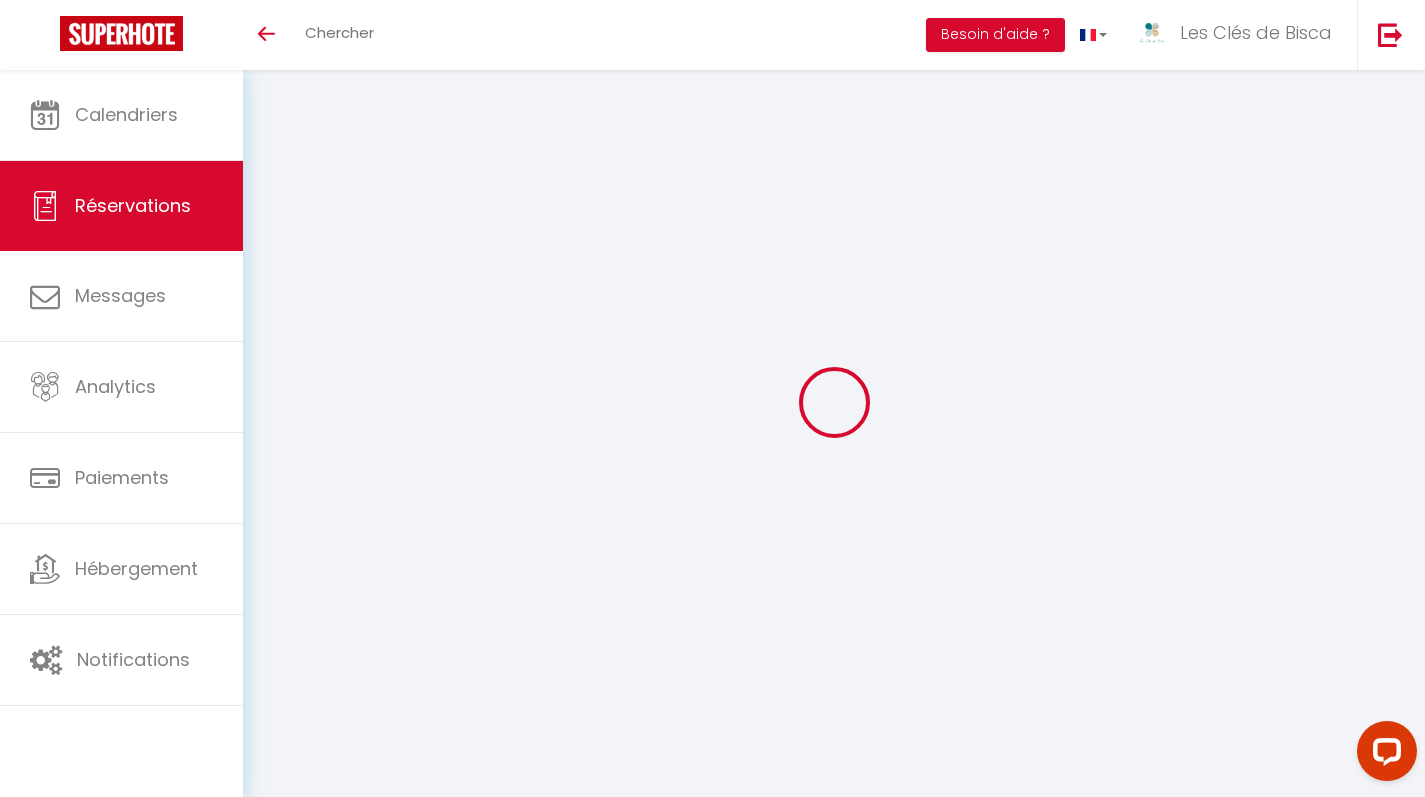 scroll, scrollTop: 0, scrollLeft: 0, axis: both 